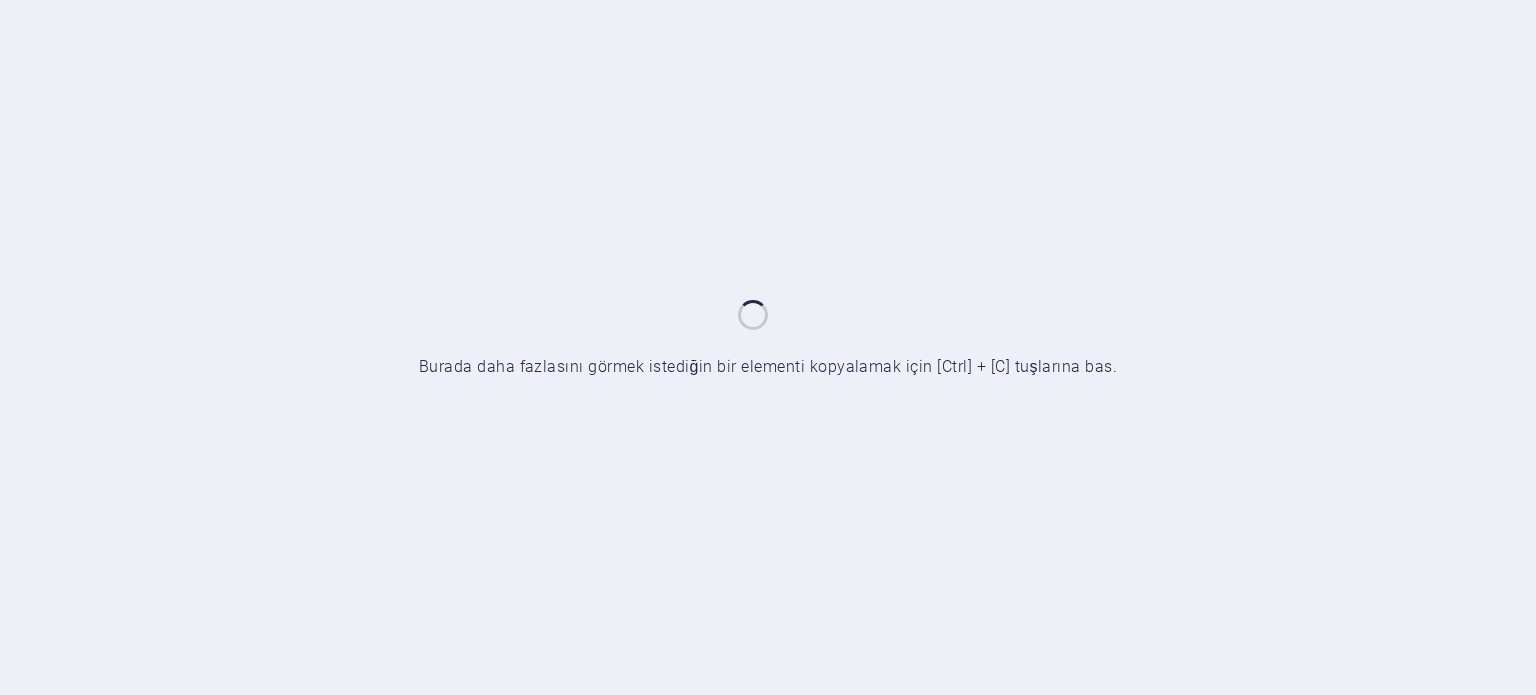 scroll, scrollTop: 0, scrollLeft: 0, axis: both 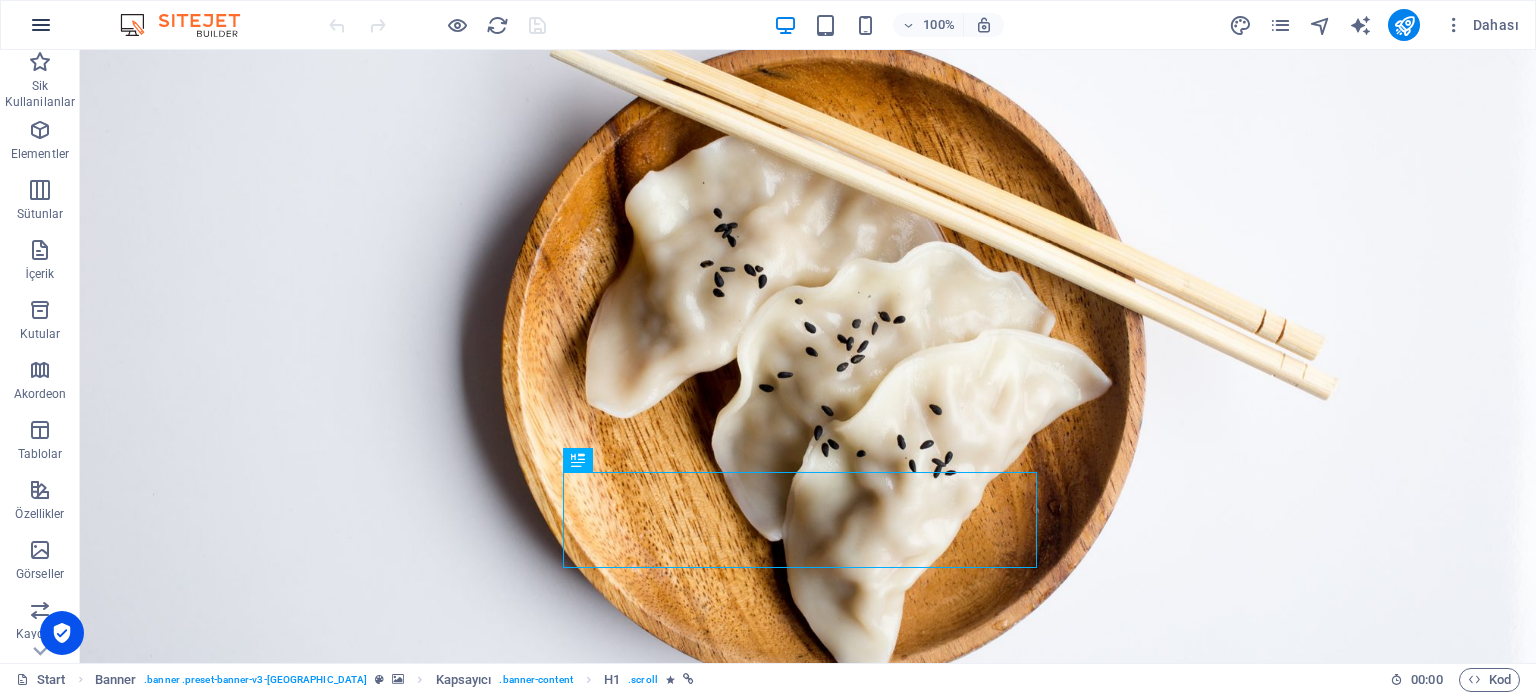 click at bounding box center (41, 25) 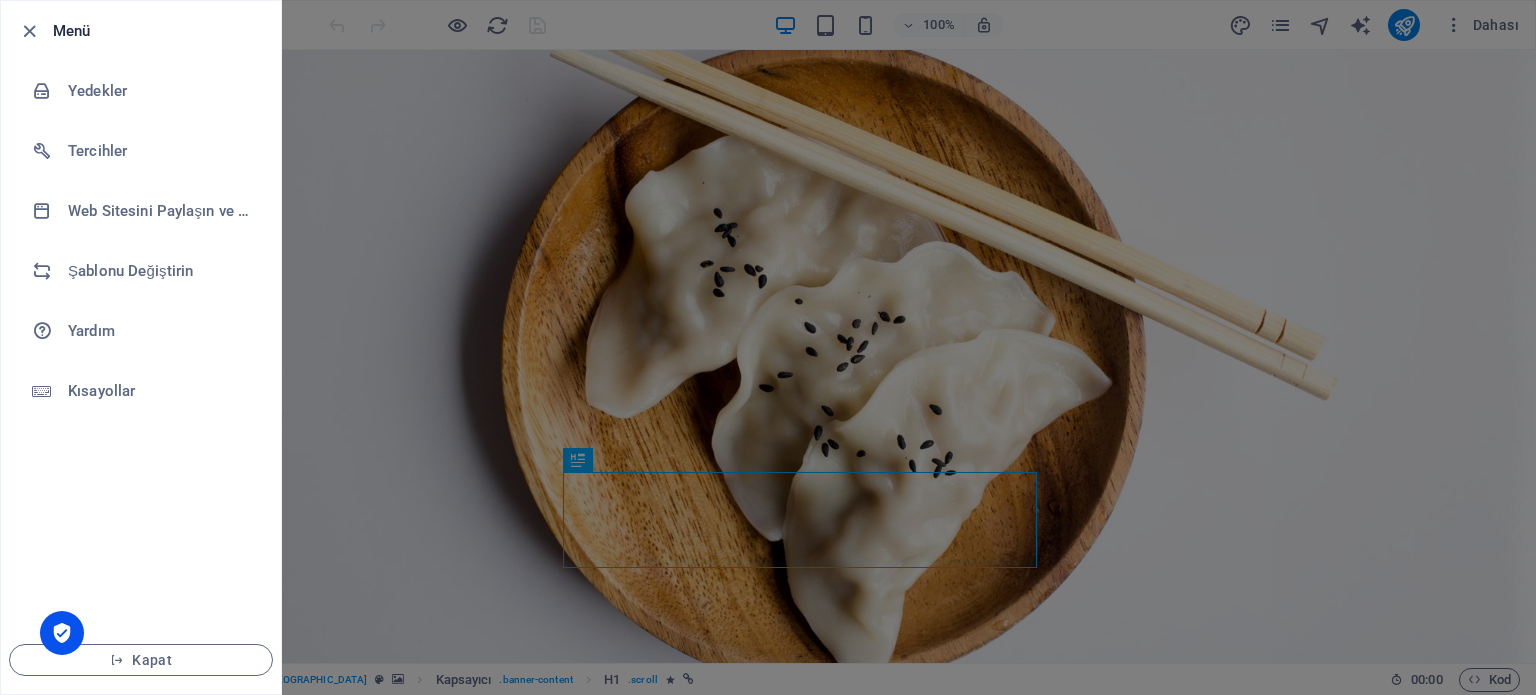 click at bounding box center [768, 347] 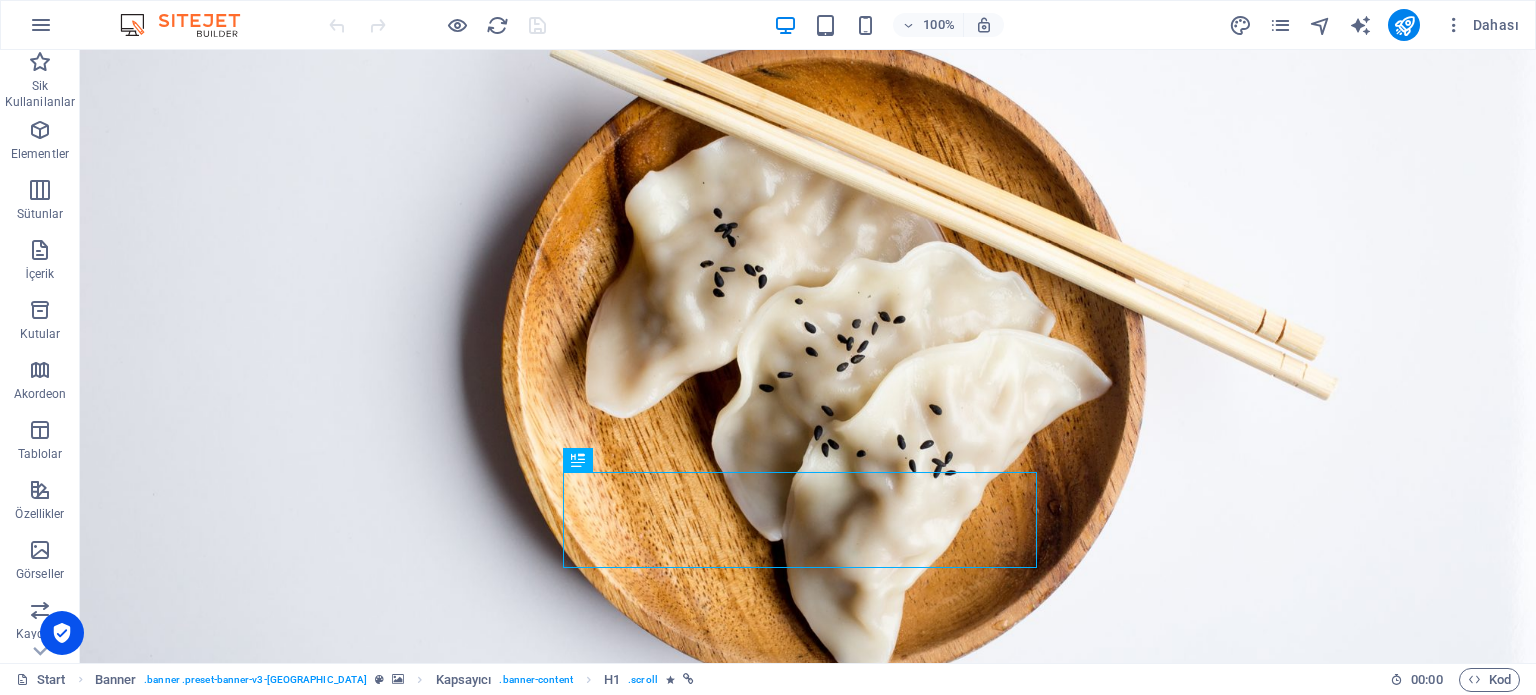 click at bounding box center (190, 25) 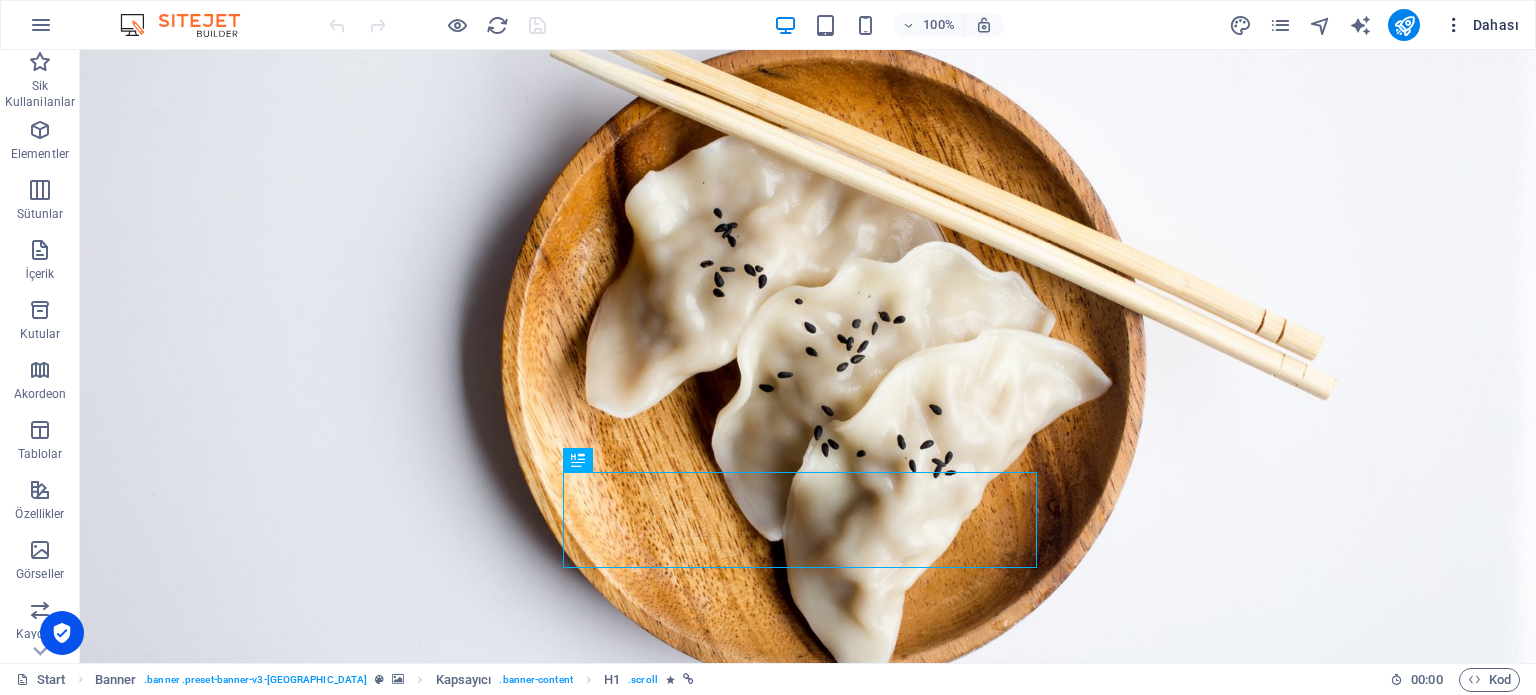 click at bounding box center [1454, 25] 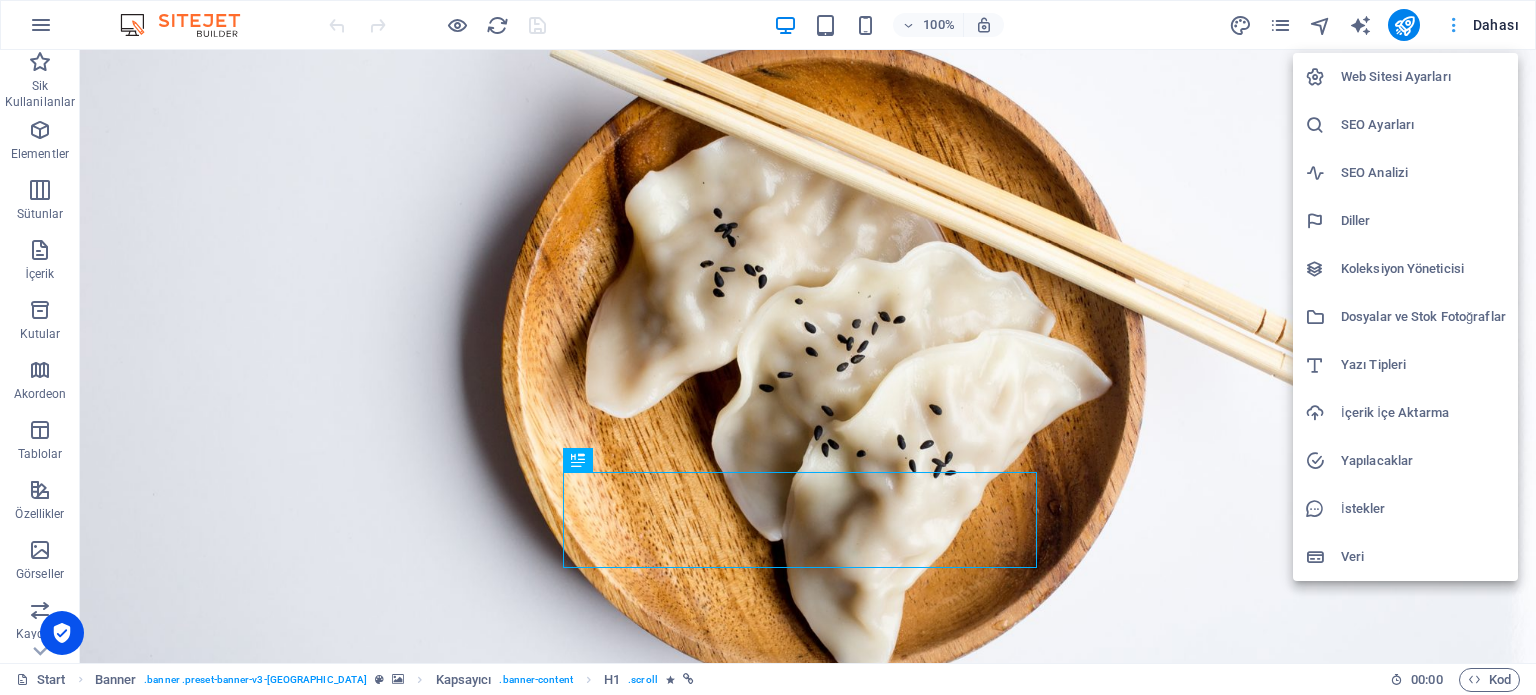 click at bounding box center (768, 347) 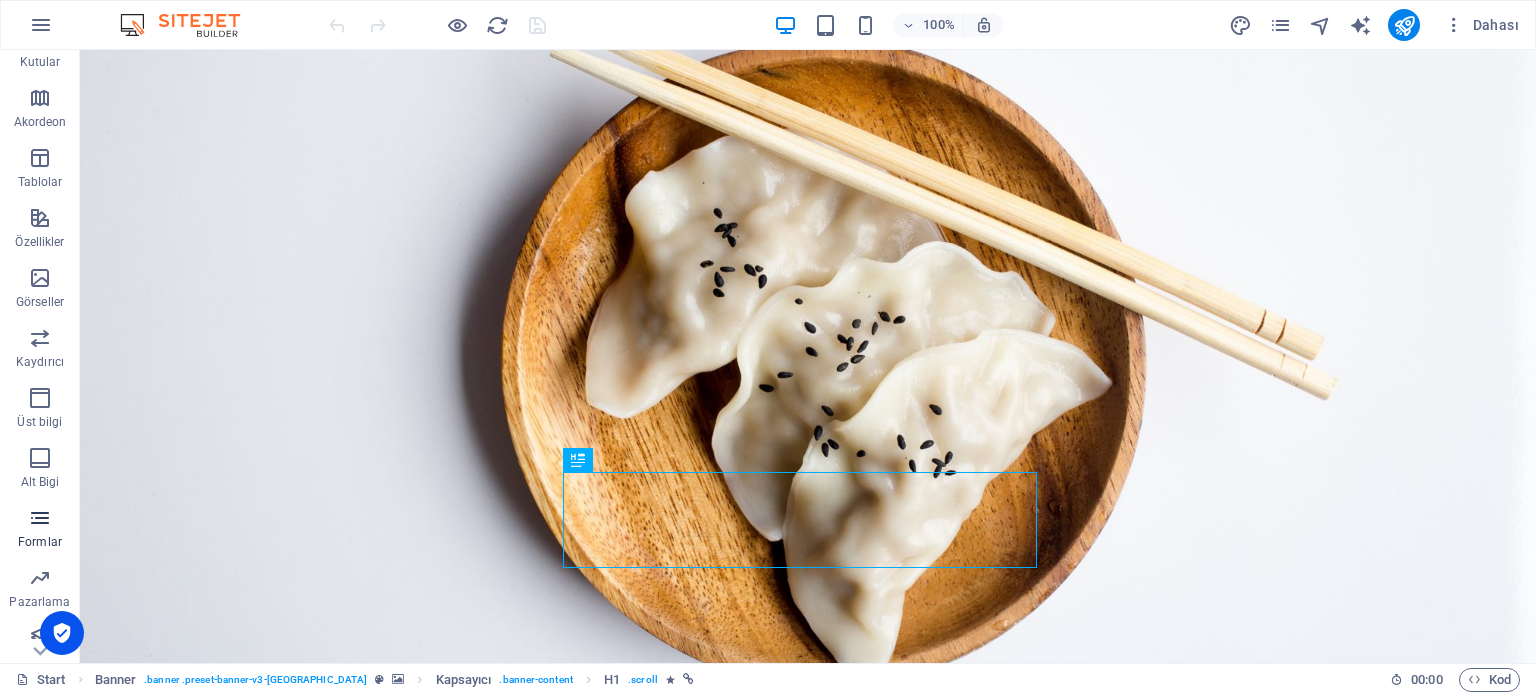 scroll, scrollTop: 286, scrollLeft: 0, axis: vertical 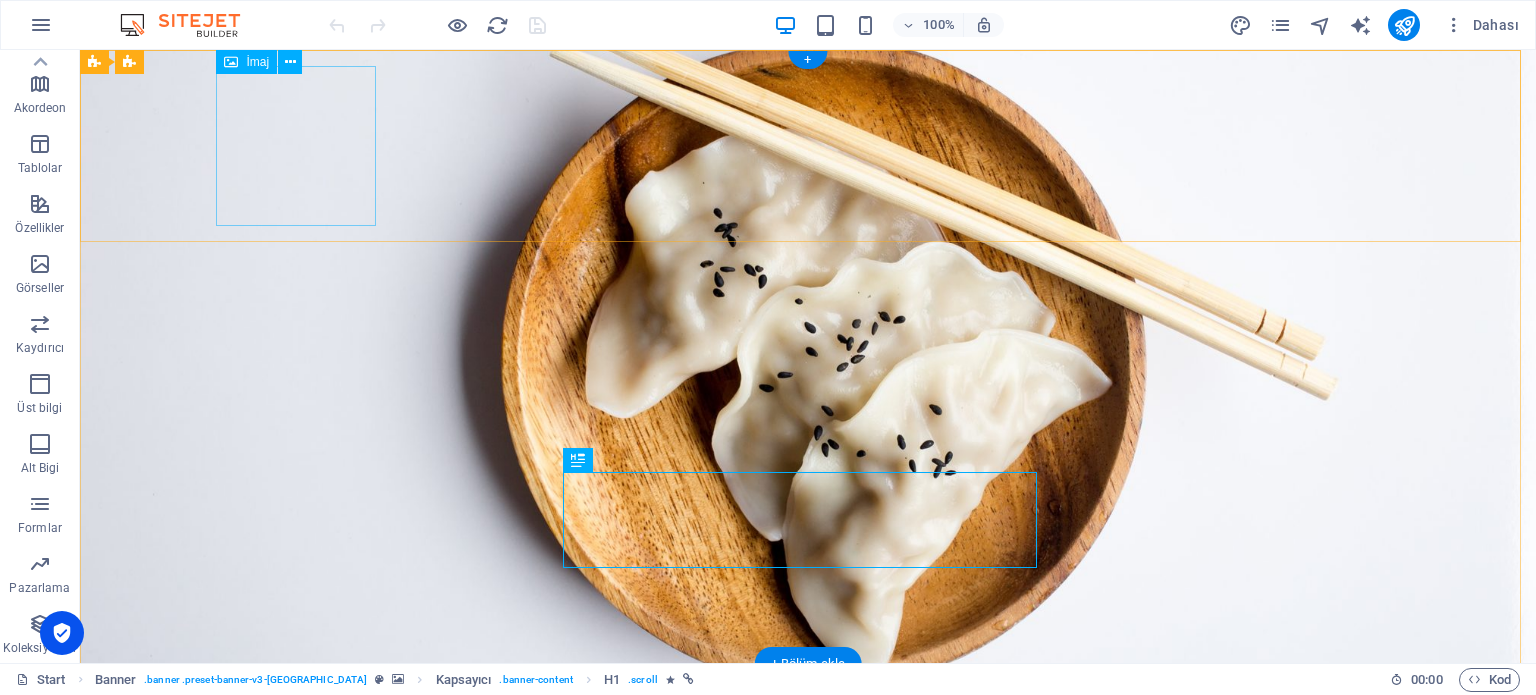 click at bounding box center [808, 760] 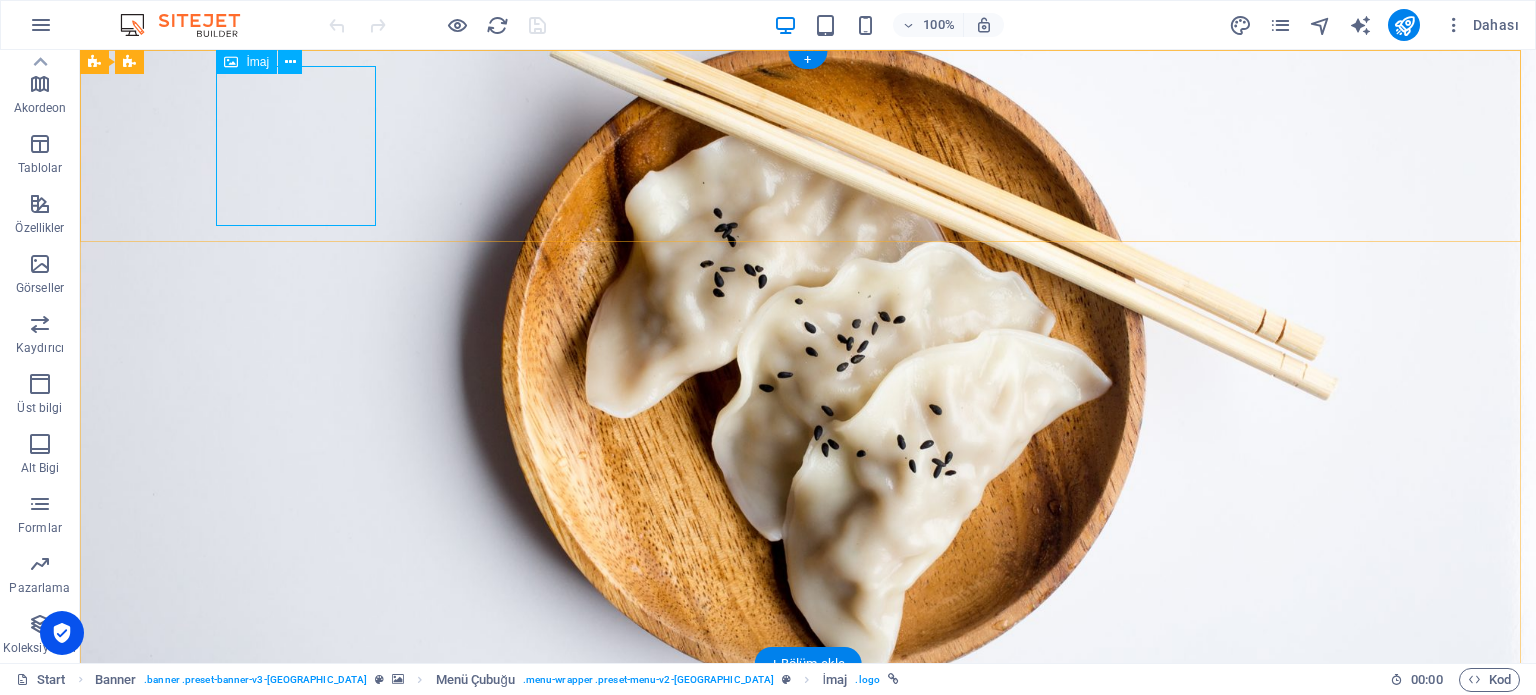 click at bounding box center [808, 760] 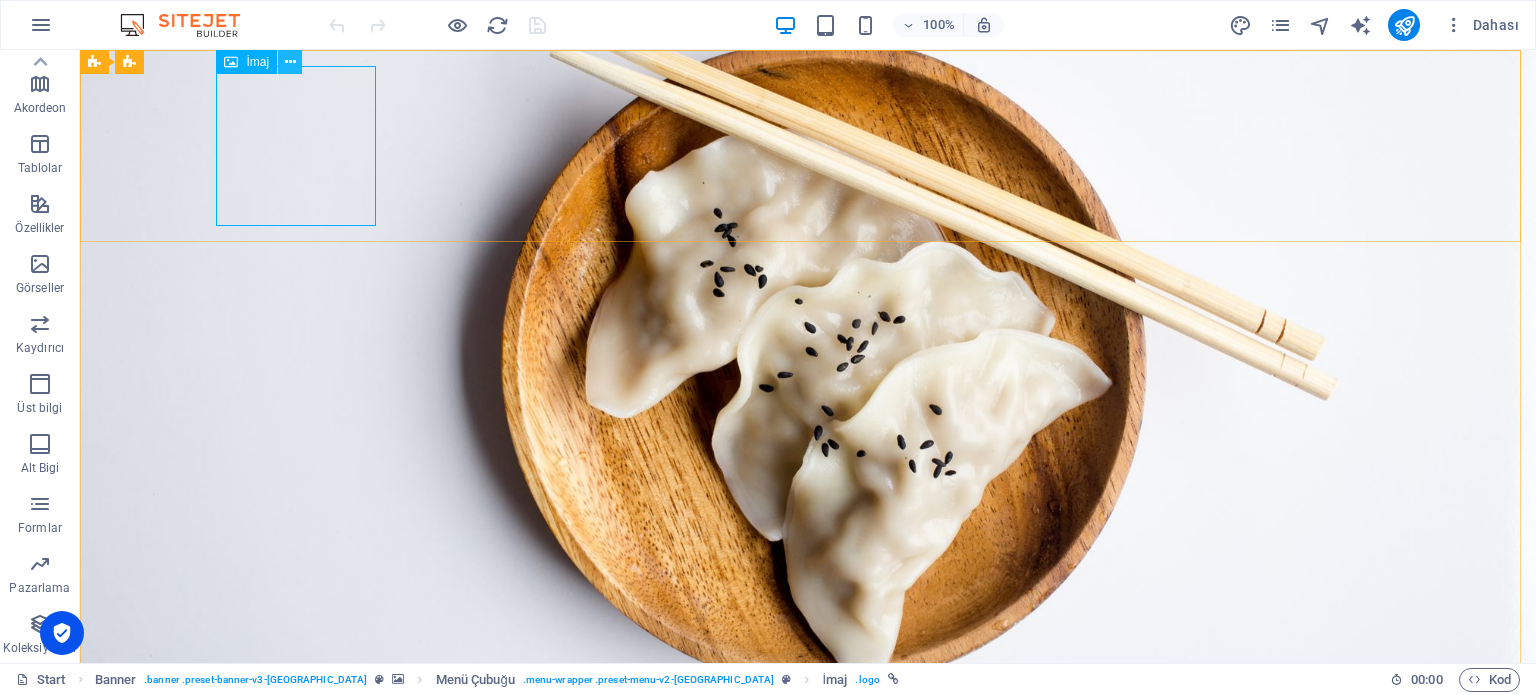 click at bounding box center [290, 62] 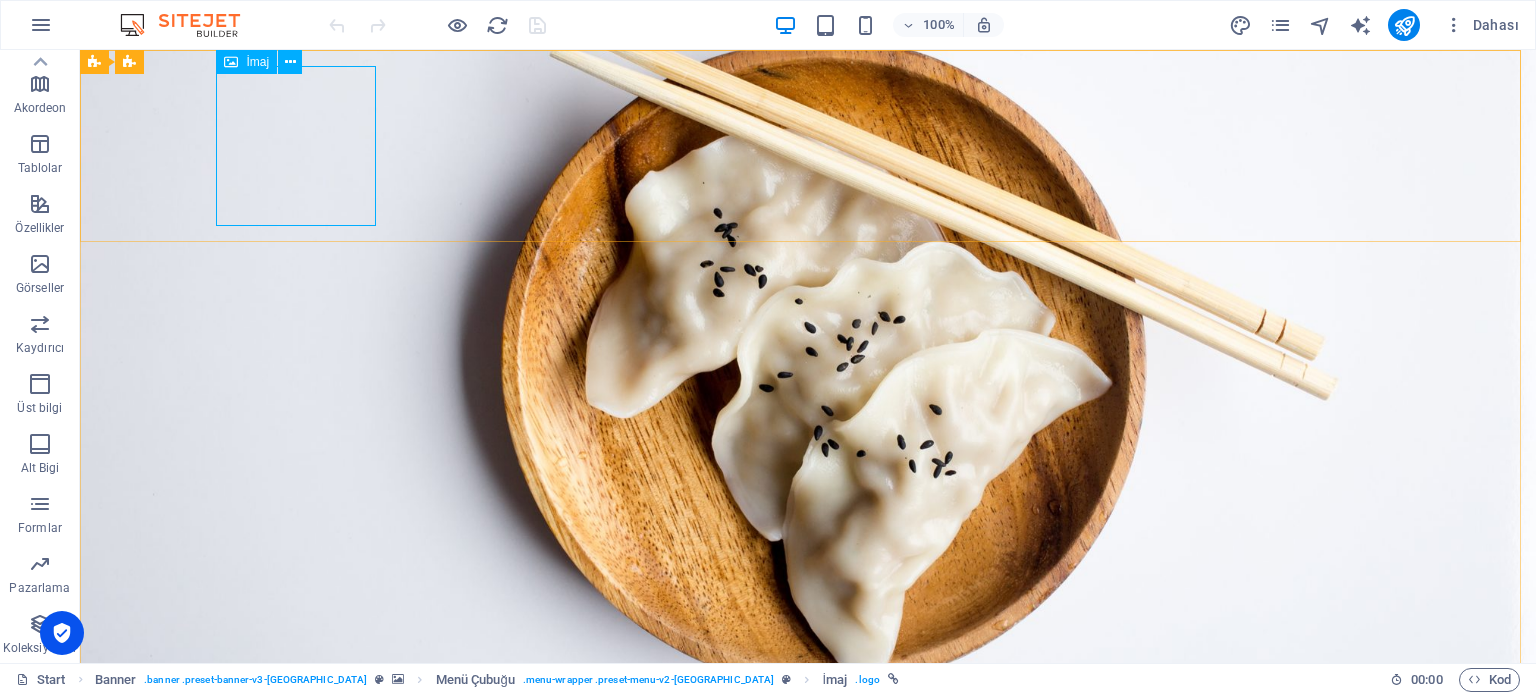 click on "İmaj" at bounding box center [246, 62] 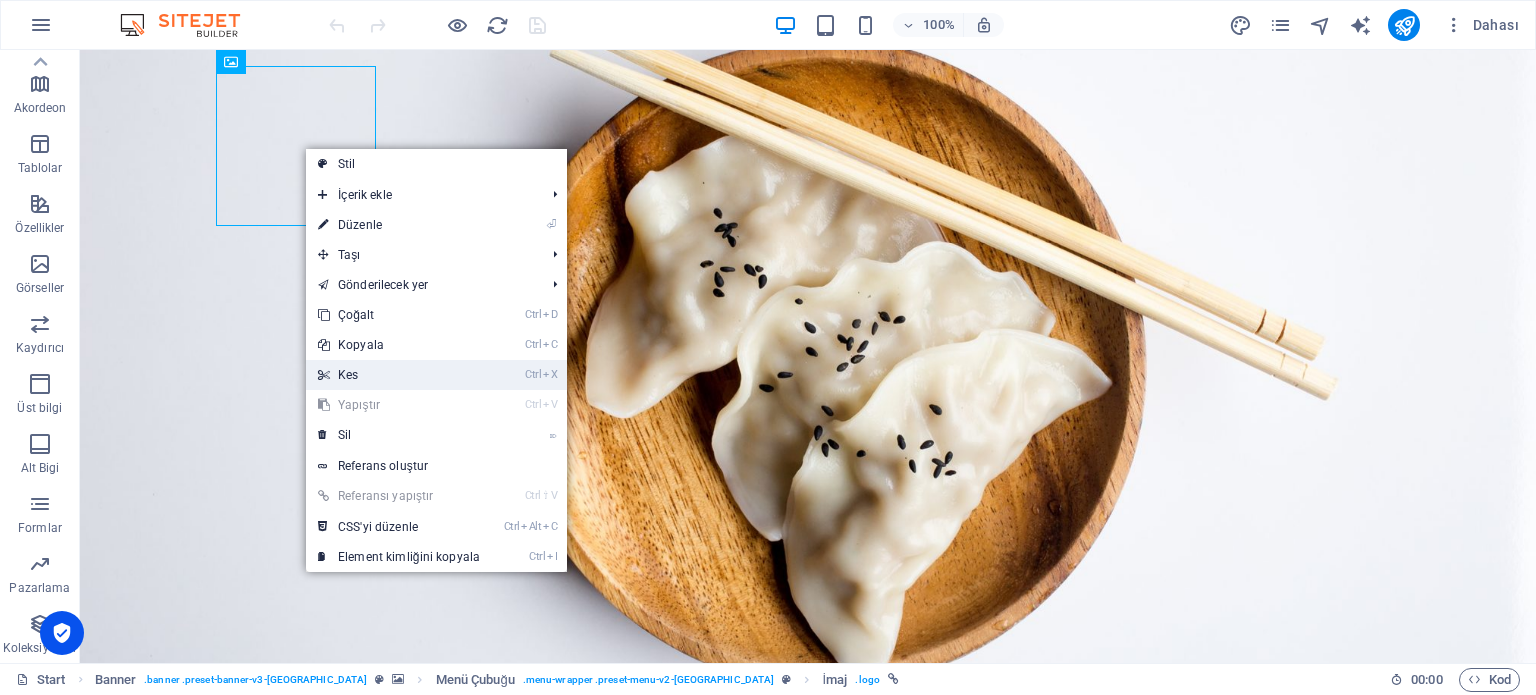 click on "Ctrl X  Kes" at bounding box center [399, 375] 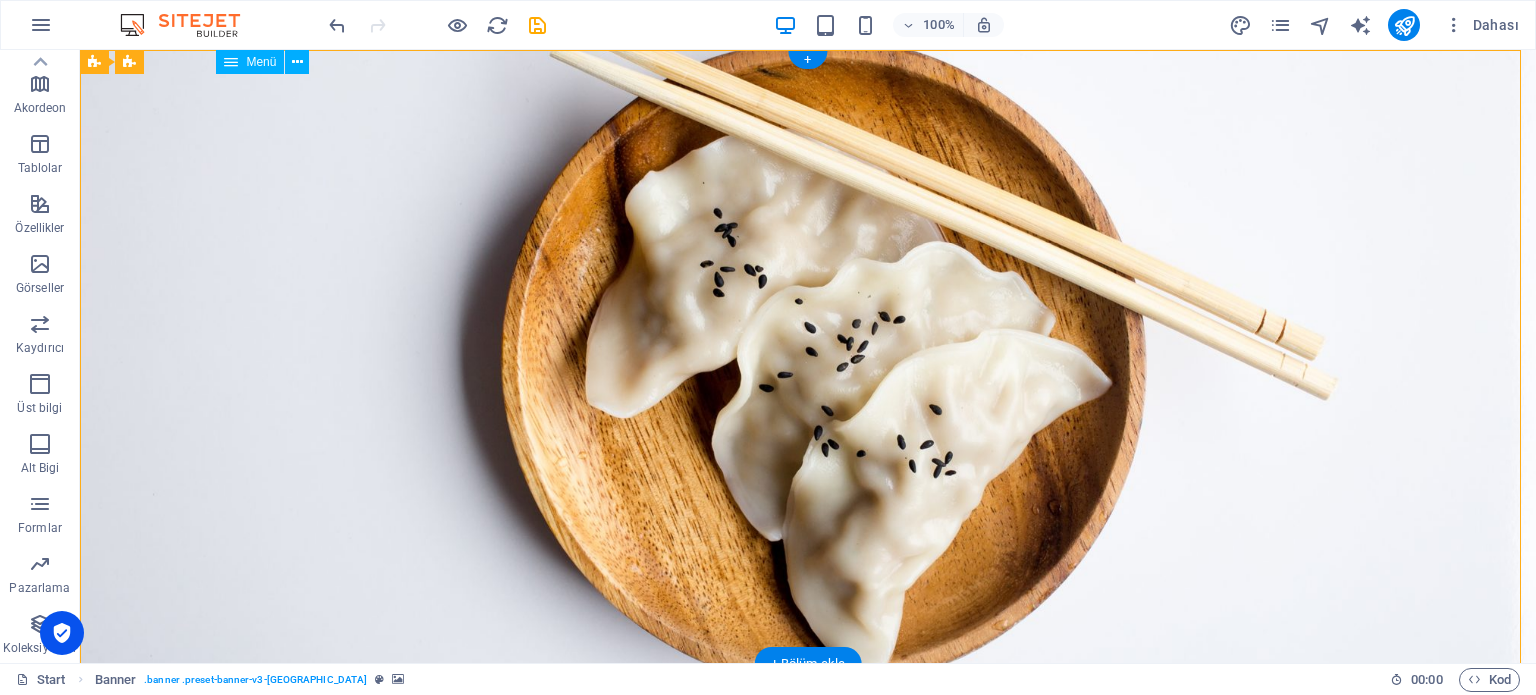 drag, startPoint x: 293, startPoint y: 90, endPoint x: 276, endPoint y: 112, distance: 27.802877 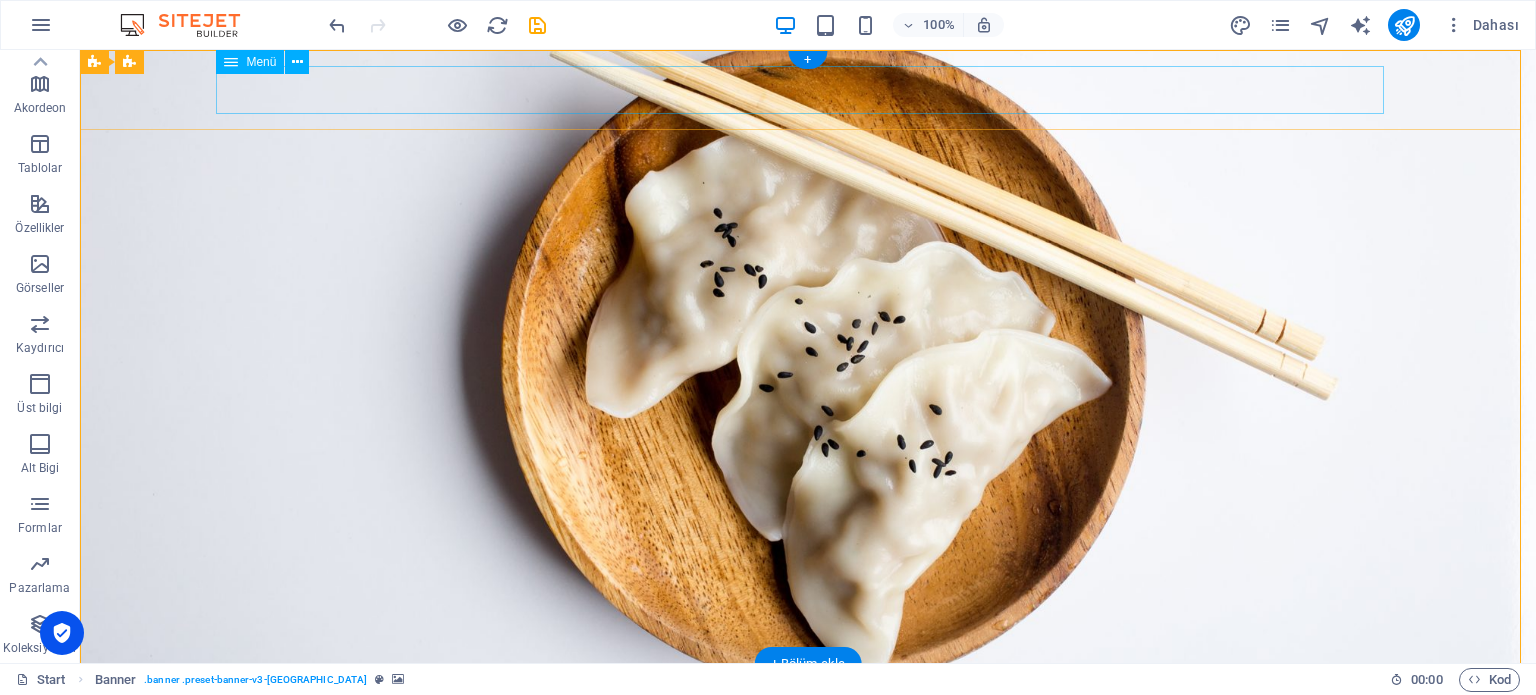 click on "Start About Services Menu Reservation Contact" at bounding box center [808, 704] 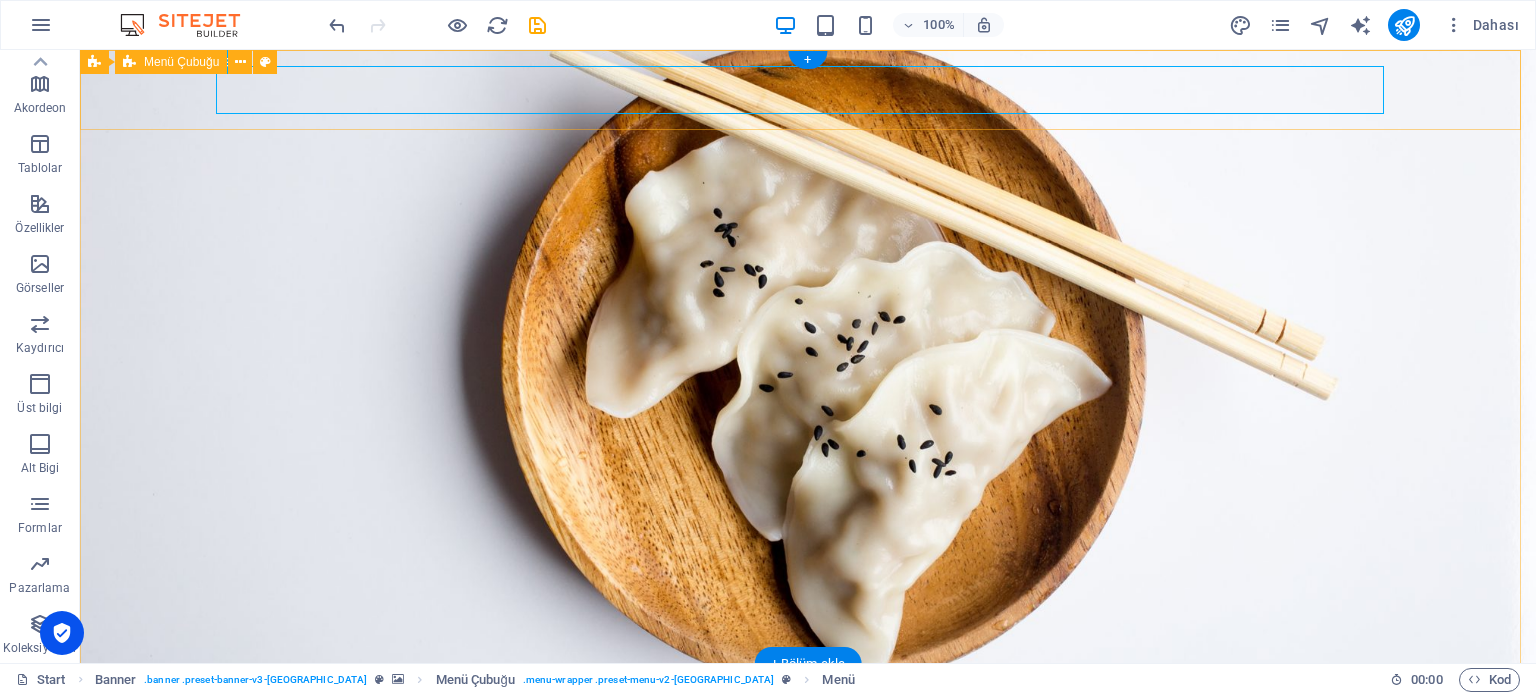 click on "Start About Services Menu Reservation Contact" at bounding box center (808, 704) 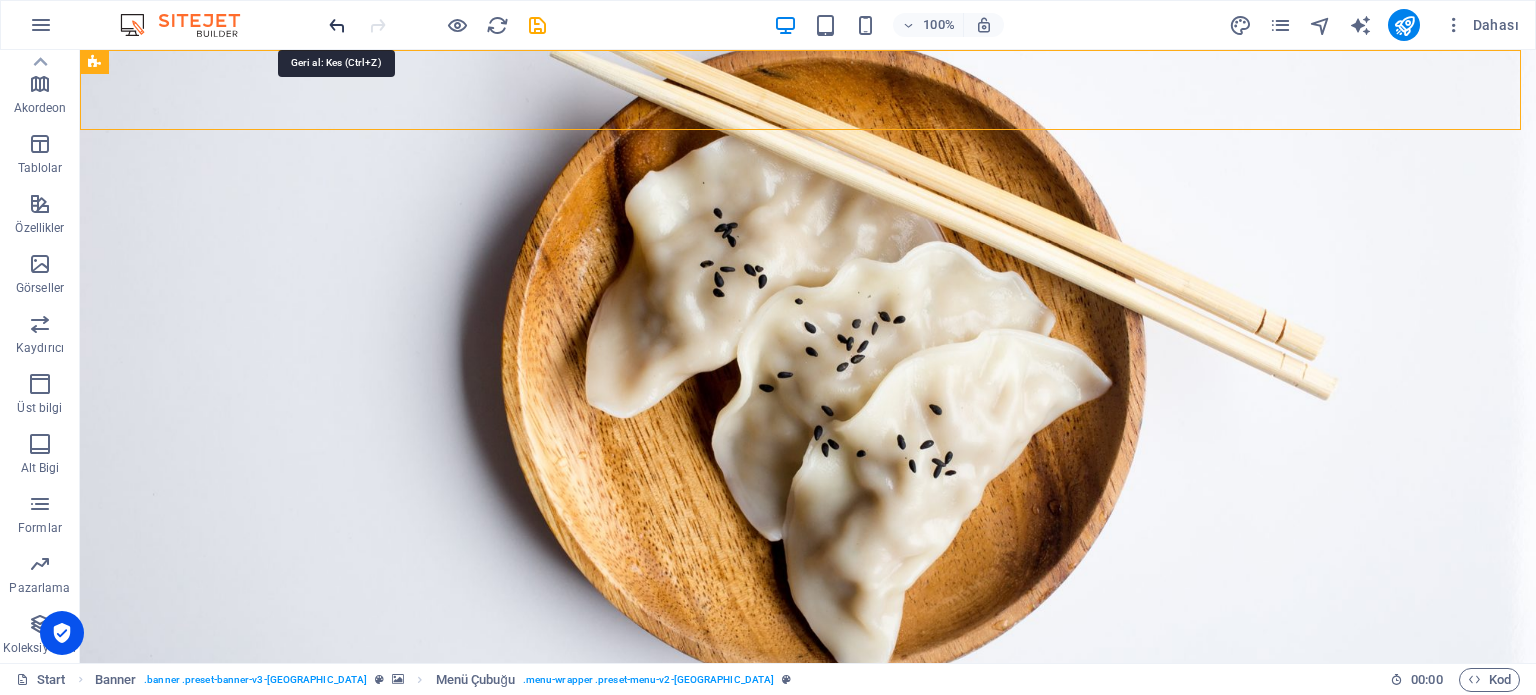 click at bounding box center [337, 25] 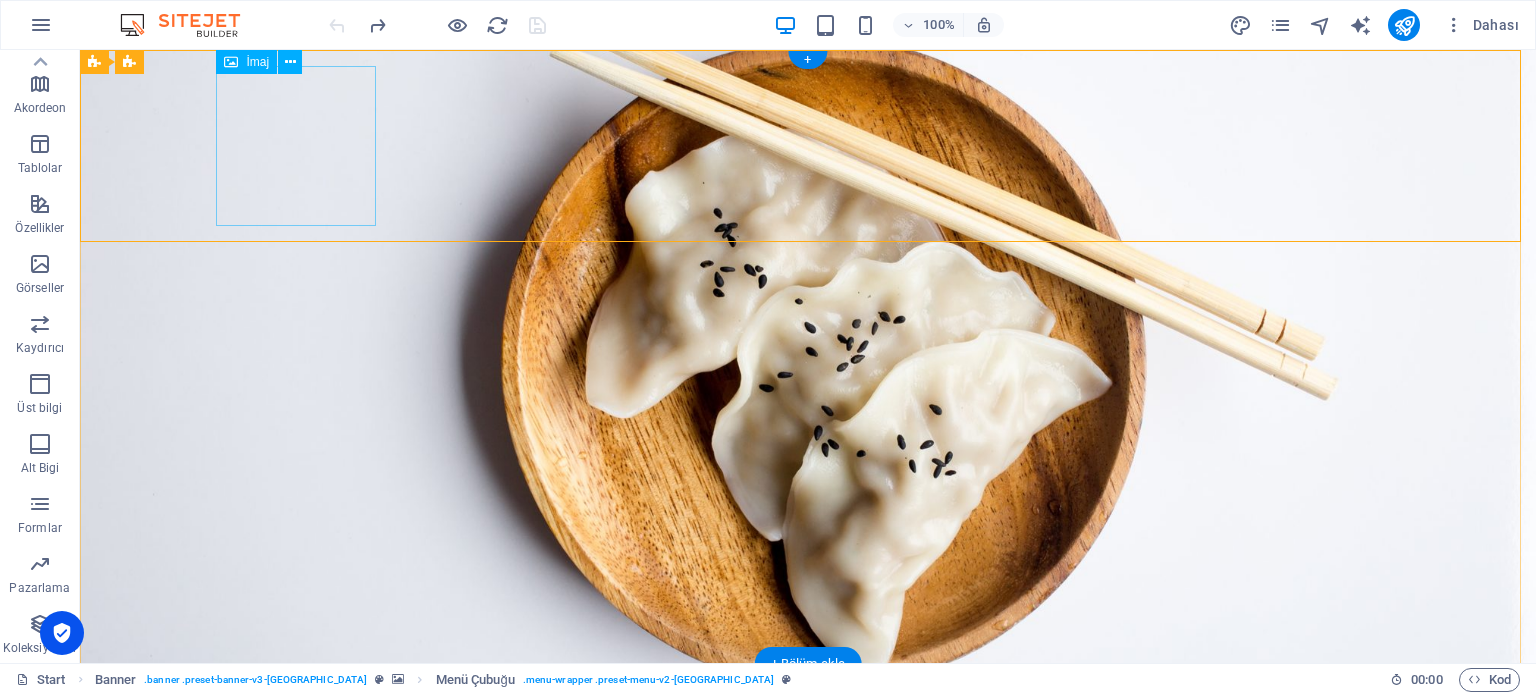 click at bounding box center [808, 760] 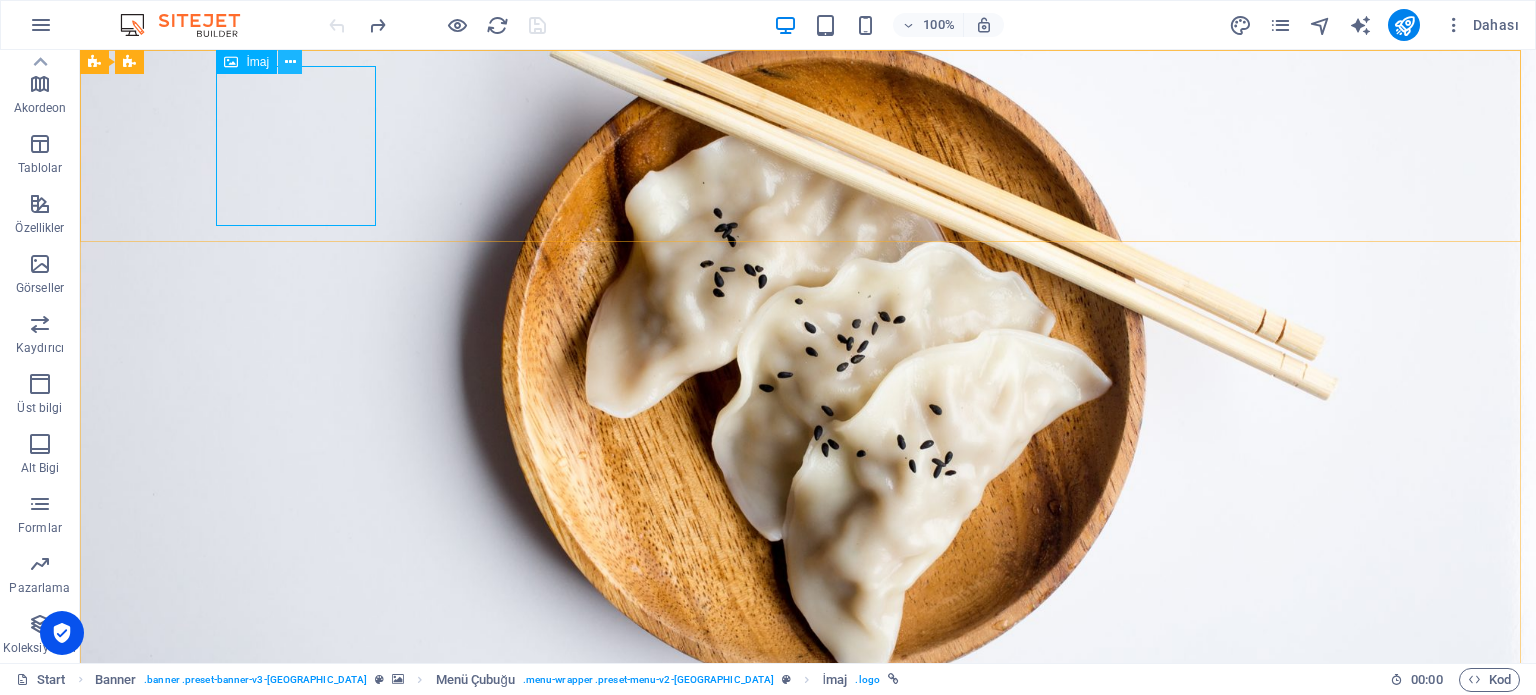 click at bounding box center (290, 62) 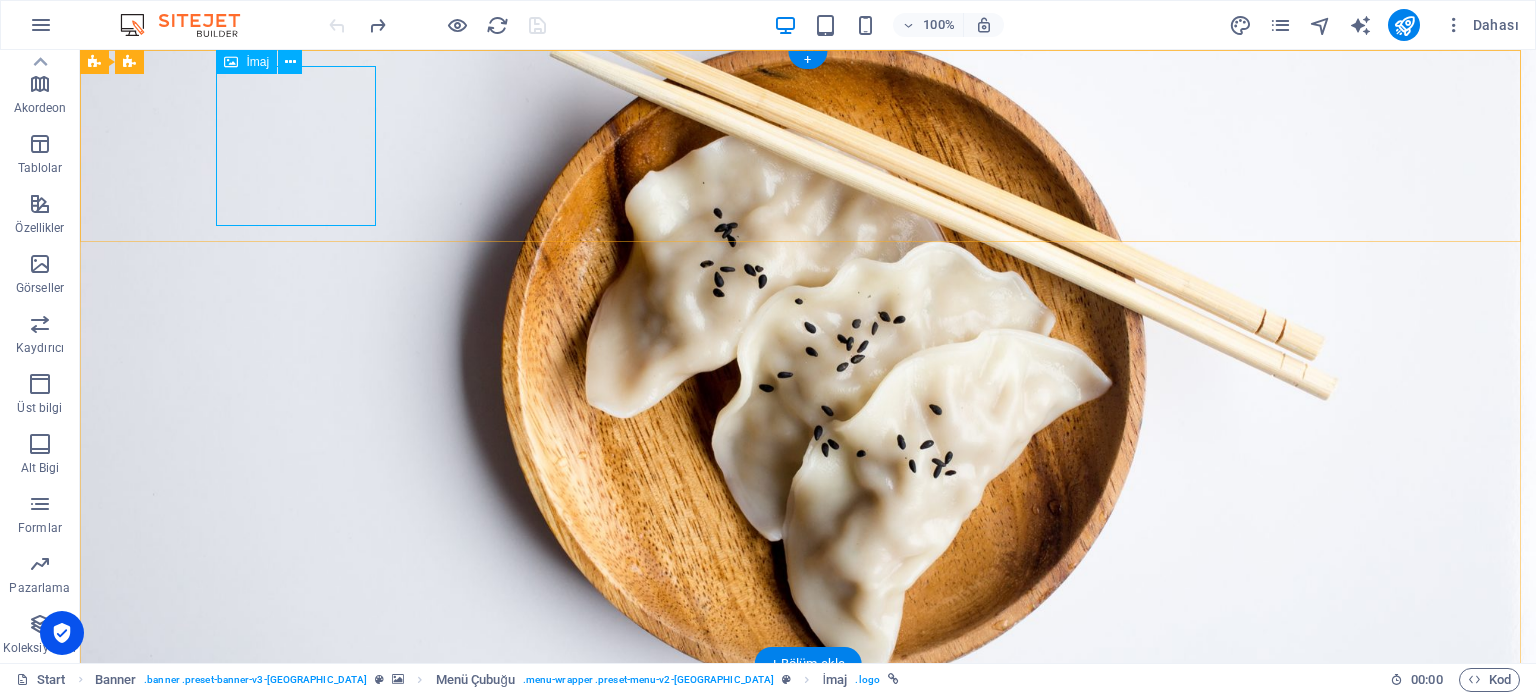 click at bounding box center (808, 760) 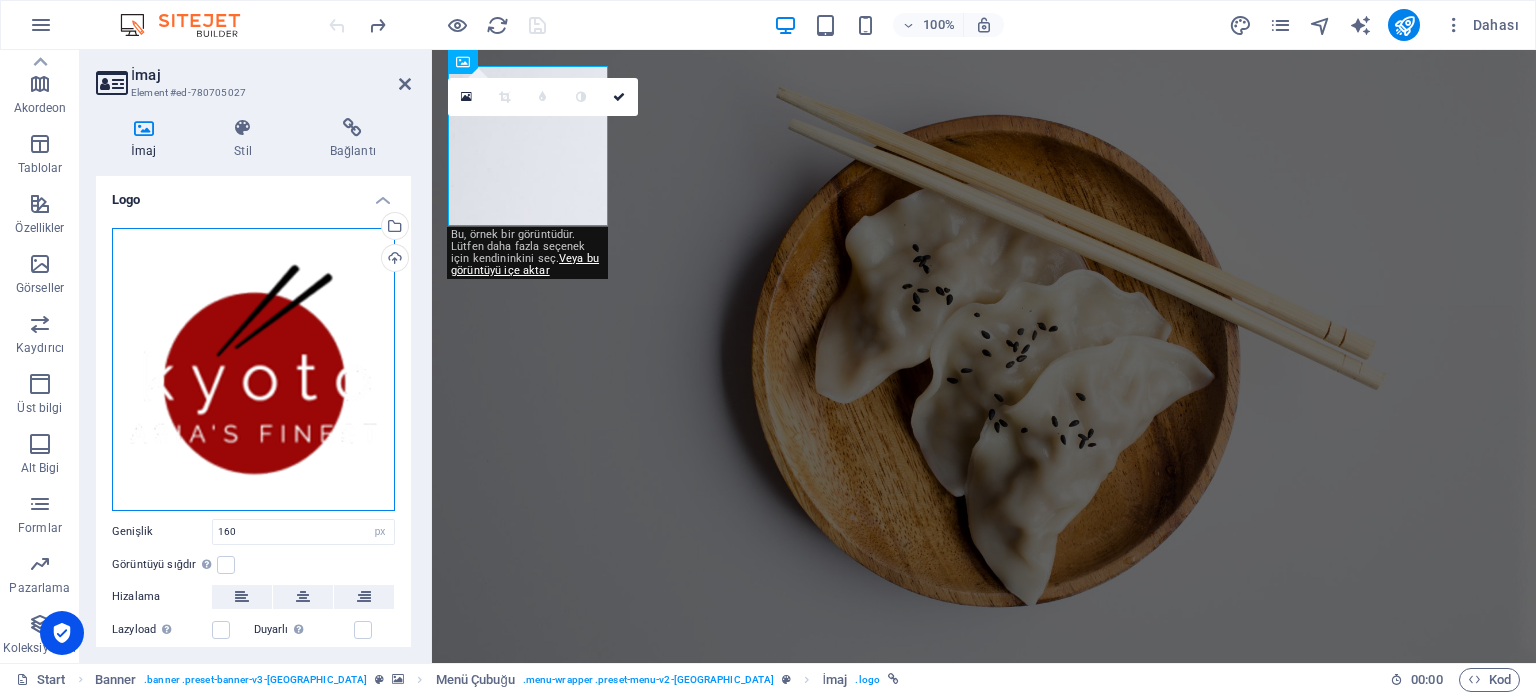 click on "Dosyaları buraya sürükleyin, dosyaları seçmek için tıklayın veya Dosyalardan ya da ücretsiz stok fotoğraf ve videolarımızdan dosyalar seçin" at bounding box center [253, 369] 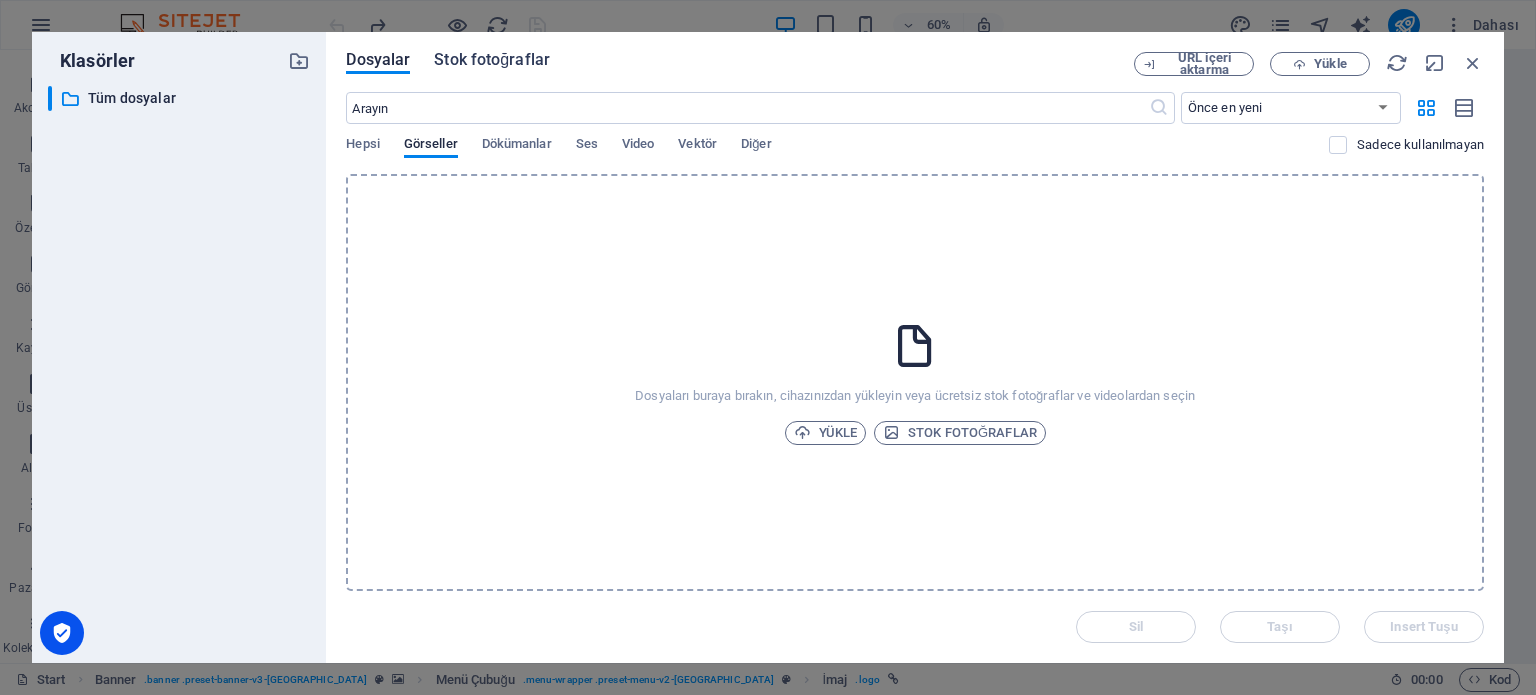 click on "Stok fotoğraflar" at bounding box center [492, 60] 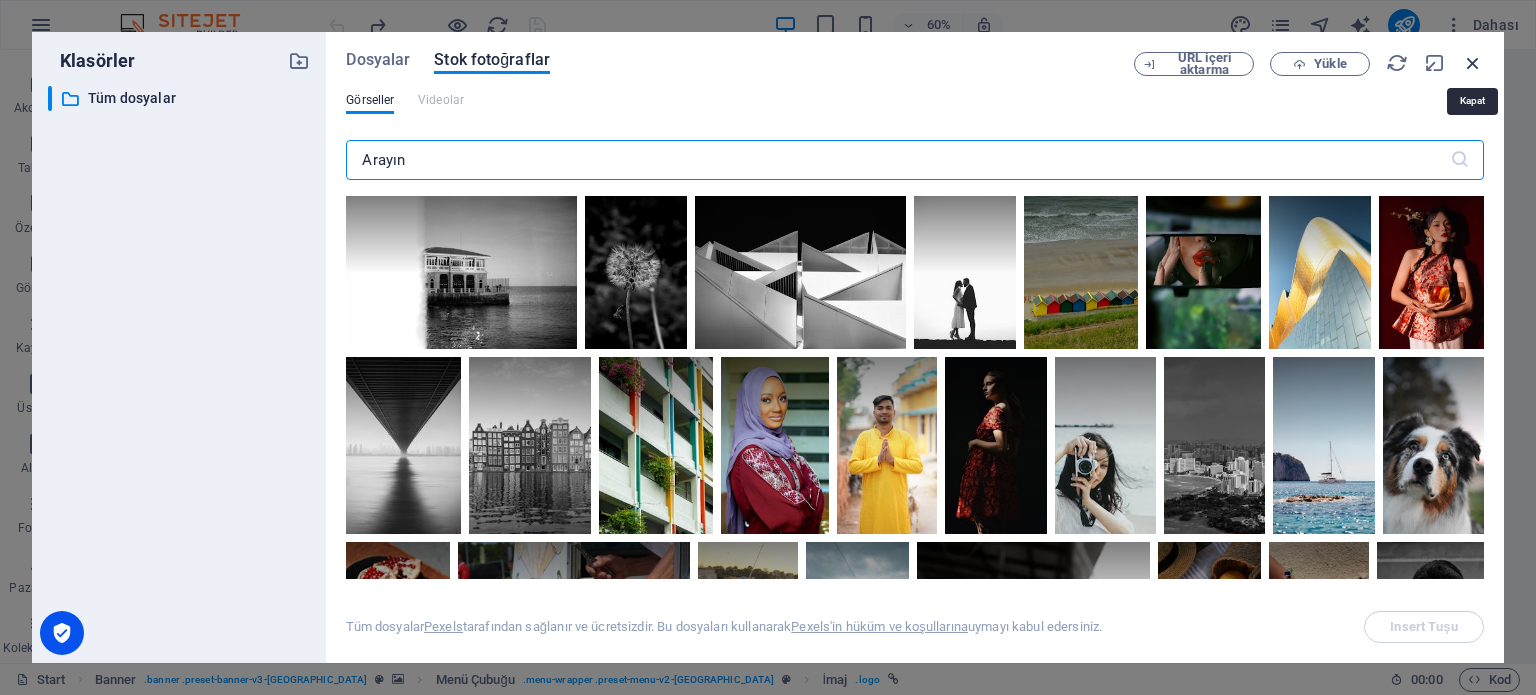 click at bounding box center (1473, 63) 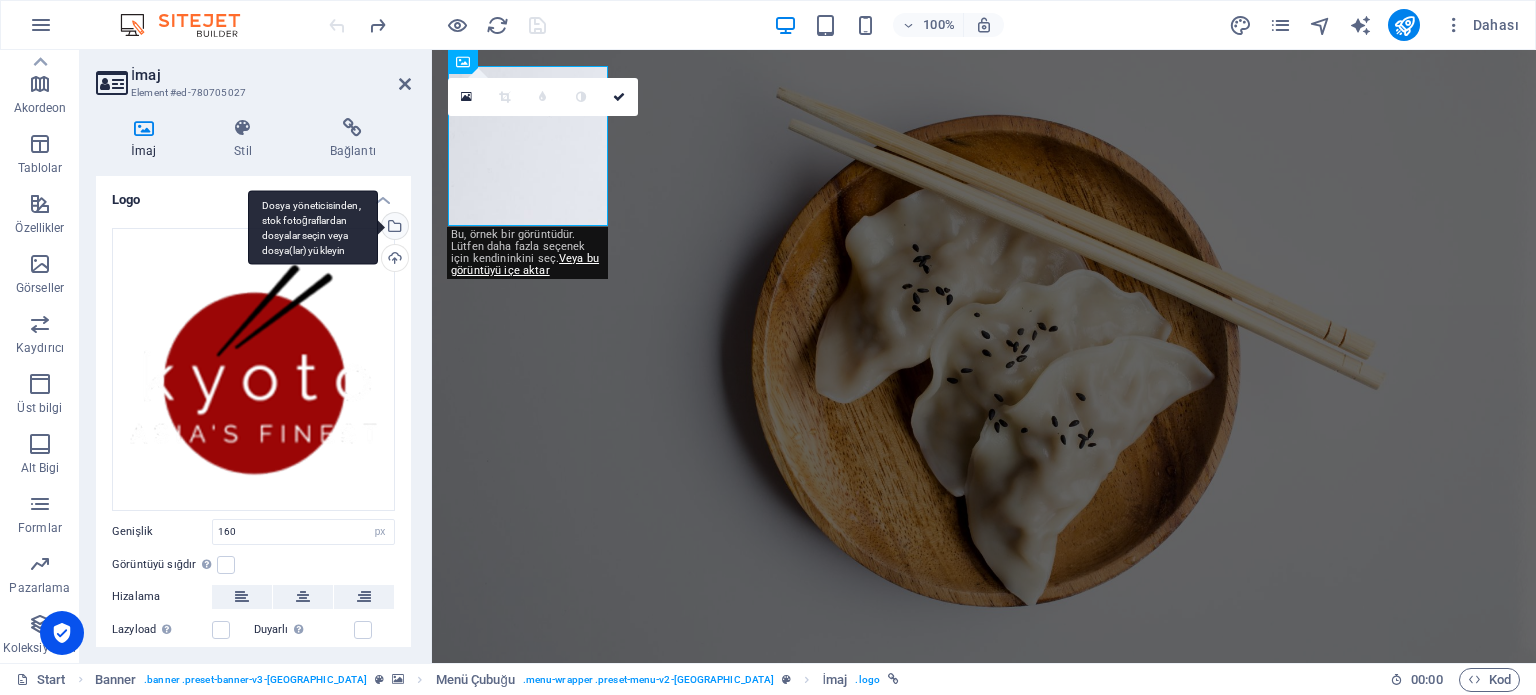 click on "Dosya yöneticisinden, stok fotoğraflardan dosyalar seçin veya dosya(lar) yükleyin" at bounding box center (393, 228) 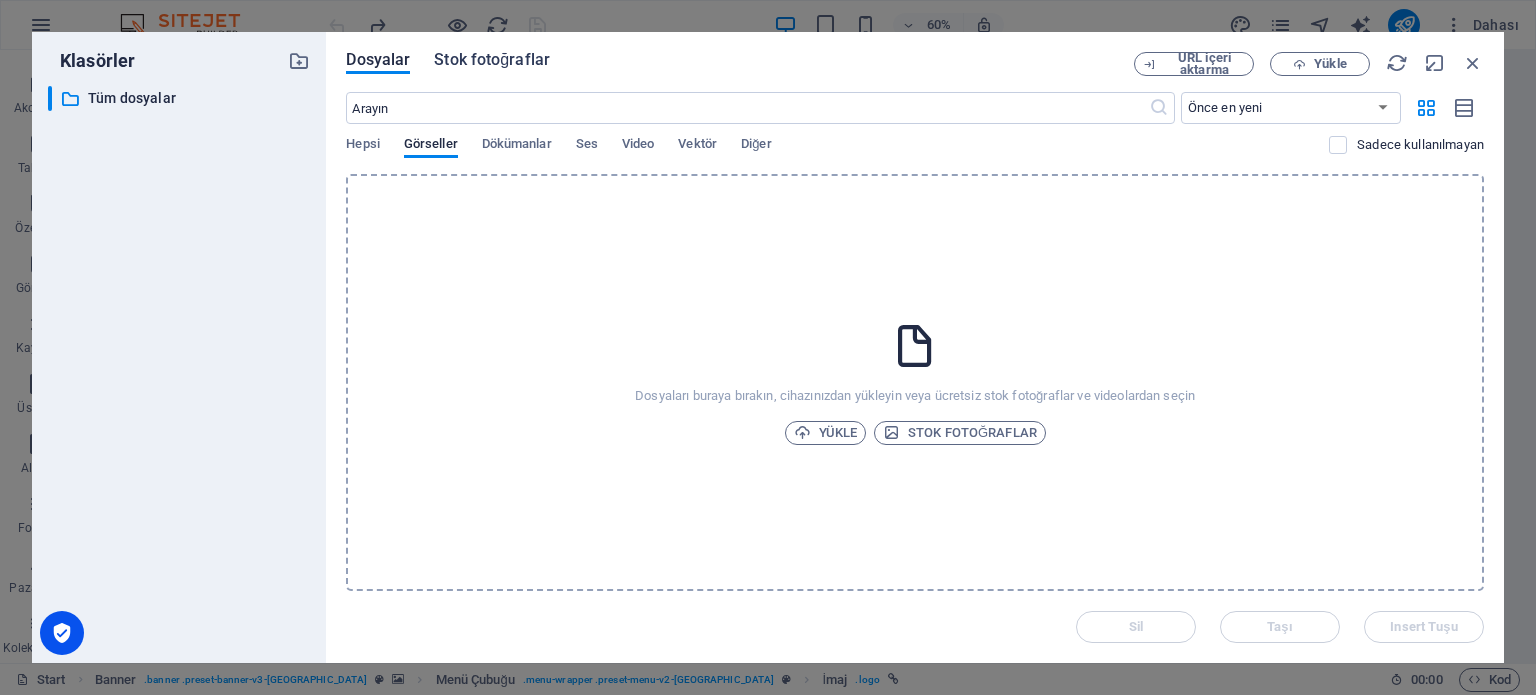 click on "Stok fotoğraflar" at bounding box center (492, 60) 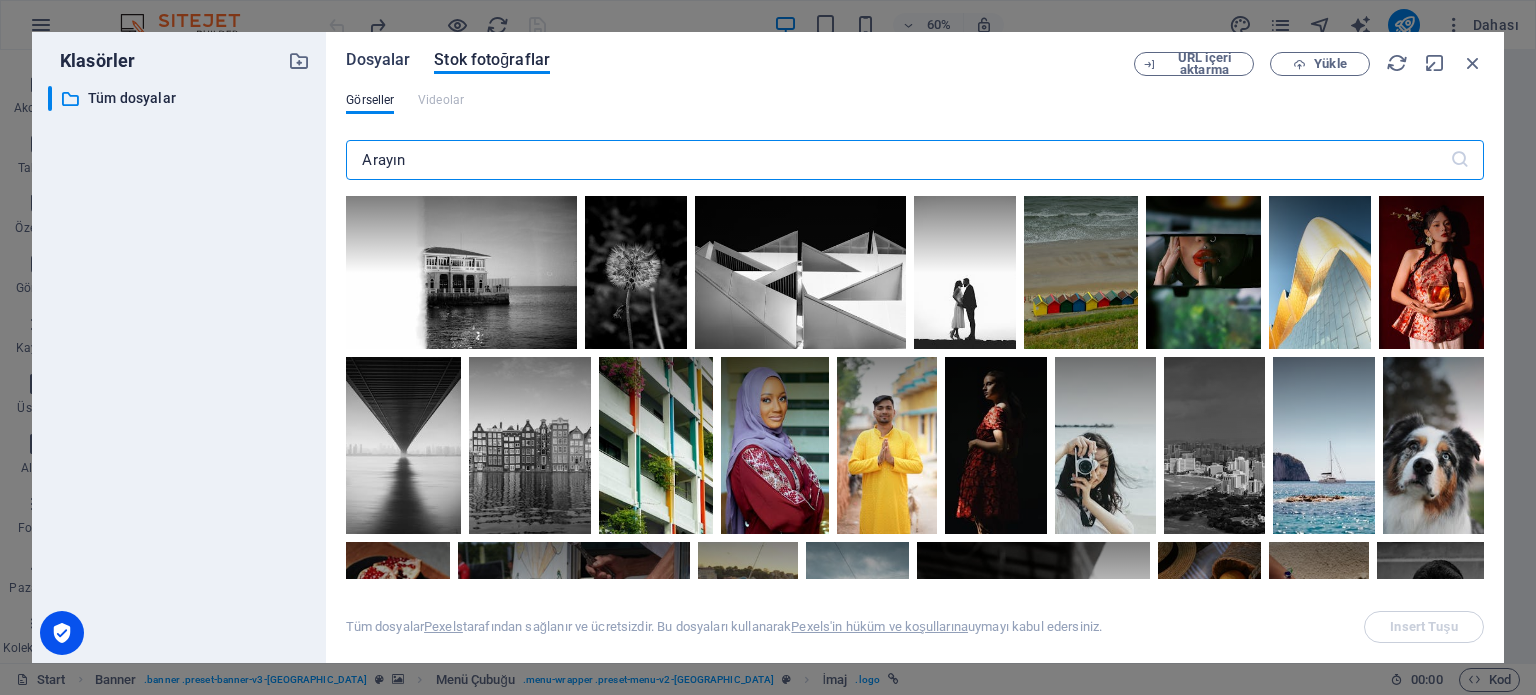 click on "Dosyalar" at bounding box center (378, 60) 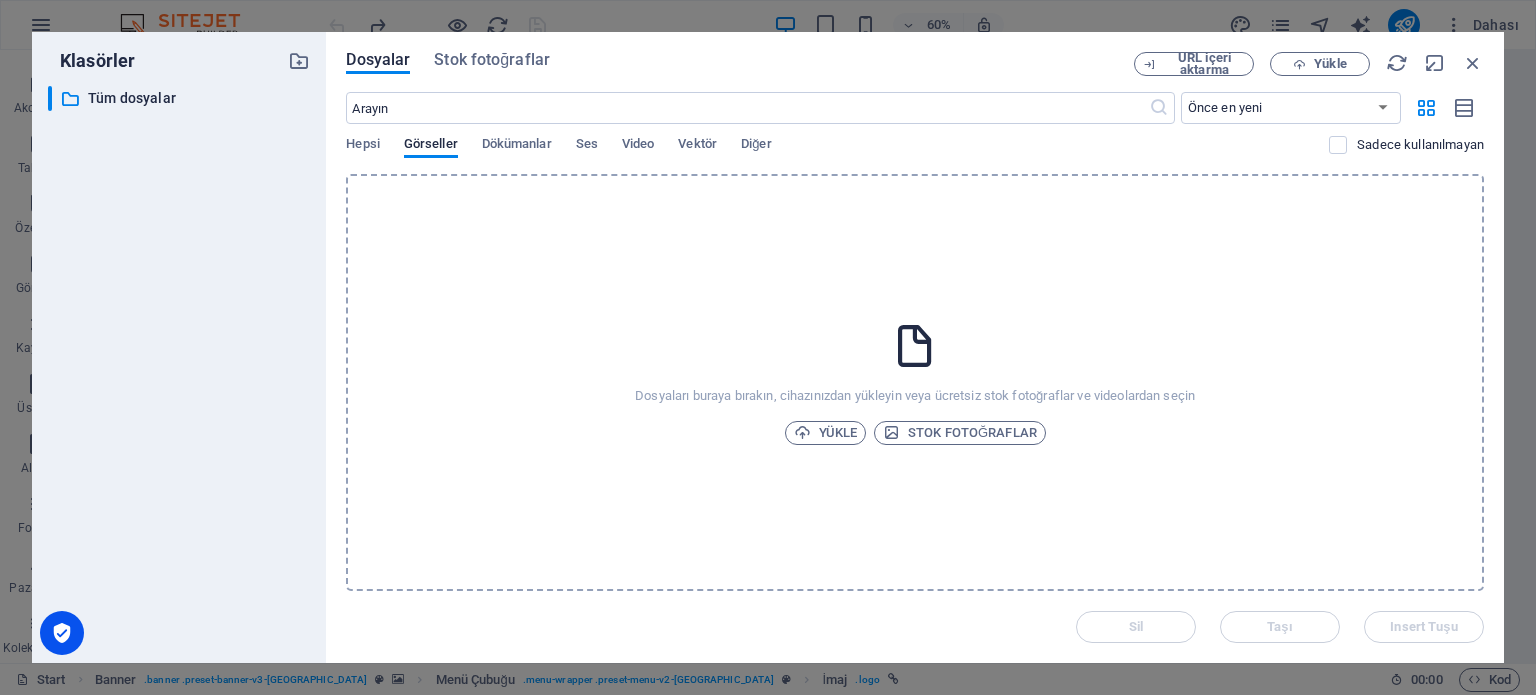 click on "Hepsi Görseller Dökümanlar Ses Video Vektör Diğer" at bounding box center [837, 155] 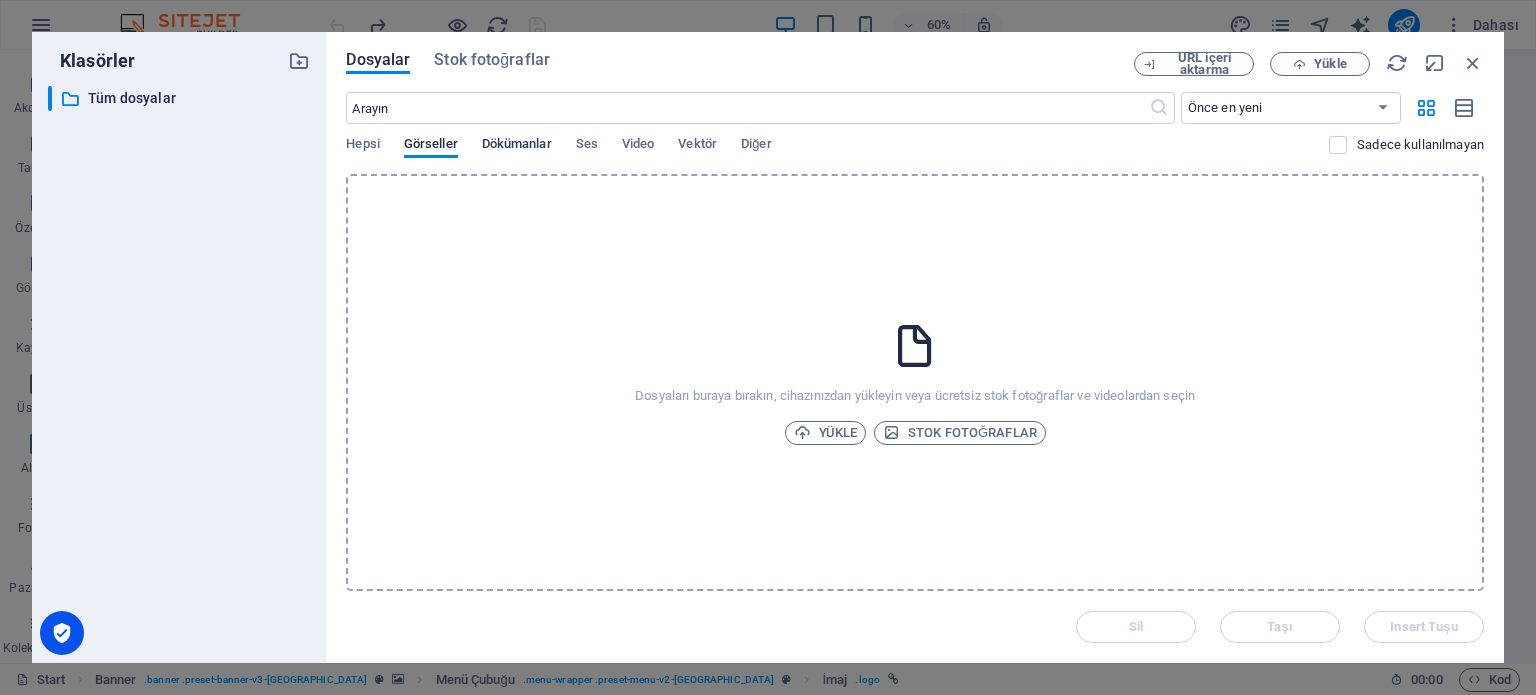 click on "Dökümanlar" at bounding box center (517, 146) 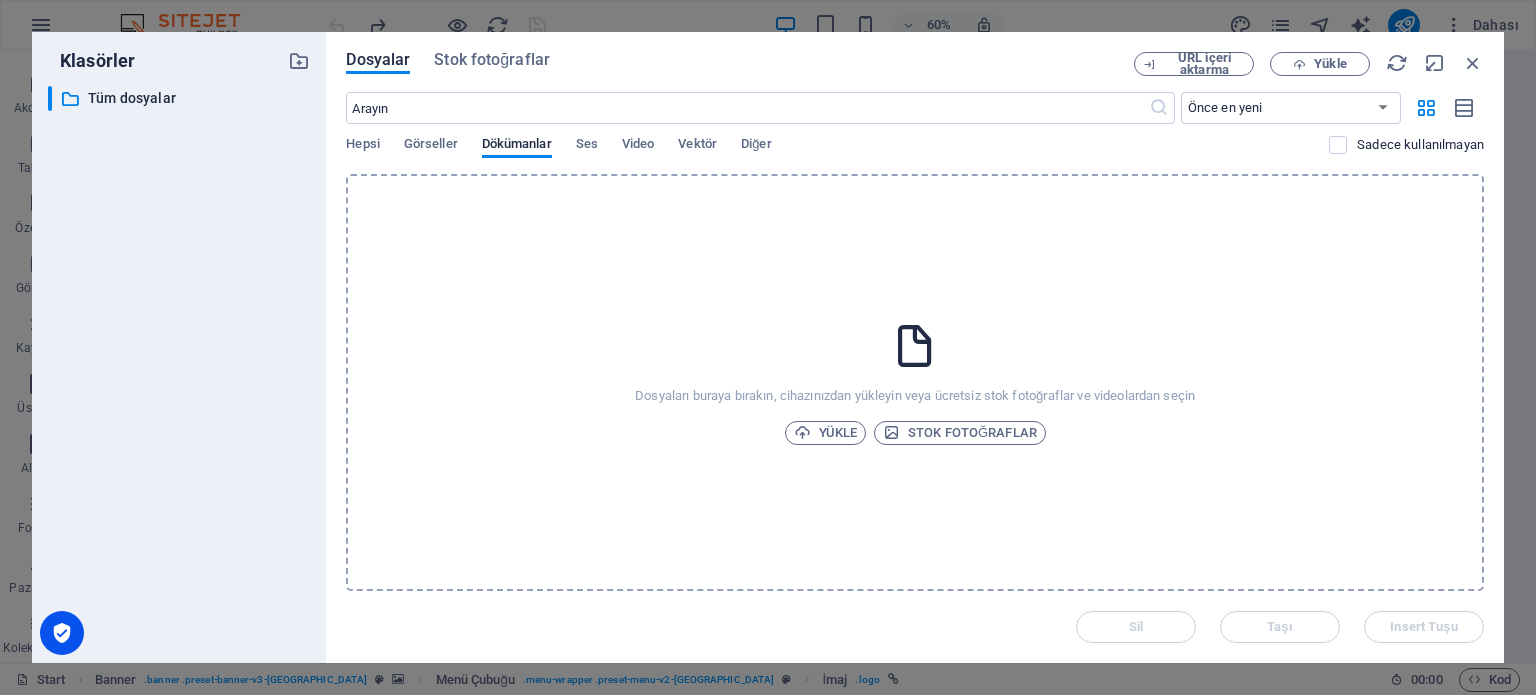 click on "Hepsi Görseller Dökümanlar Ses Video Vektör Diğer" at bounding box center (837, 155) 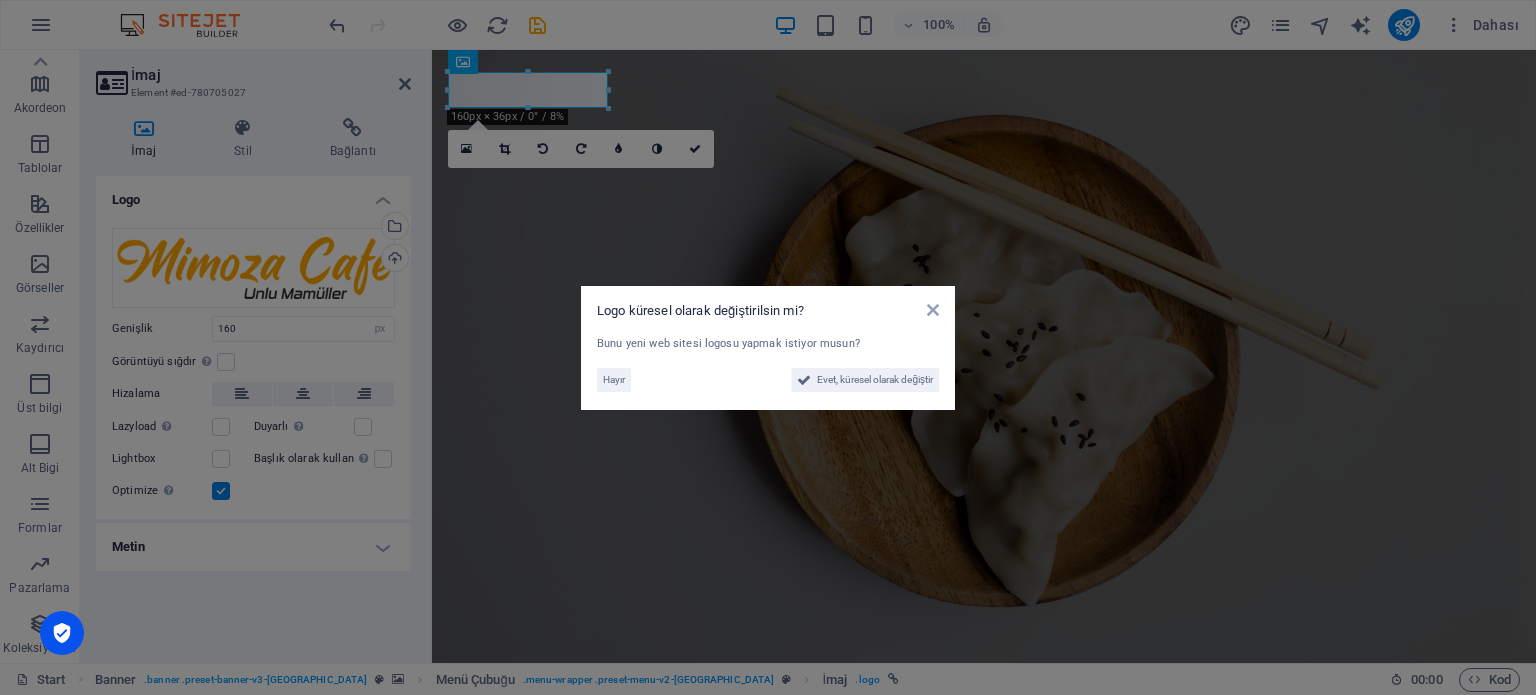 click on "Logo küresel olarak değiştirilsin mi? Bunu yeni web sitesi logosu yapmak istiyor musun? Hayır Evet, küresel olarak değiştir" at bounding box center (768, 348) 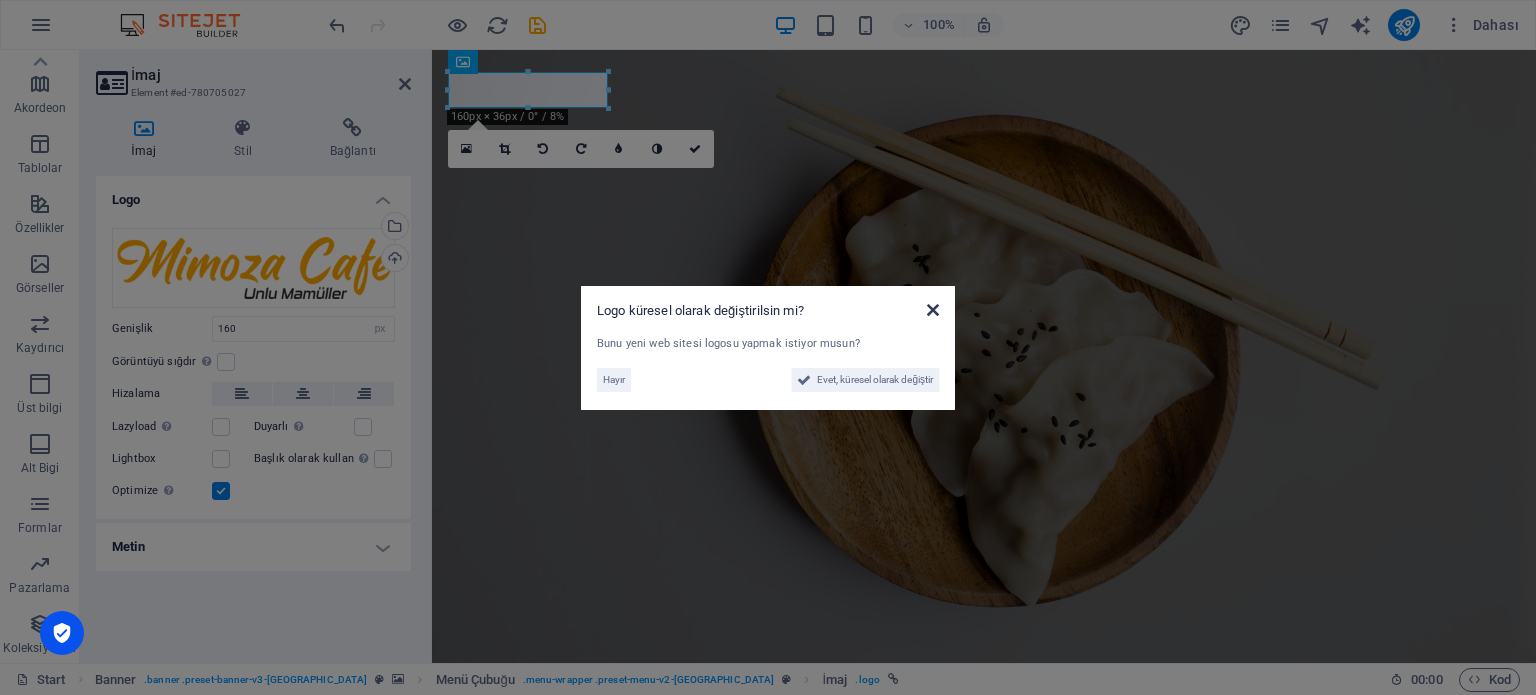 click at bounding box center [933, 310] 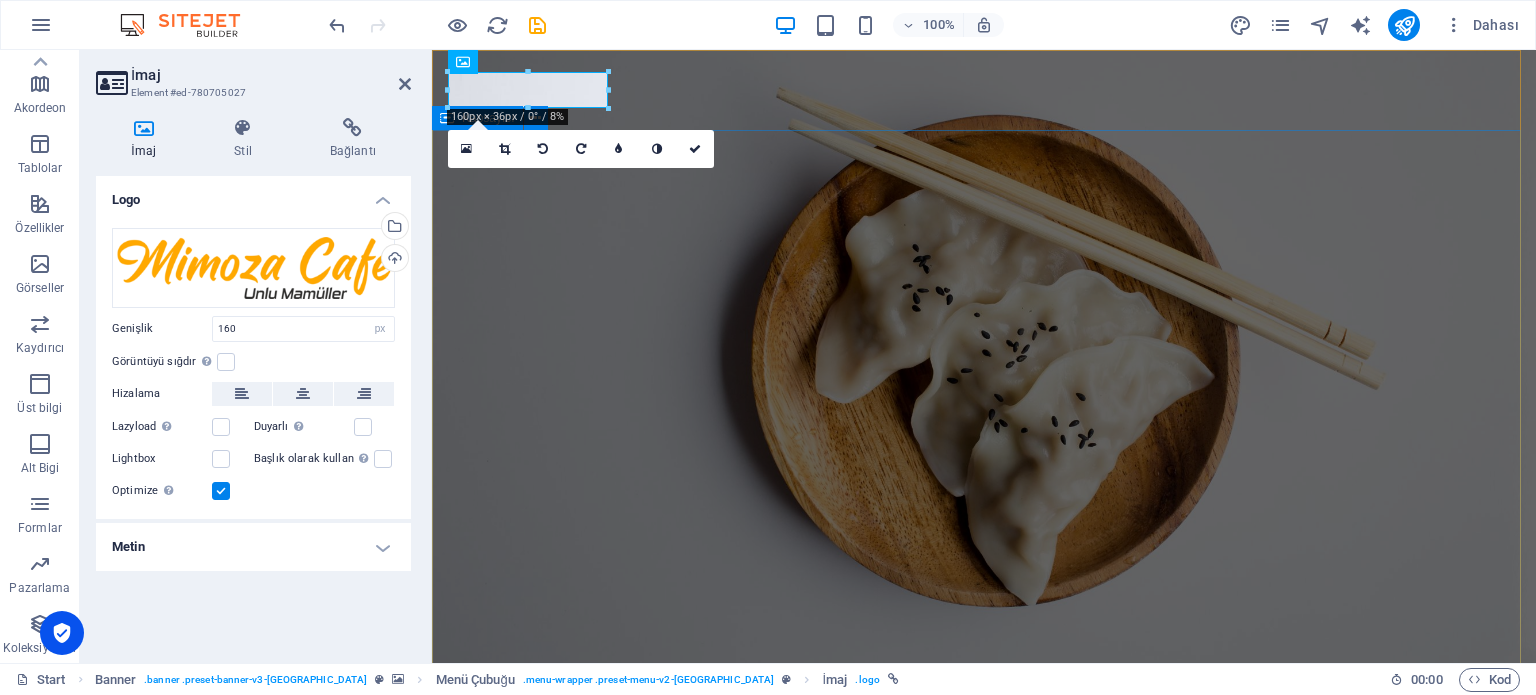 click on "taste of Asia" at bounding box center (984, 924) 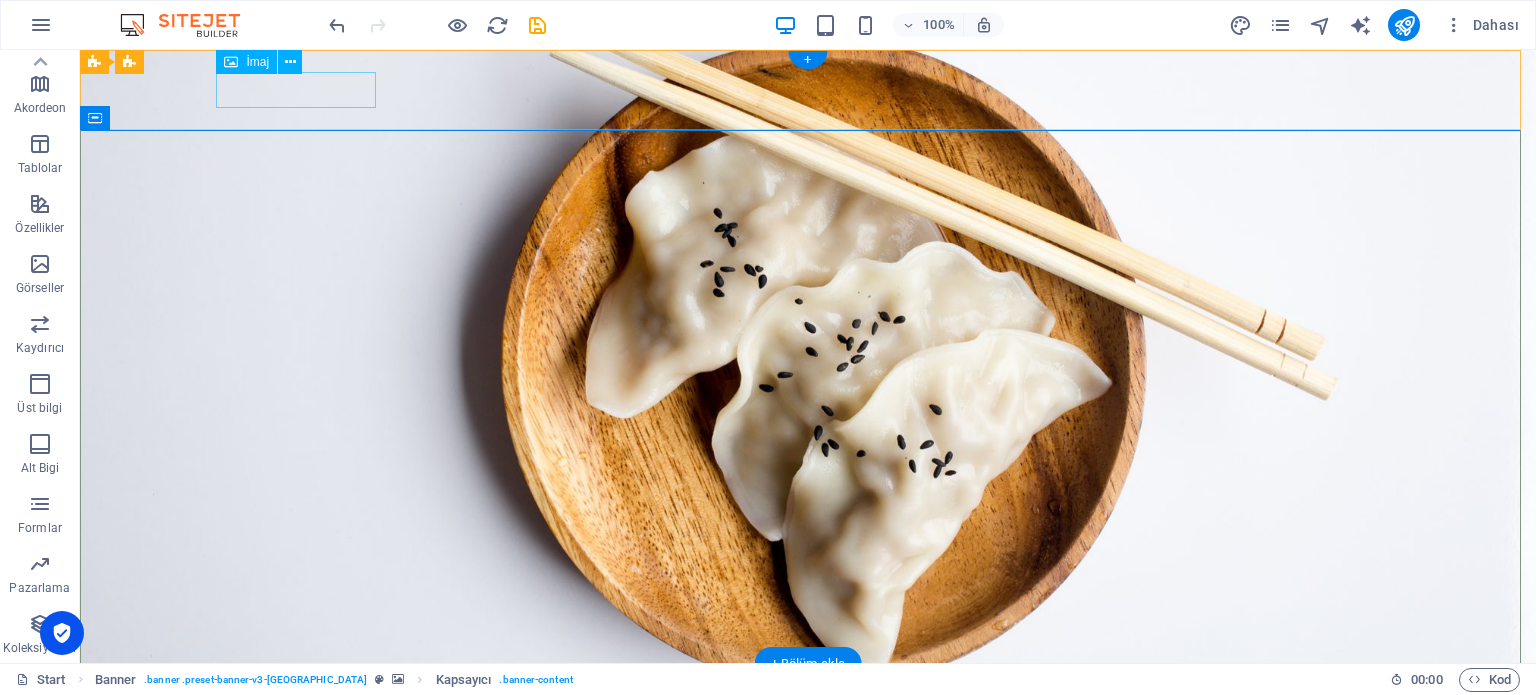 click at bounding box center (808, 698) 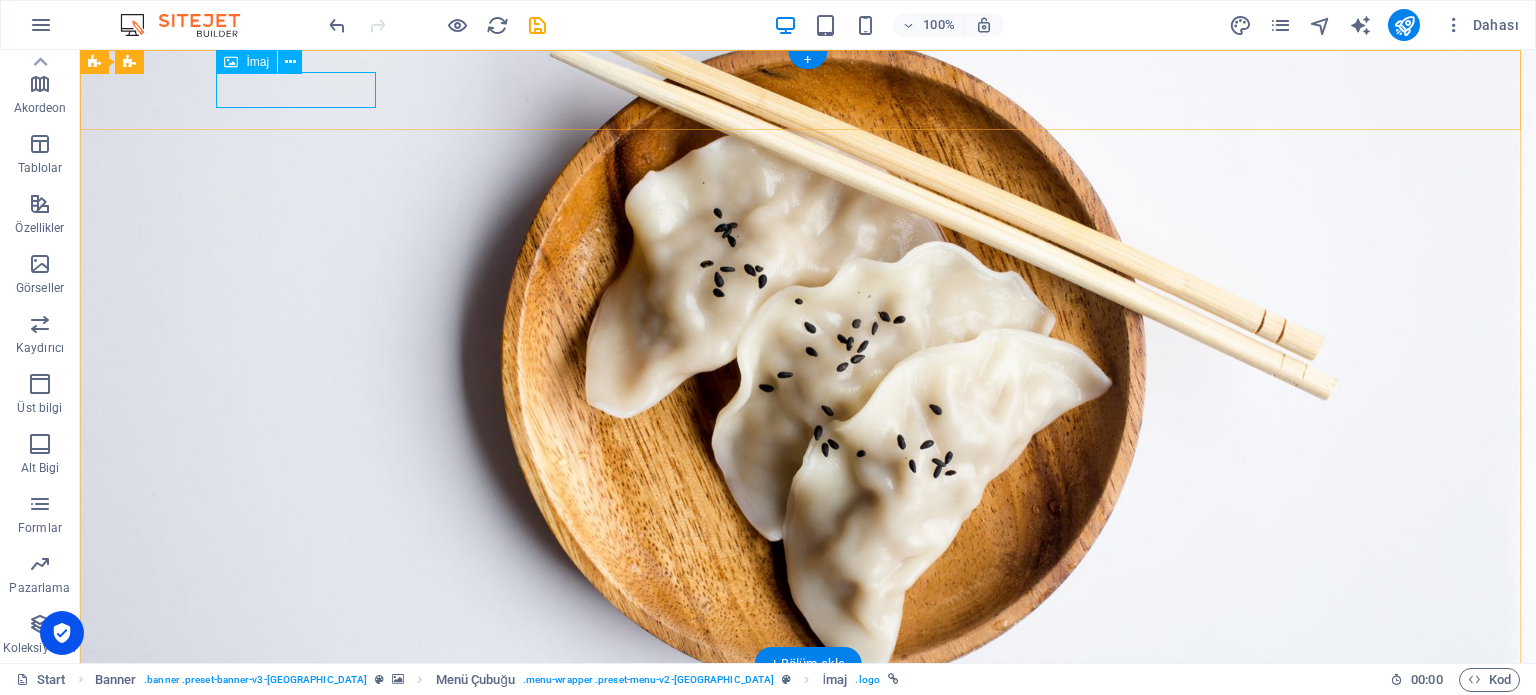 click at bounding box center (808, 698) 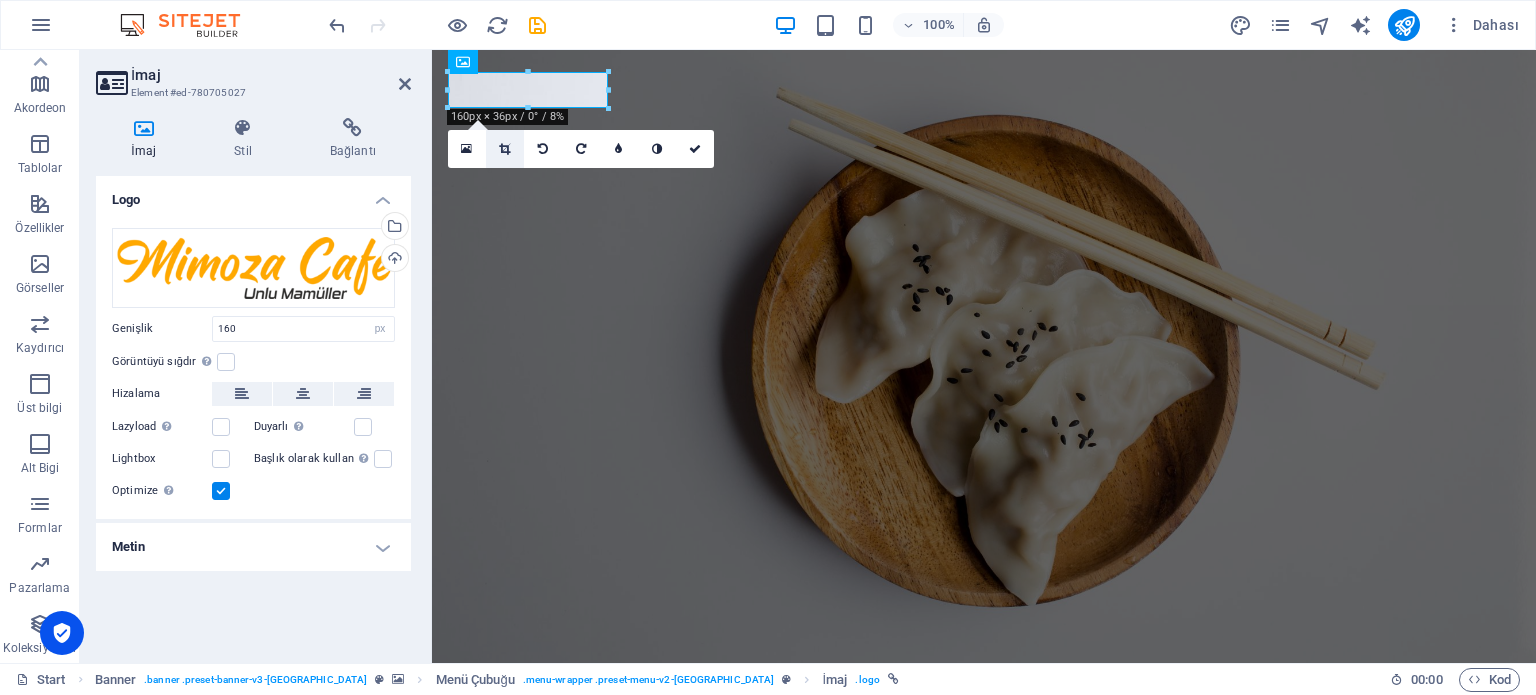 click at bounding box center (505, 149) 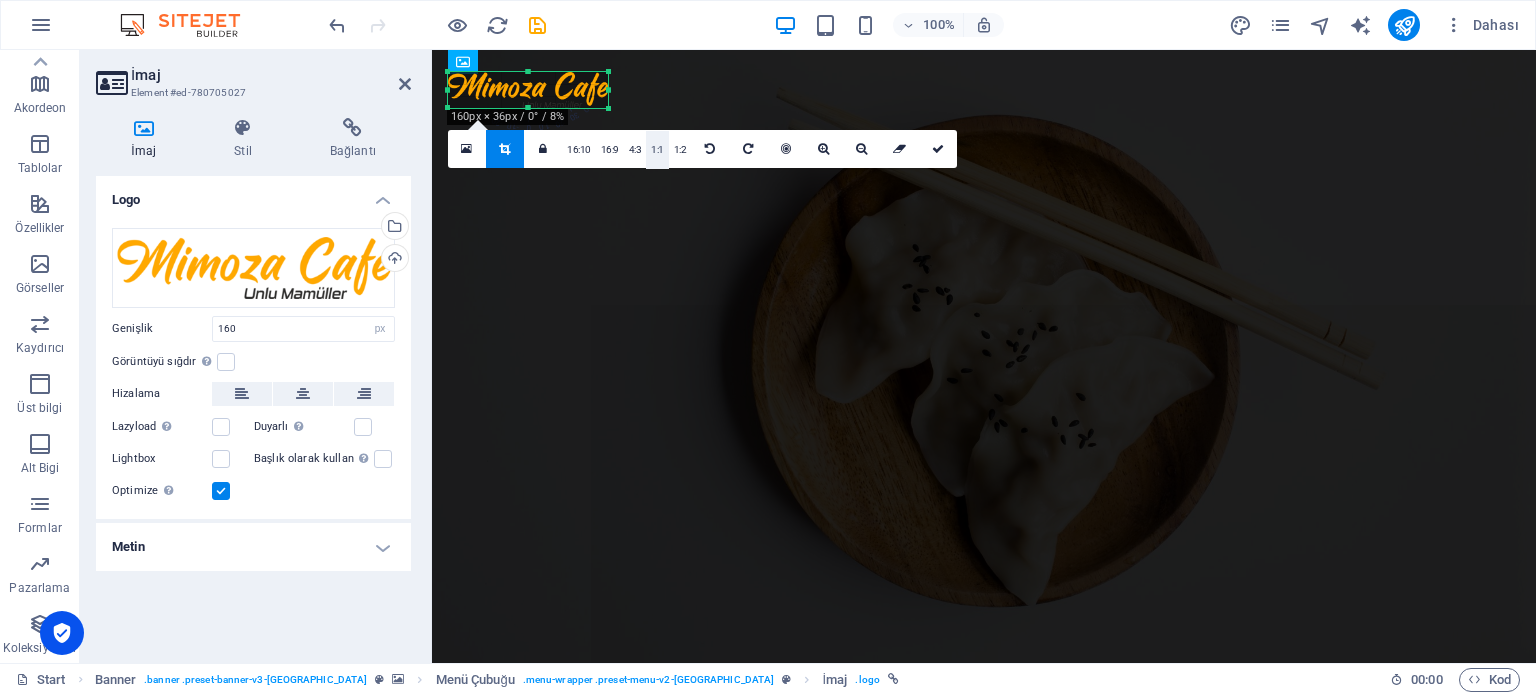 click on "1:1" at bounding box center (657, 150) 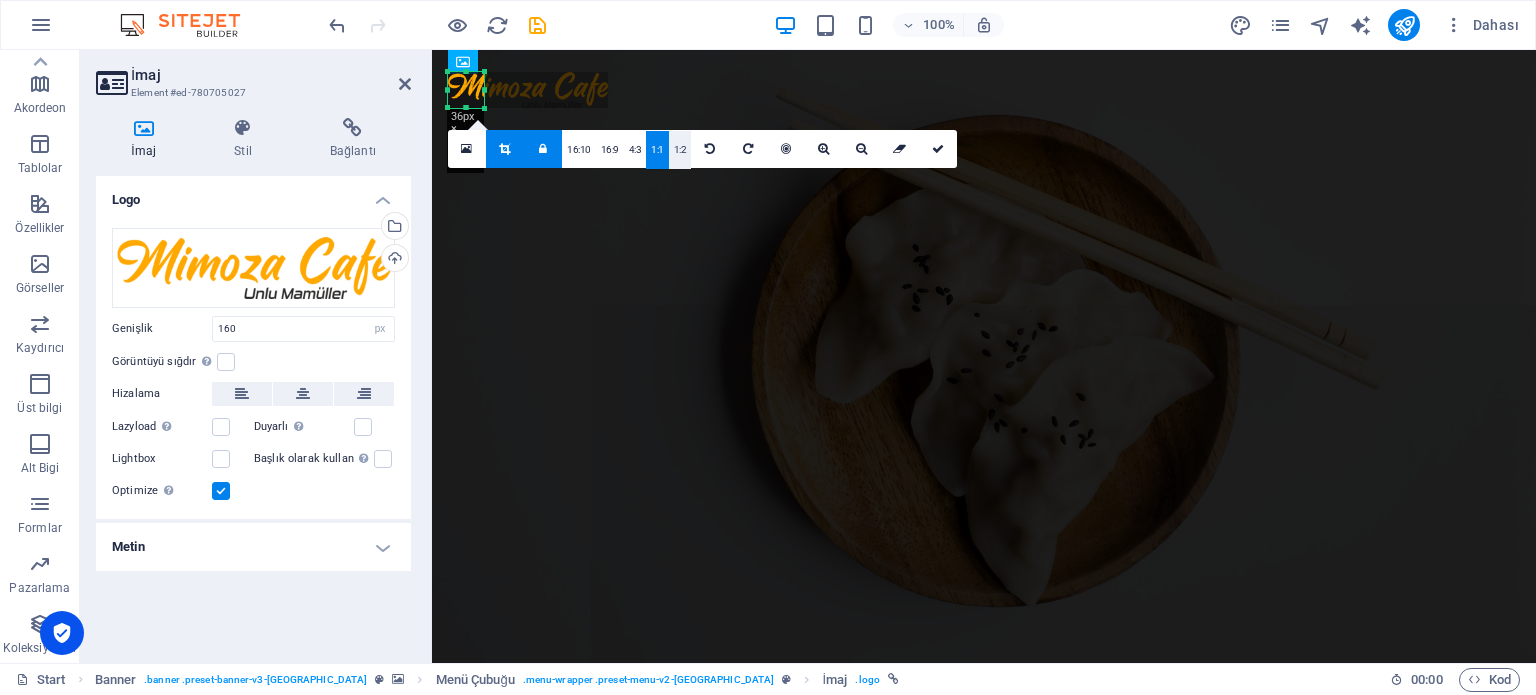 click on "1:2" at bounding box center [680, 150] 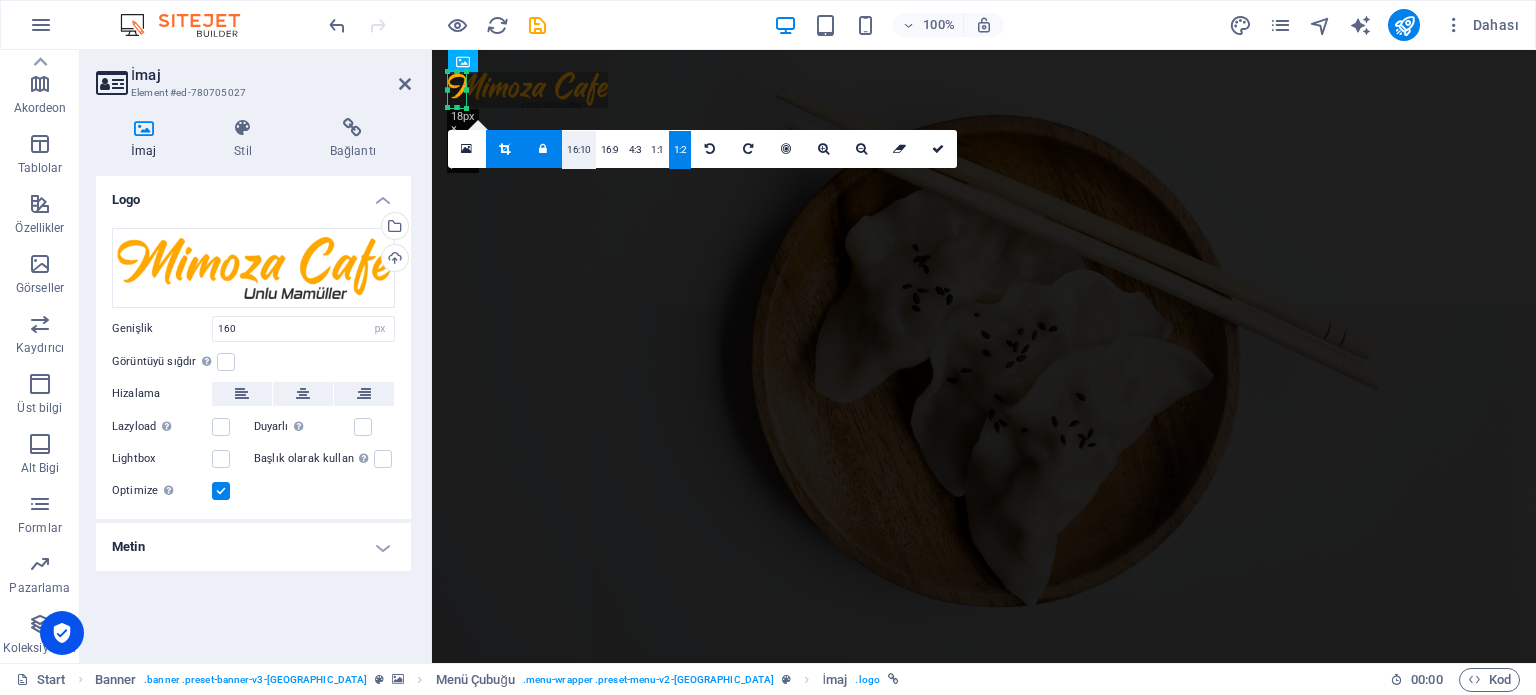 click on "16:10" at bounding box center [579, 150] 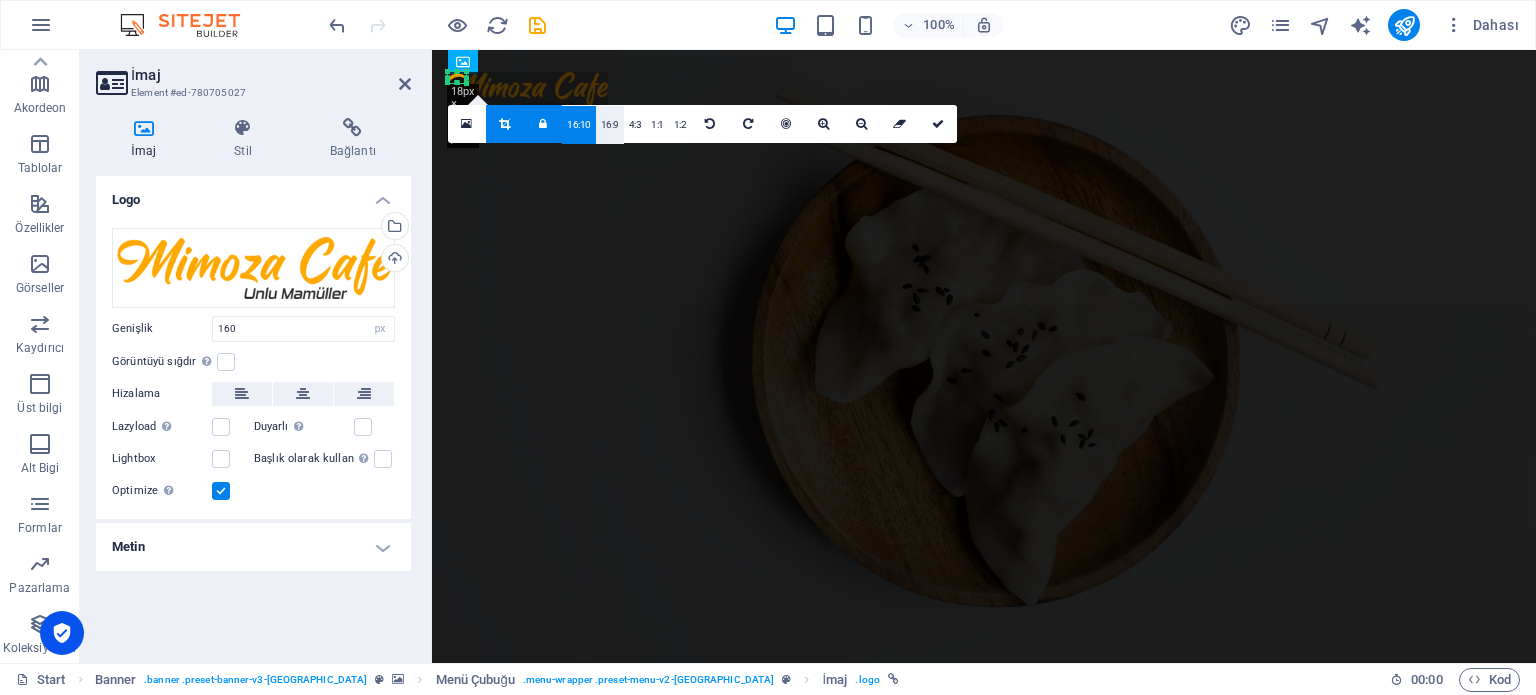 click on "16:9" at bounding box center [610, 125] 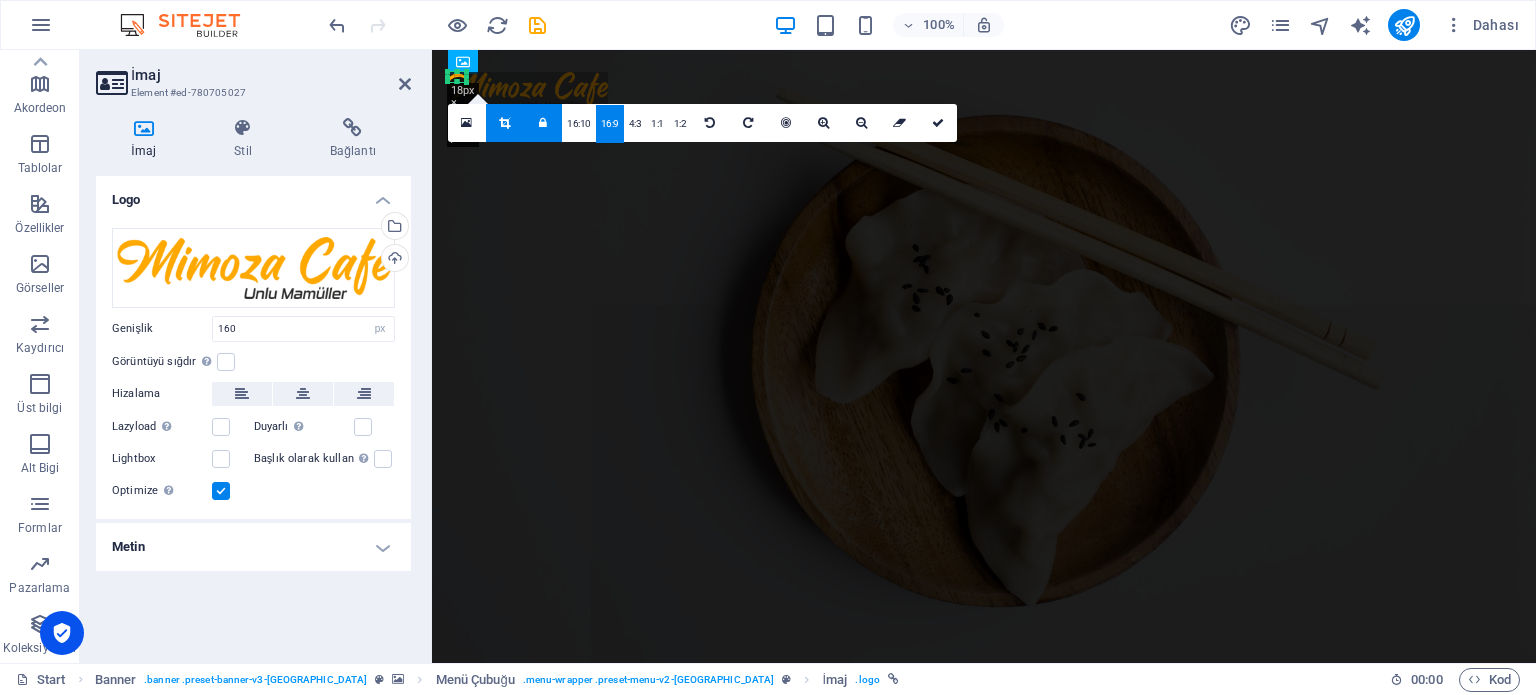 click at bounding box center [543, 123] 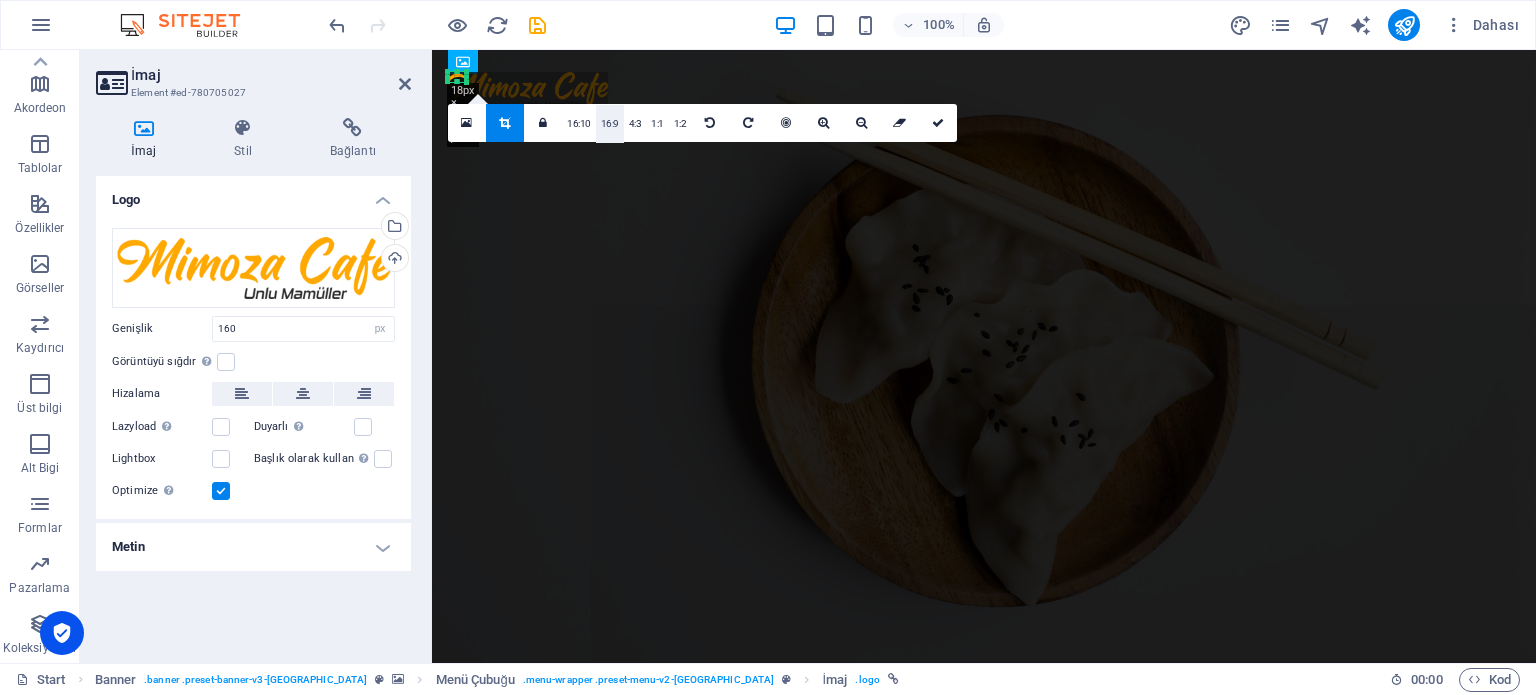 click on "16:9" at bounding box center [610, 124] 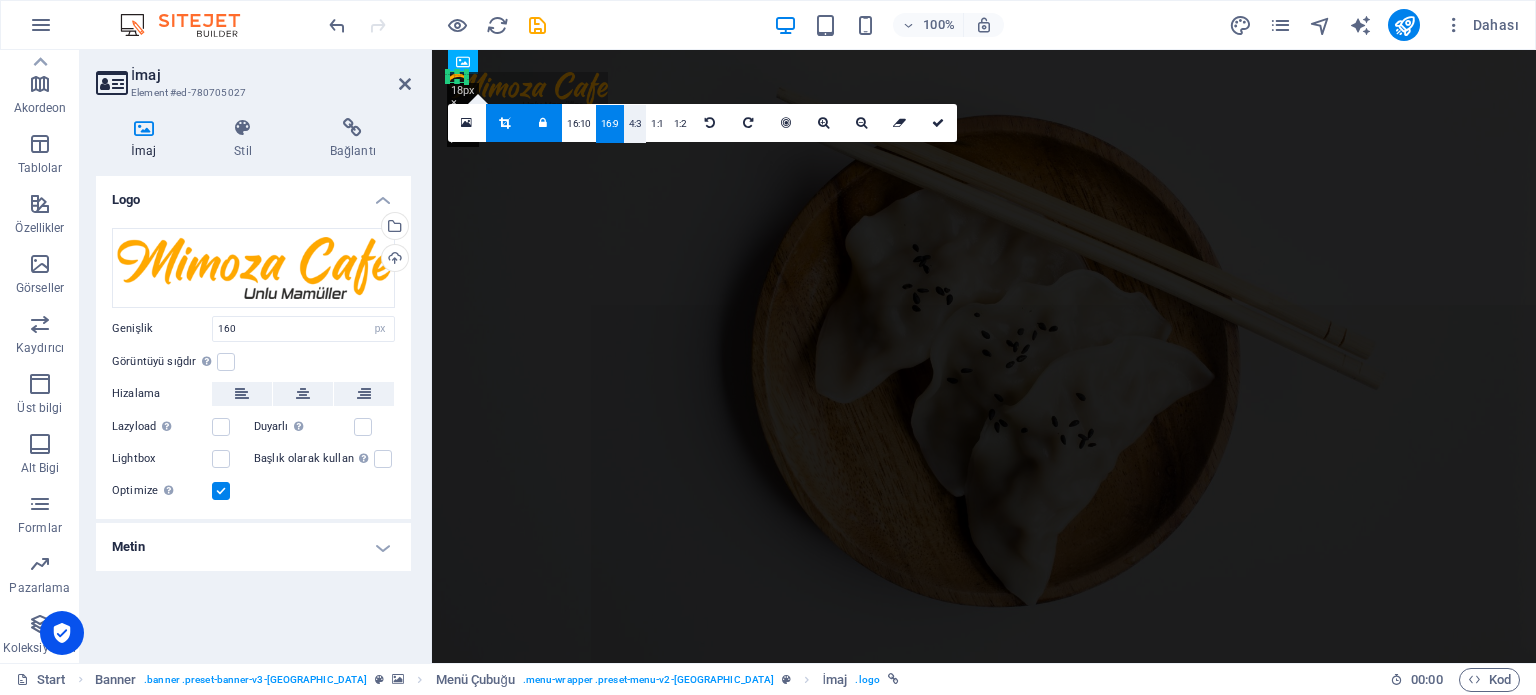 click on "4:3" at bounding box center (635, 124) 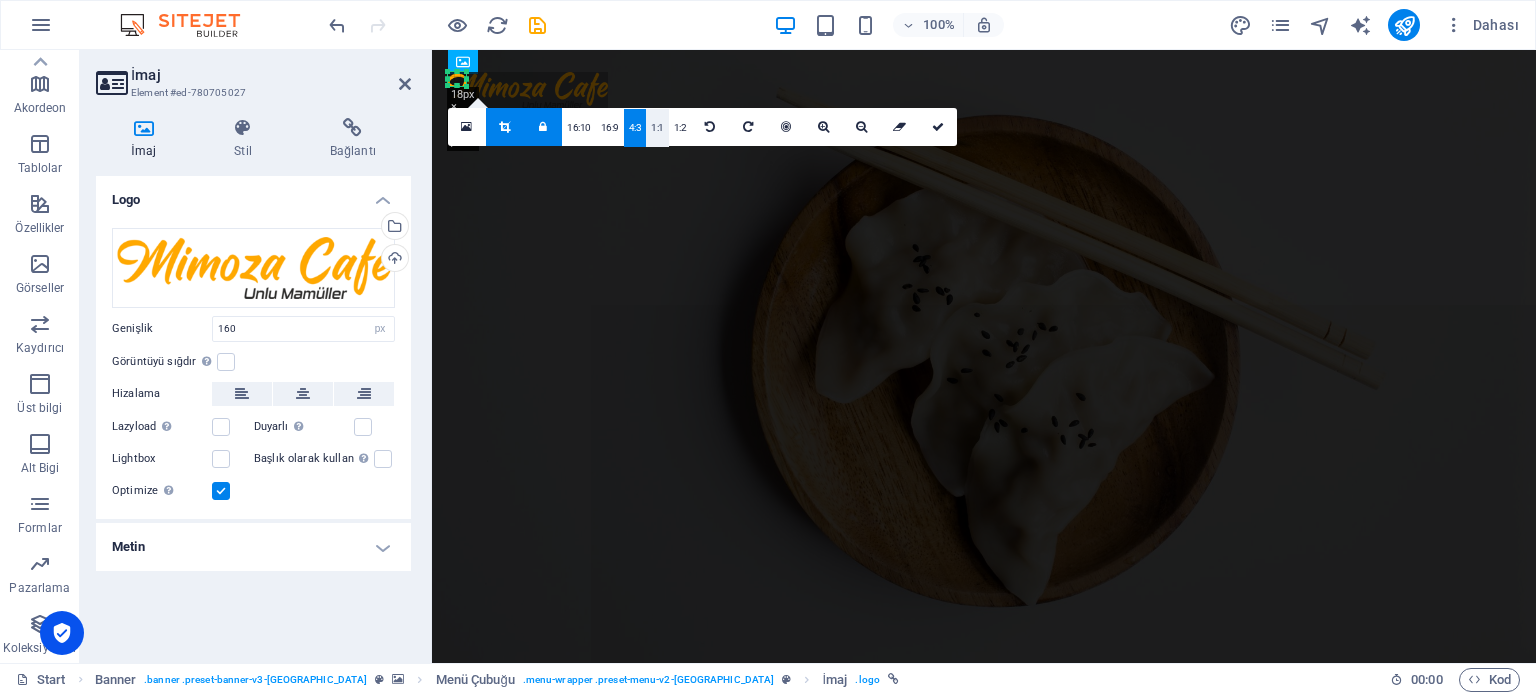 click on "1:1" at bounding box center (657, 128) 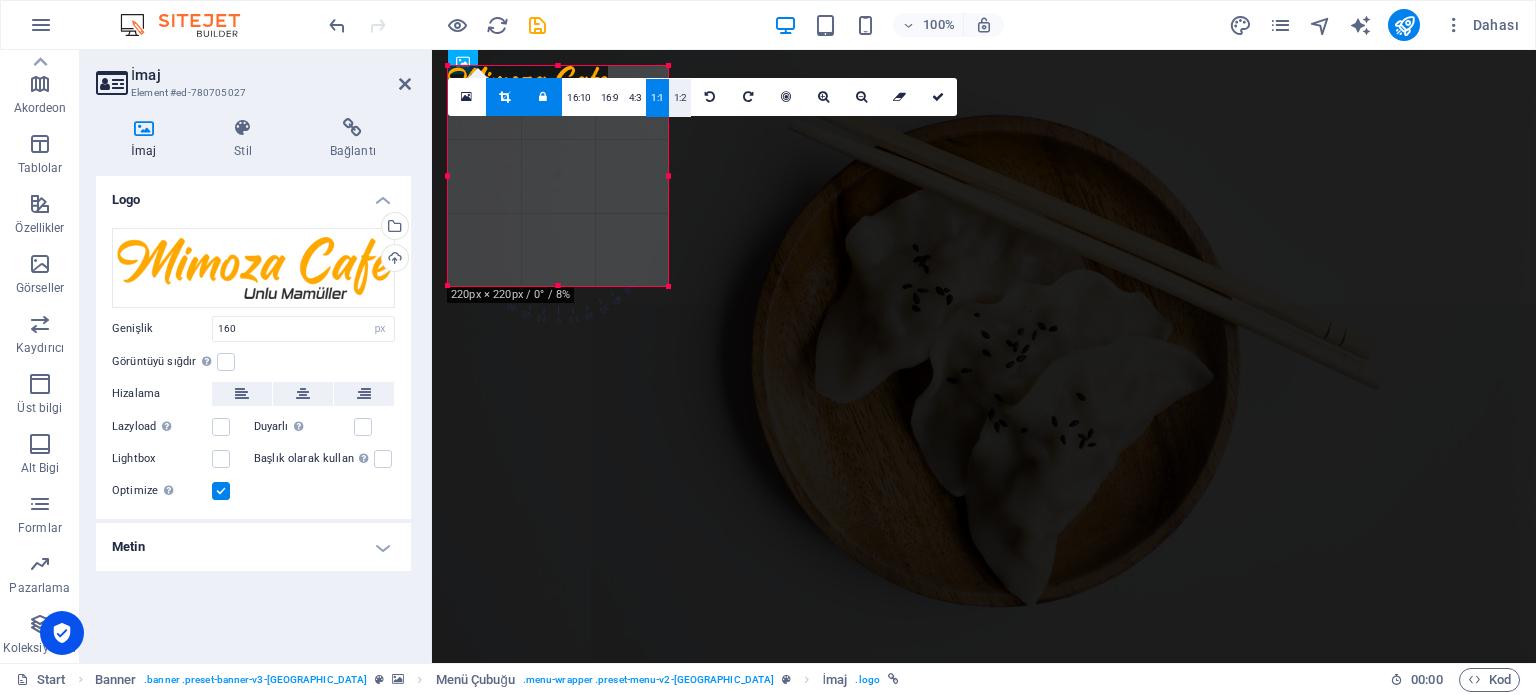 drag, startPoint x: 464, startPoint y: 91, endPoint x: 234, endPoint y: 64, distance: 231.57936 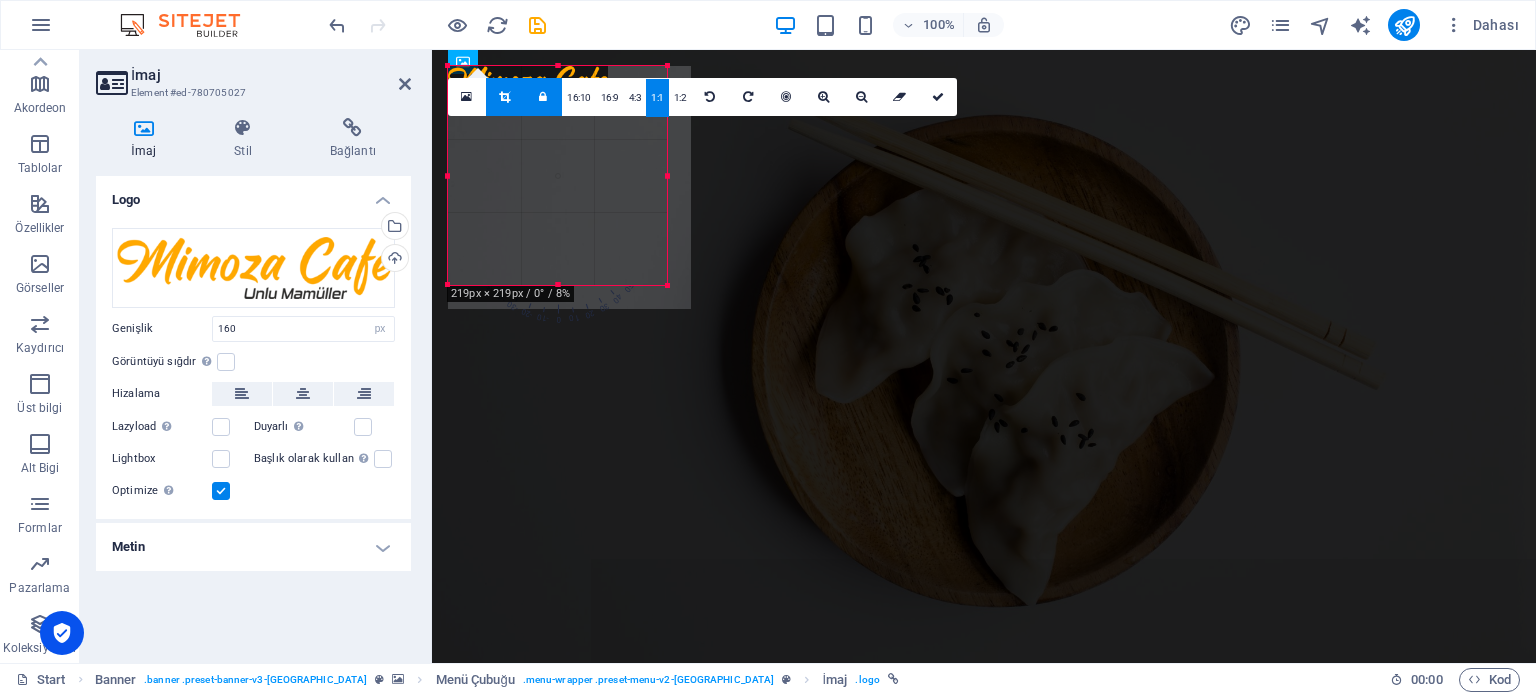 drag, startPoint x: 485, startPoint y: 83, endPoint x: 664, endPoint y: 87, distance: 179.0447 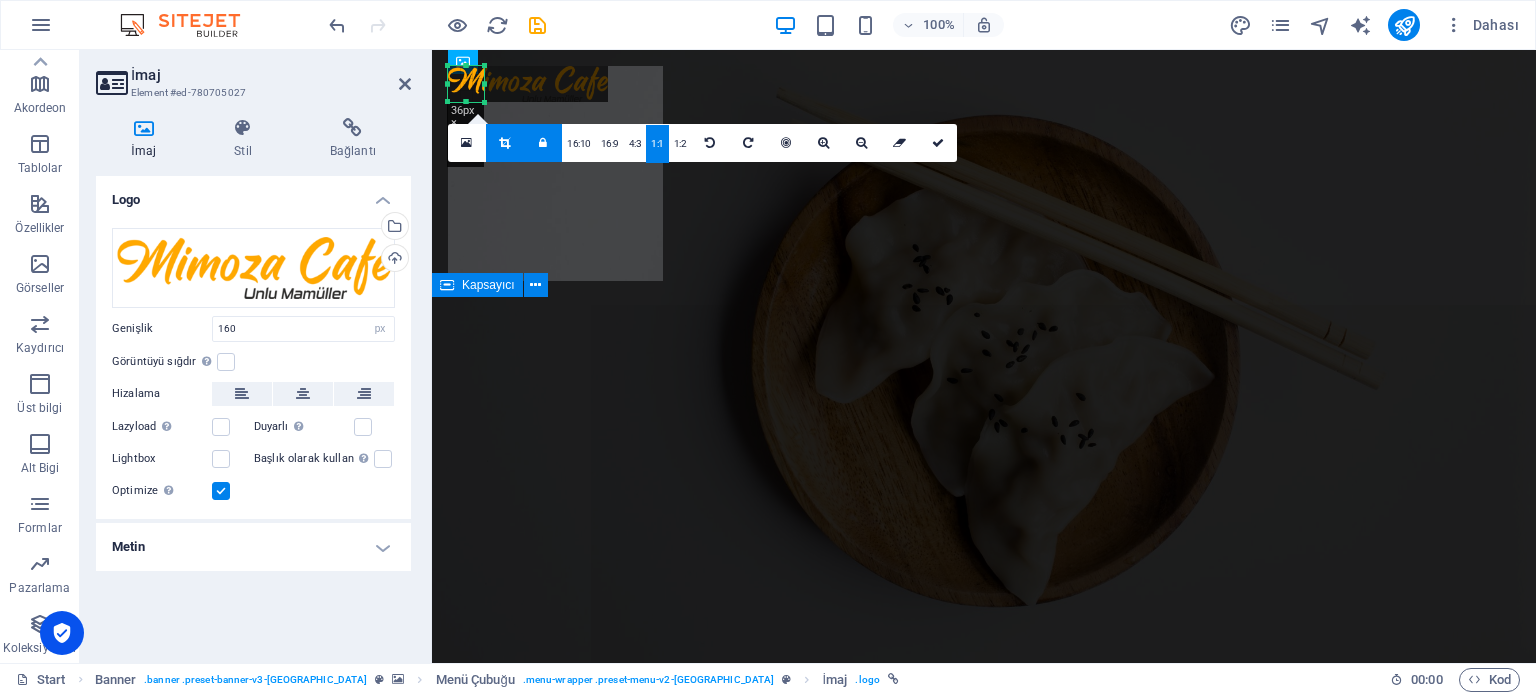 click on "taste of Asia" at bounding box center [984, 1103] 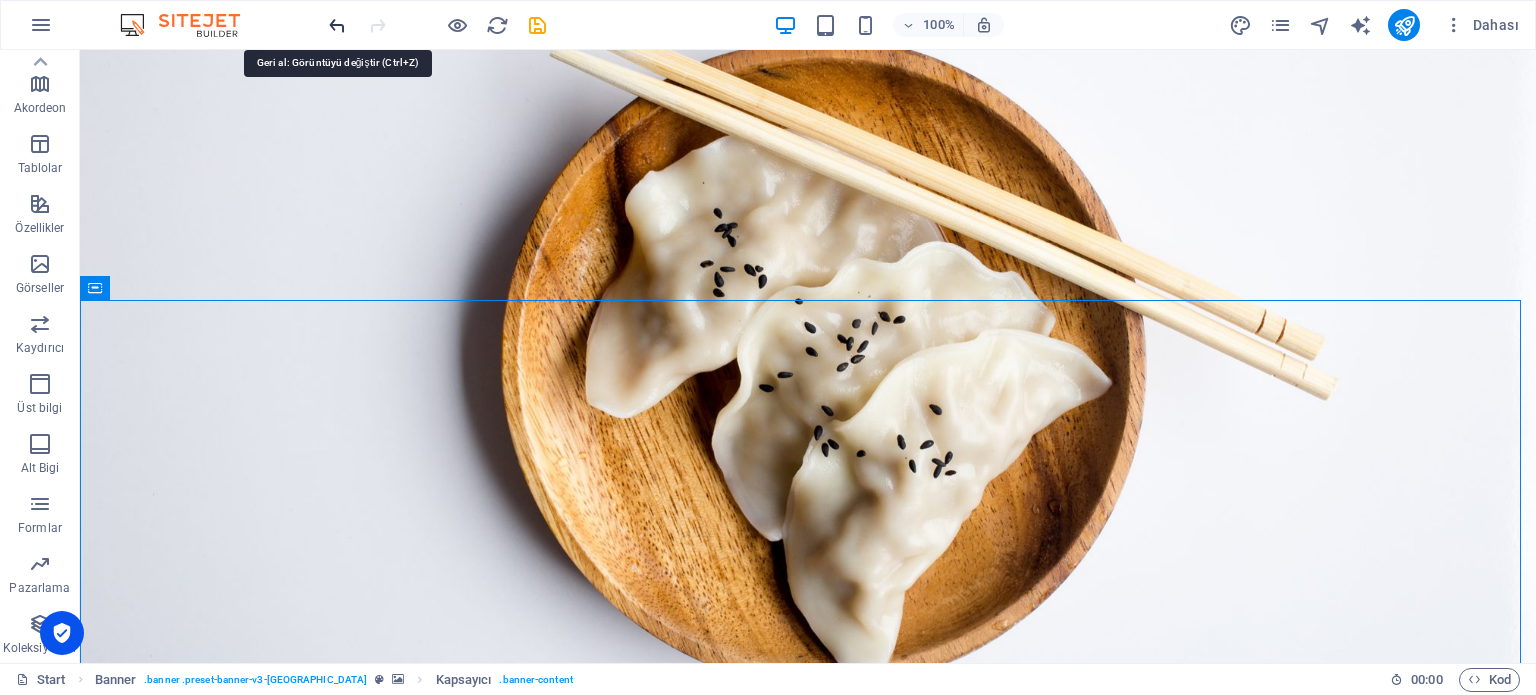 click at bounding box center [337, 25] 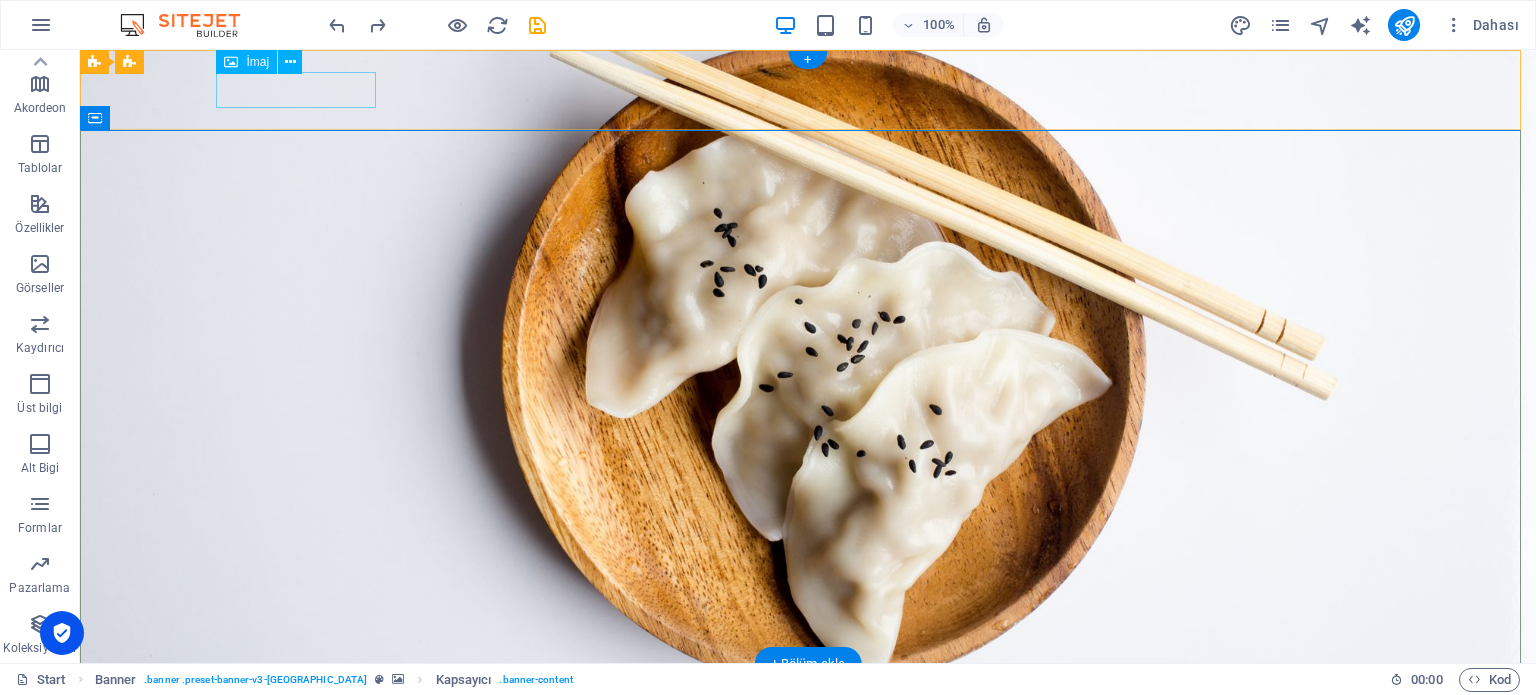 click at bounding box center [808, 698] 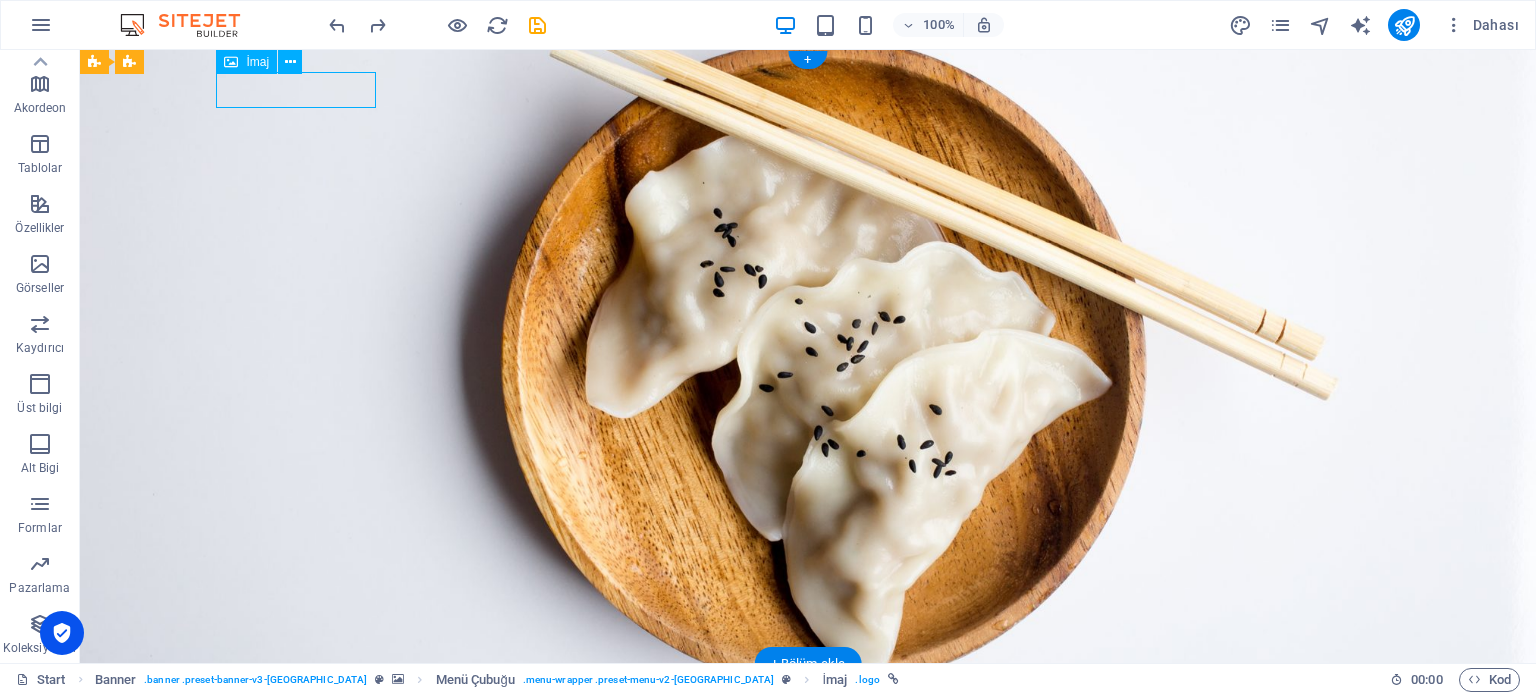 click at bounding box center (808, 698) 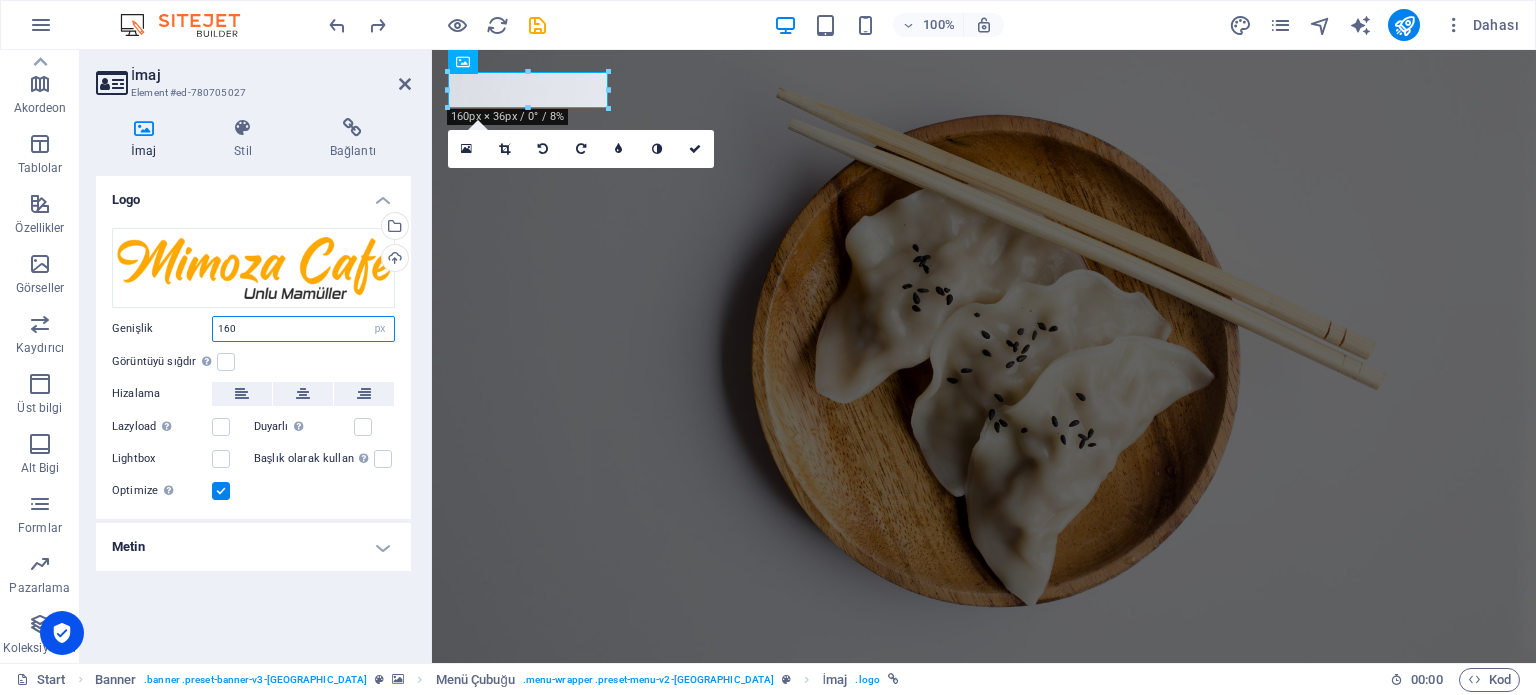 click on "160" at bounding box center (303, 329) 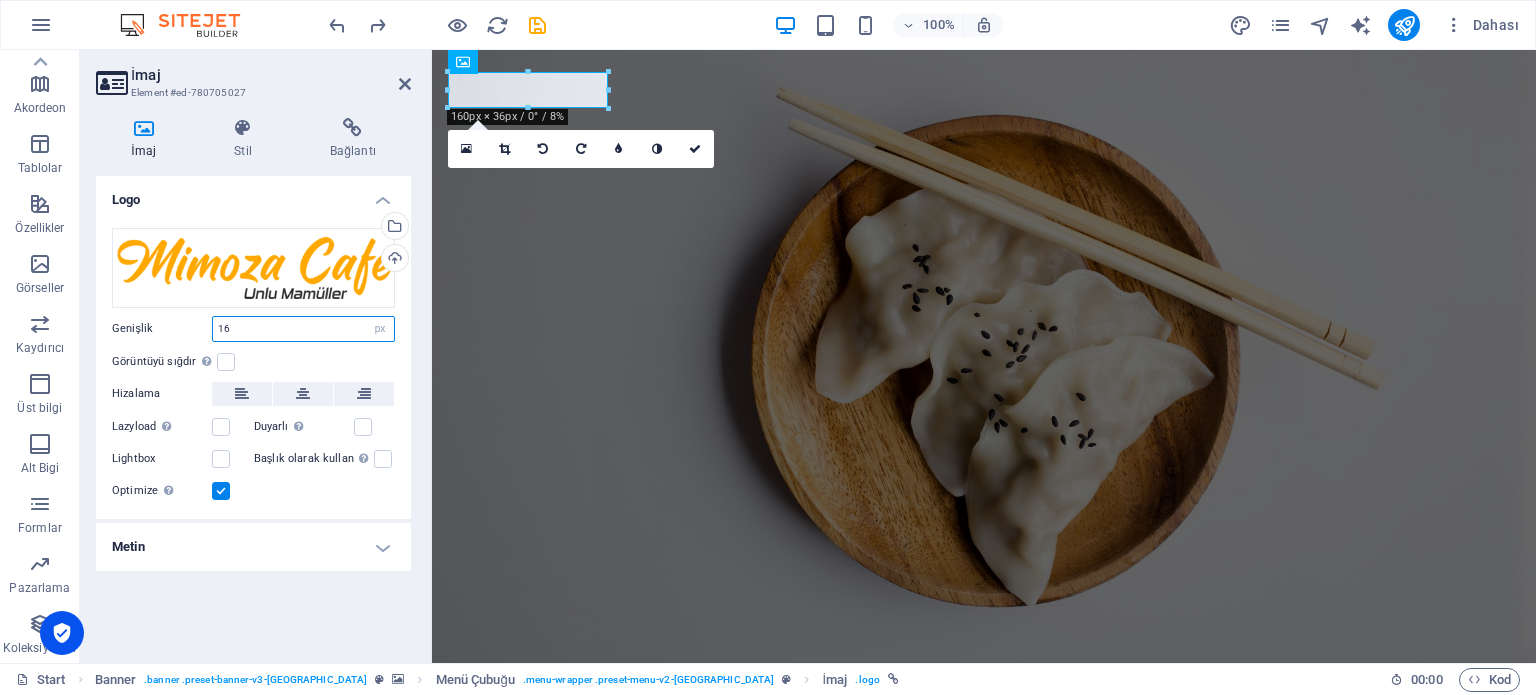 type on "1" 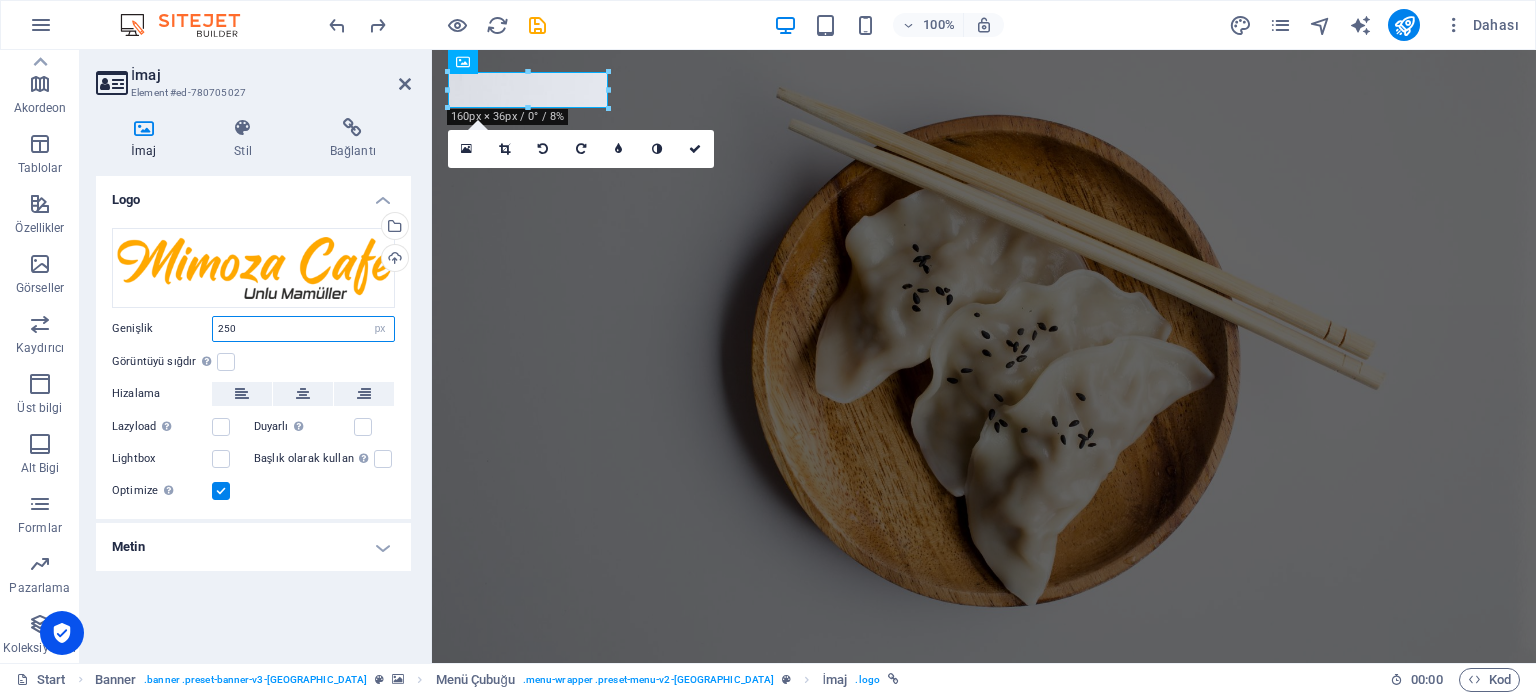 type on "250" 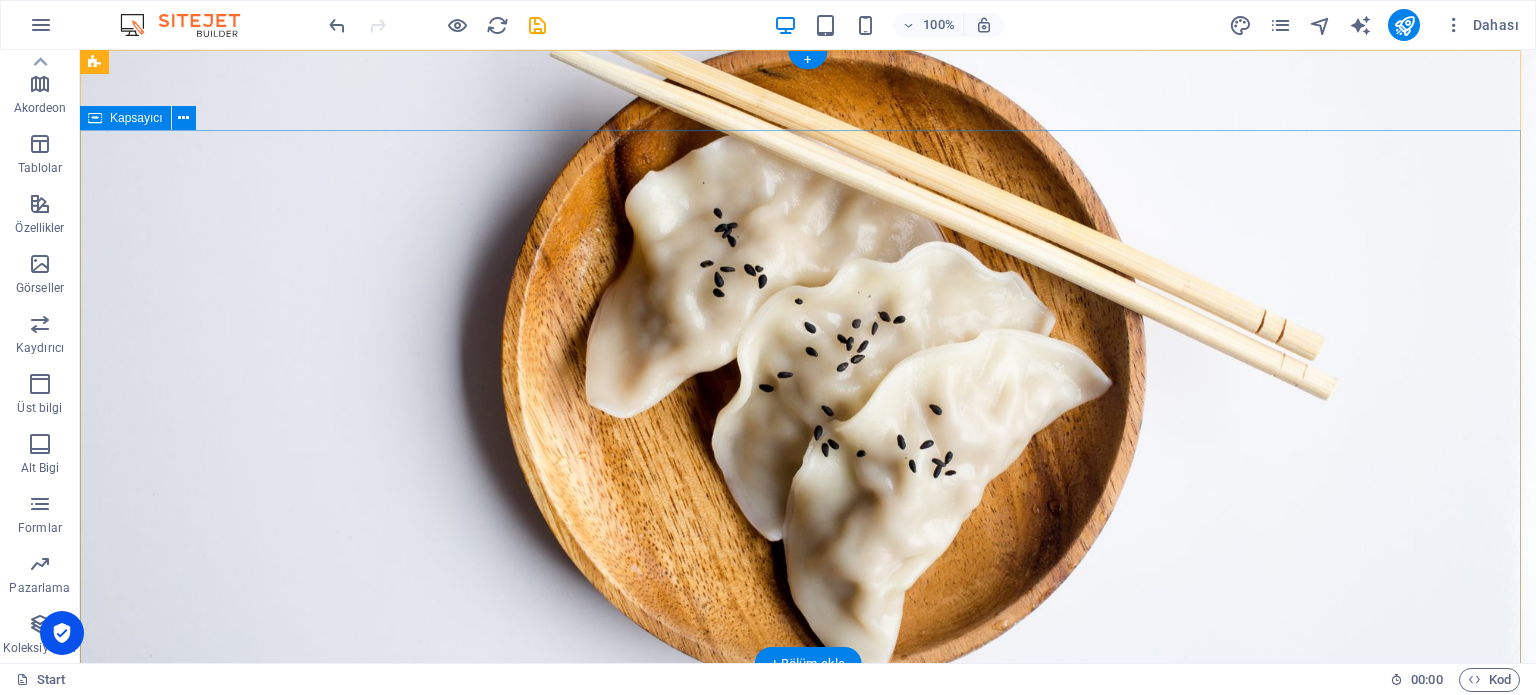 click on "taste of Asia" at bounding box center (808, 888) 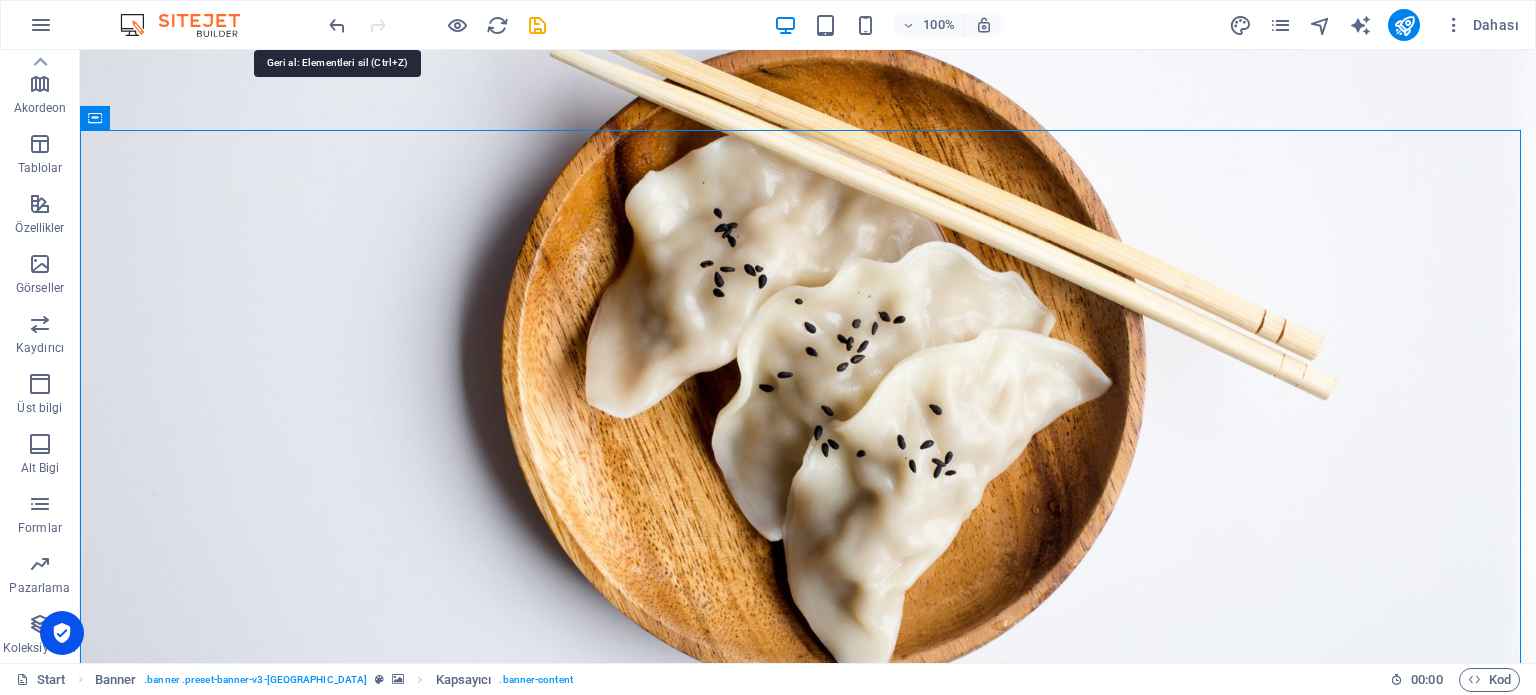 click on "100% Dahası" at bounding box center [768, 25] 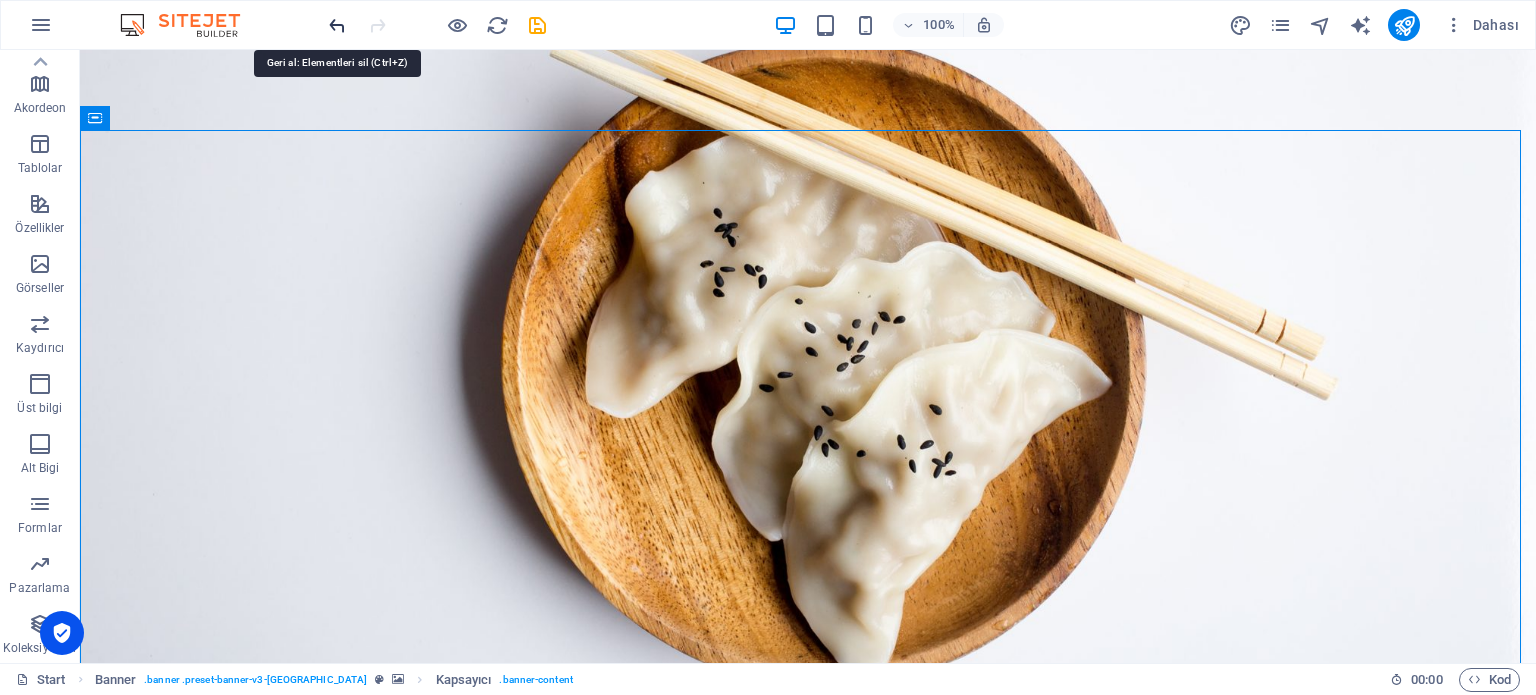 click at bounding box center [337, 25] 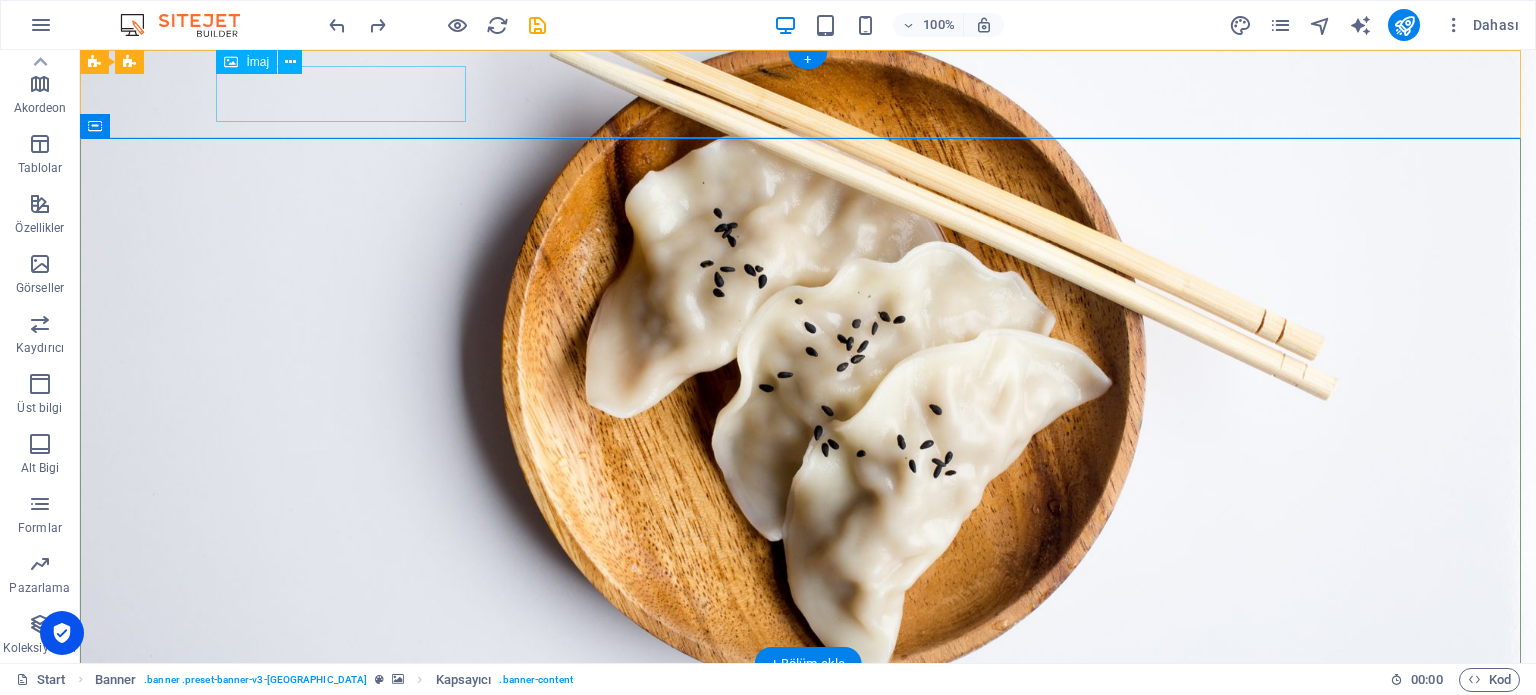 click at bounding box center [808, 708] 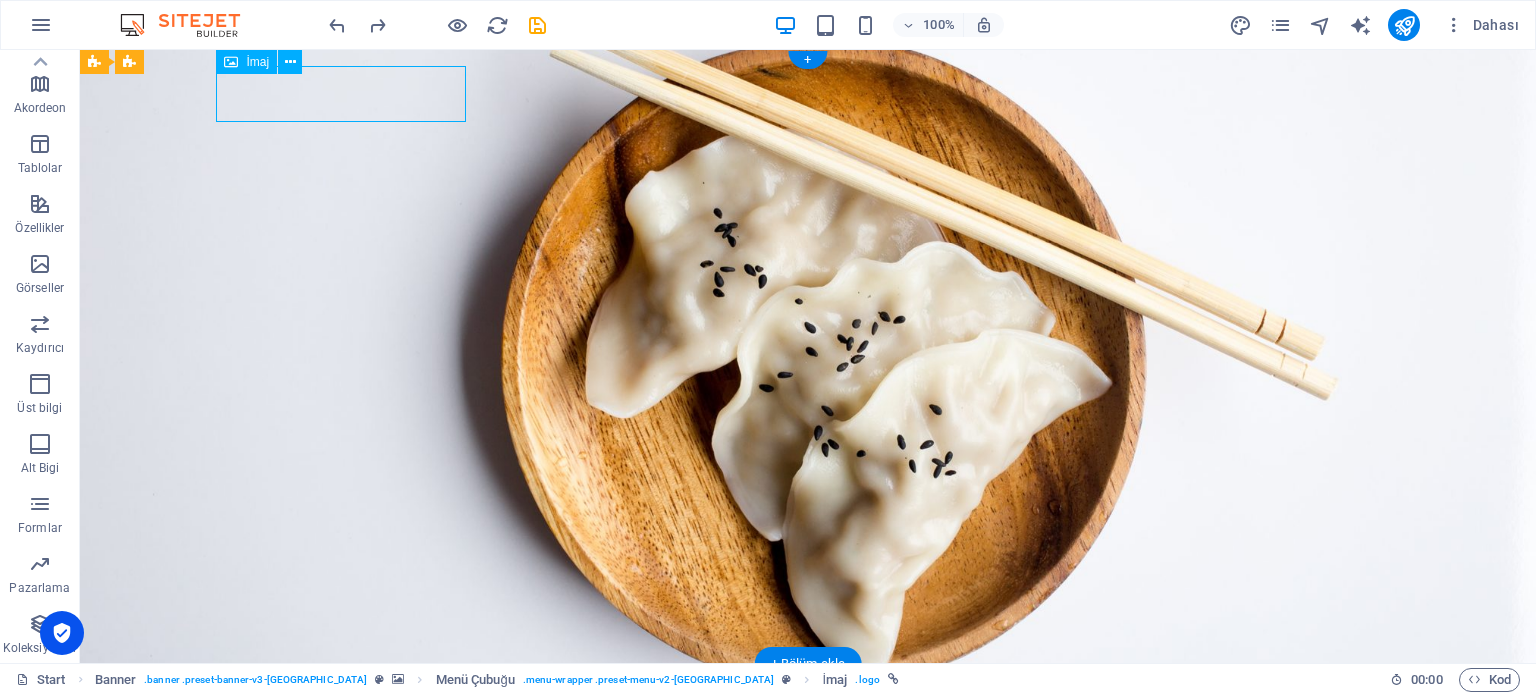 click at bounding box center [808, 708] 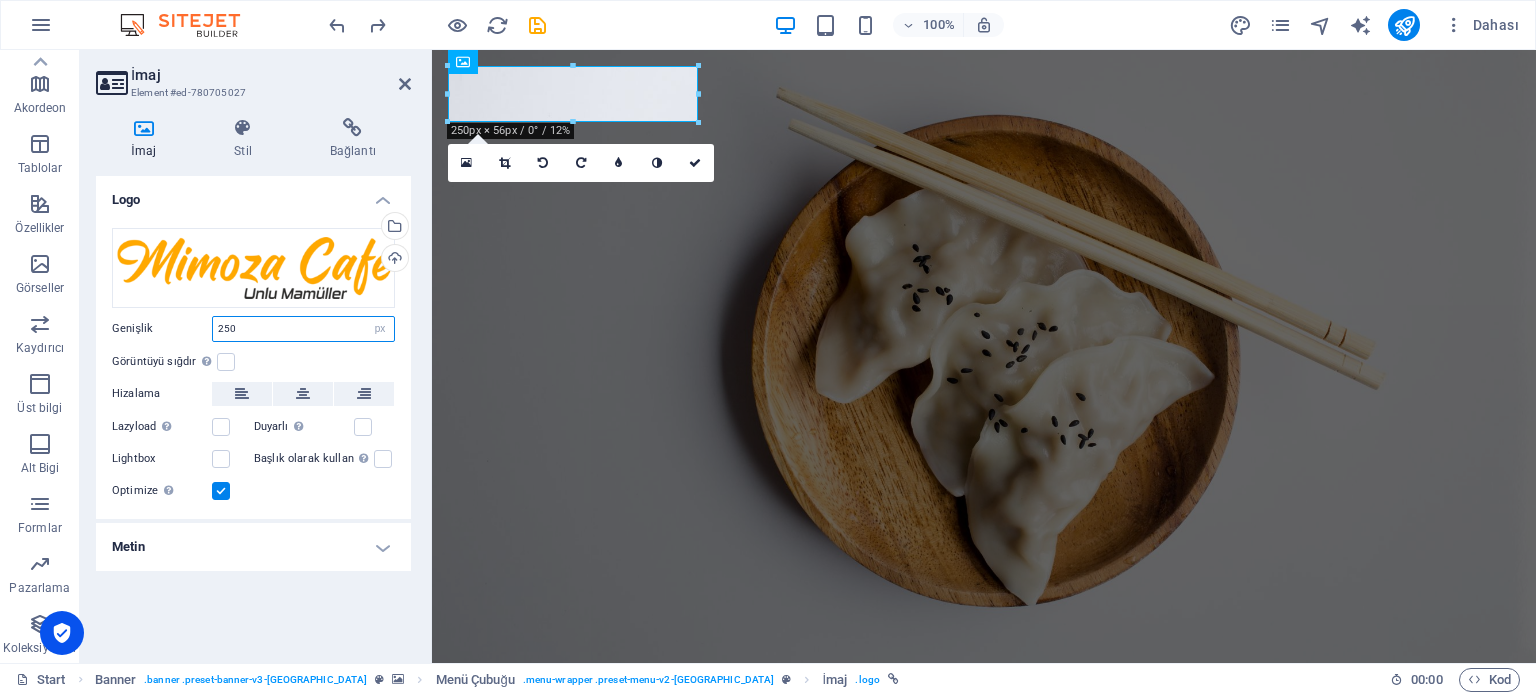 click on "250" at bounding box center [303, 329] 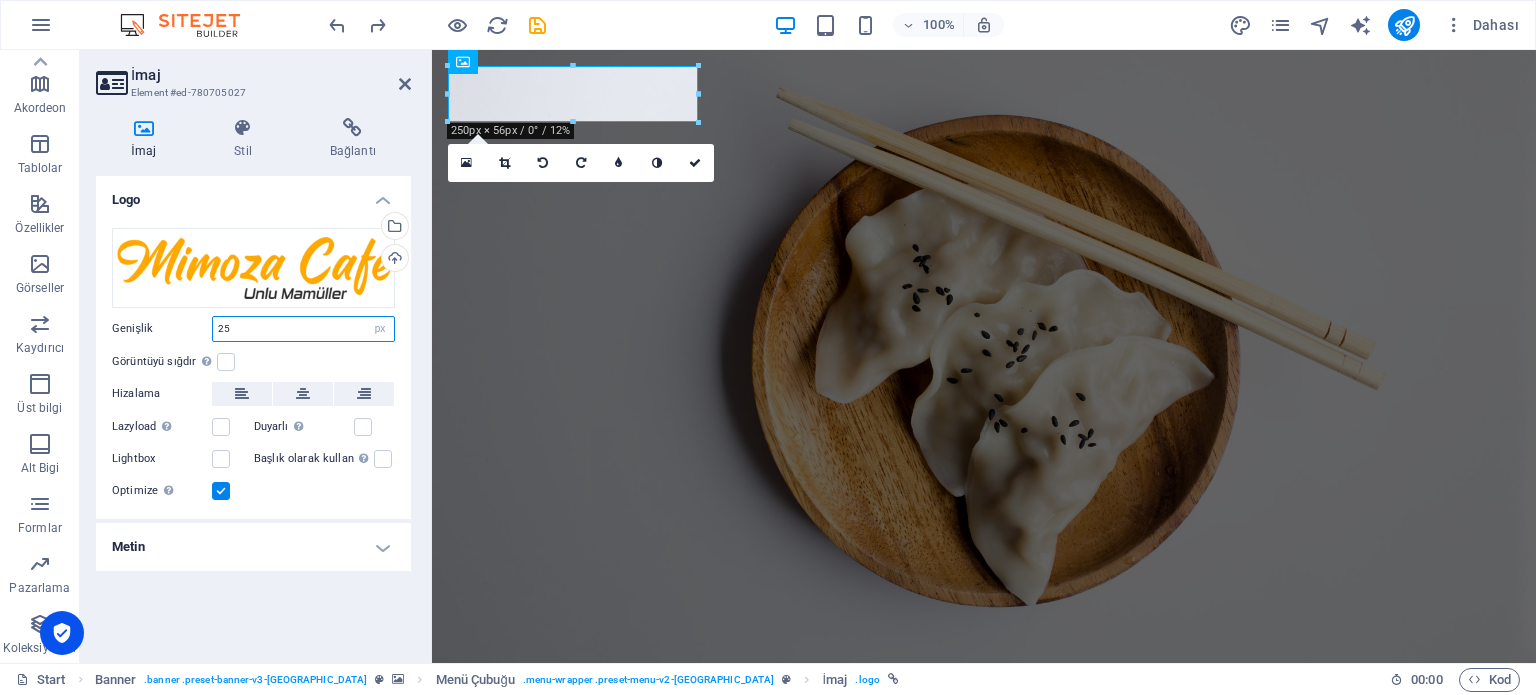 type on "2" 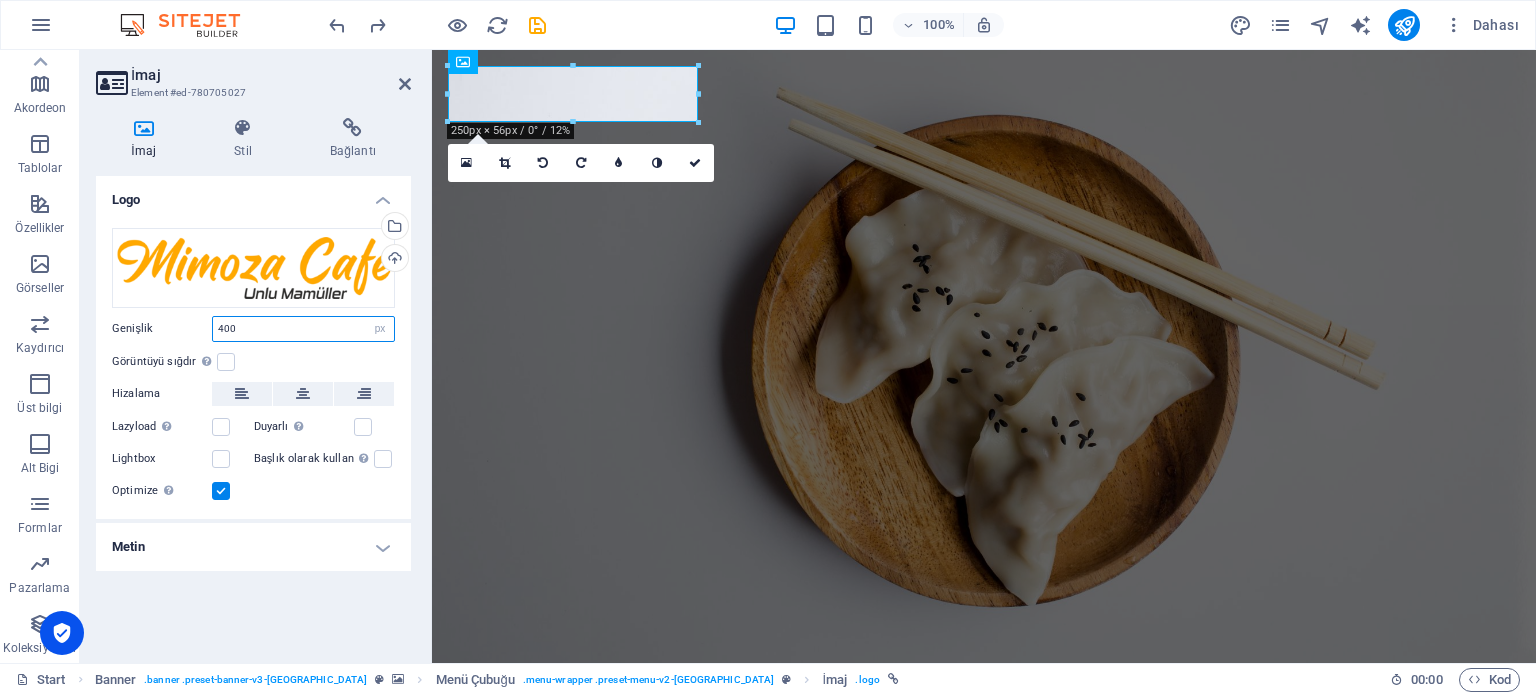 type on "400" 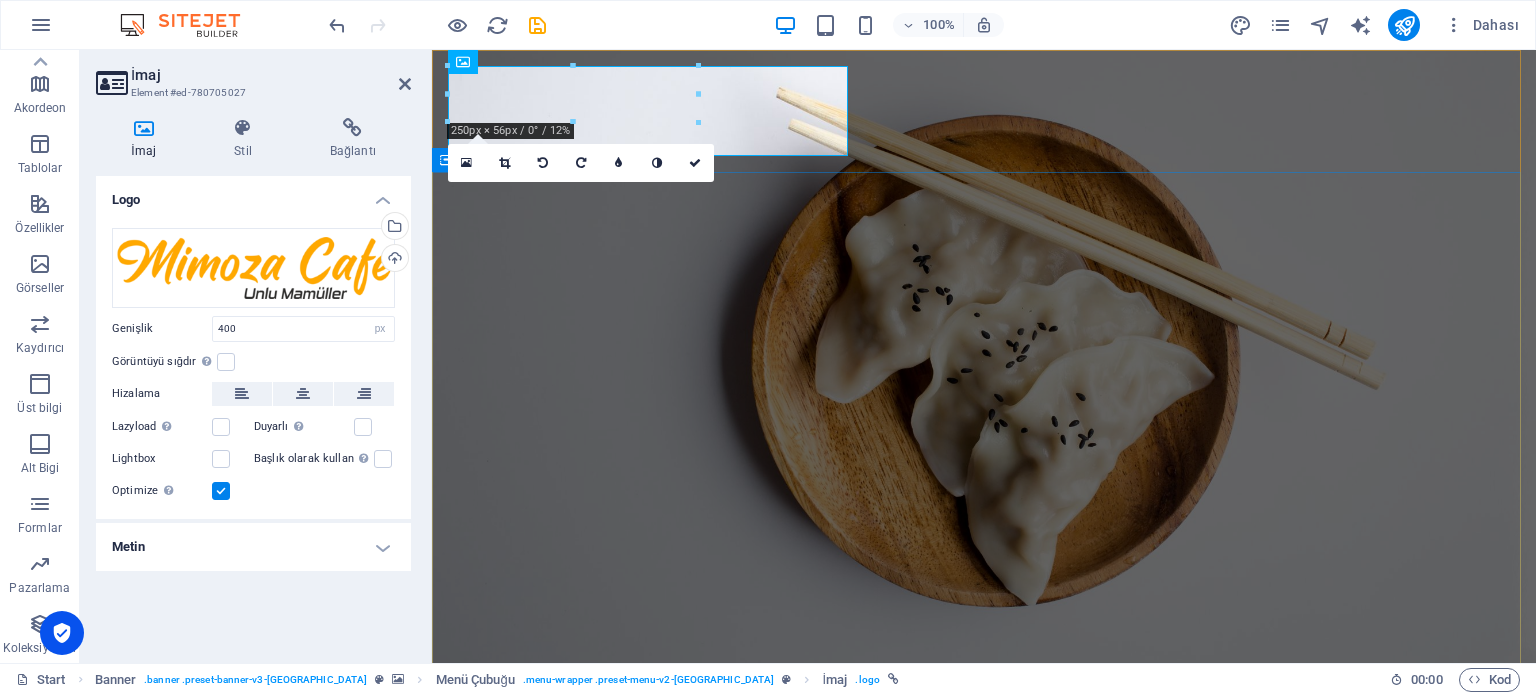 click on "taste of Asia" at bounding box center [984, 978] 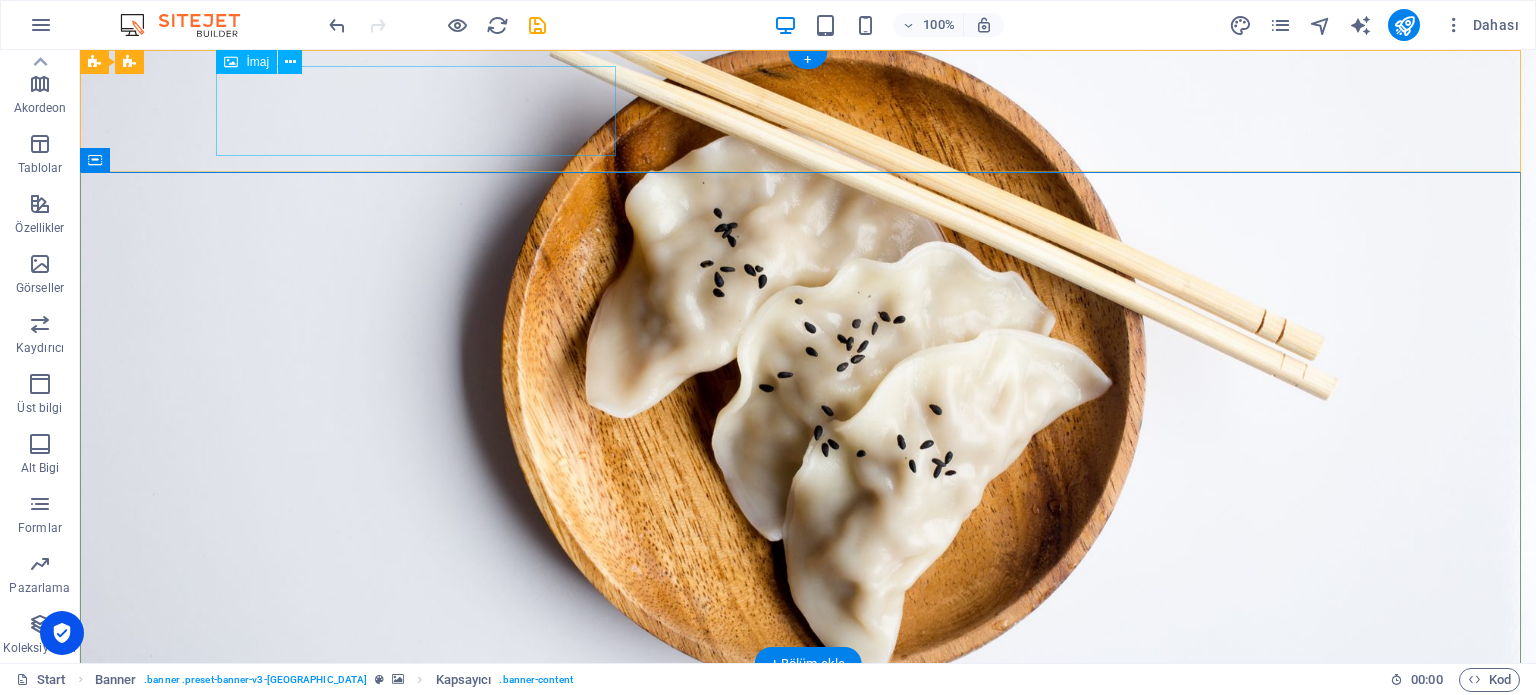 click at bounding box center (808, 725) 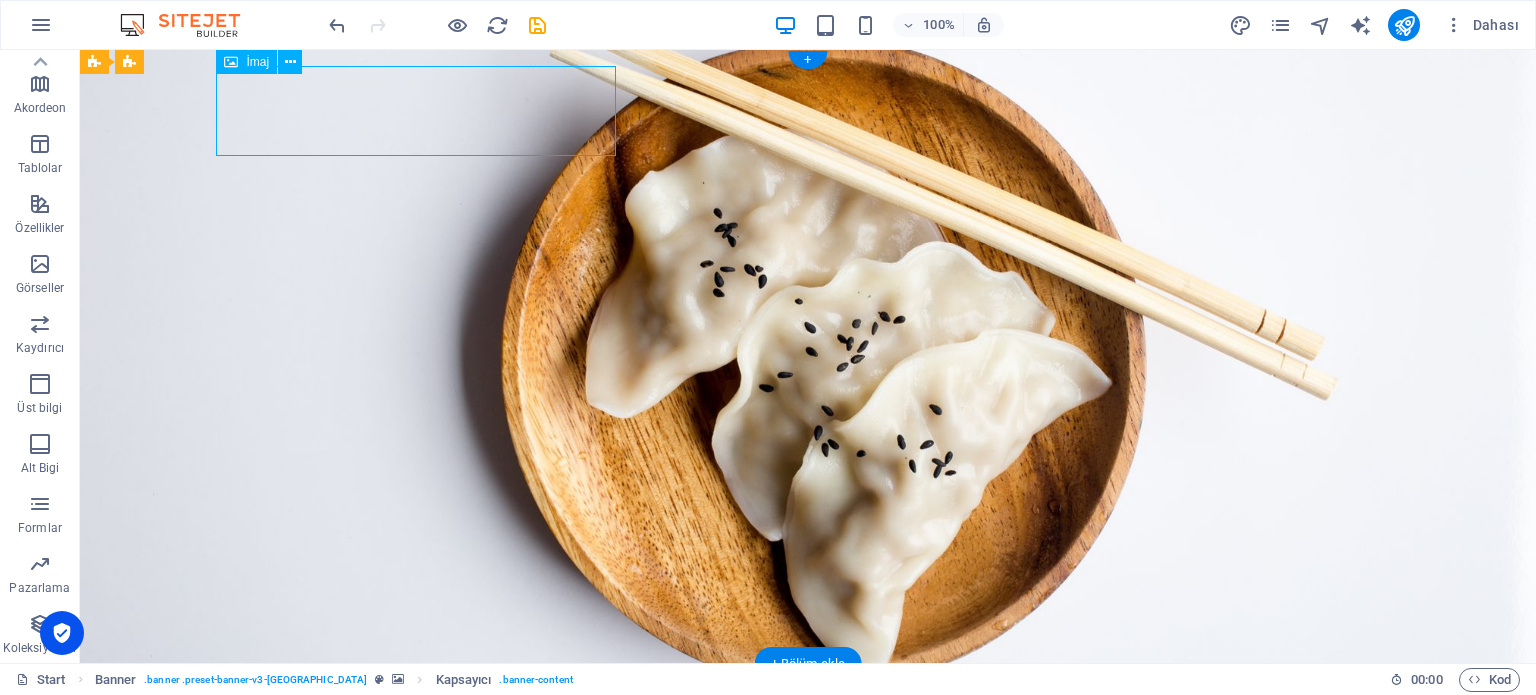 click at bounding box center (808, 725) 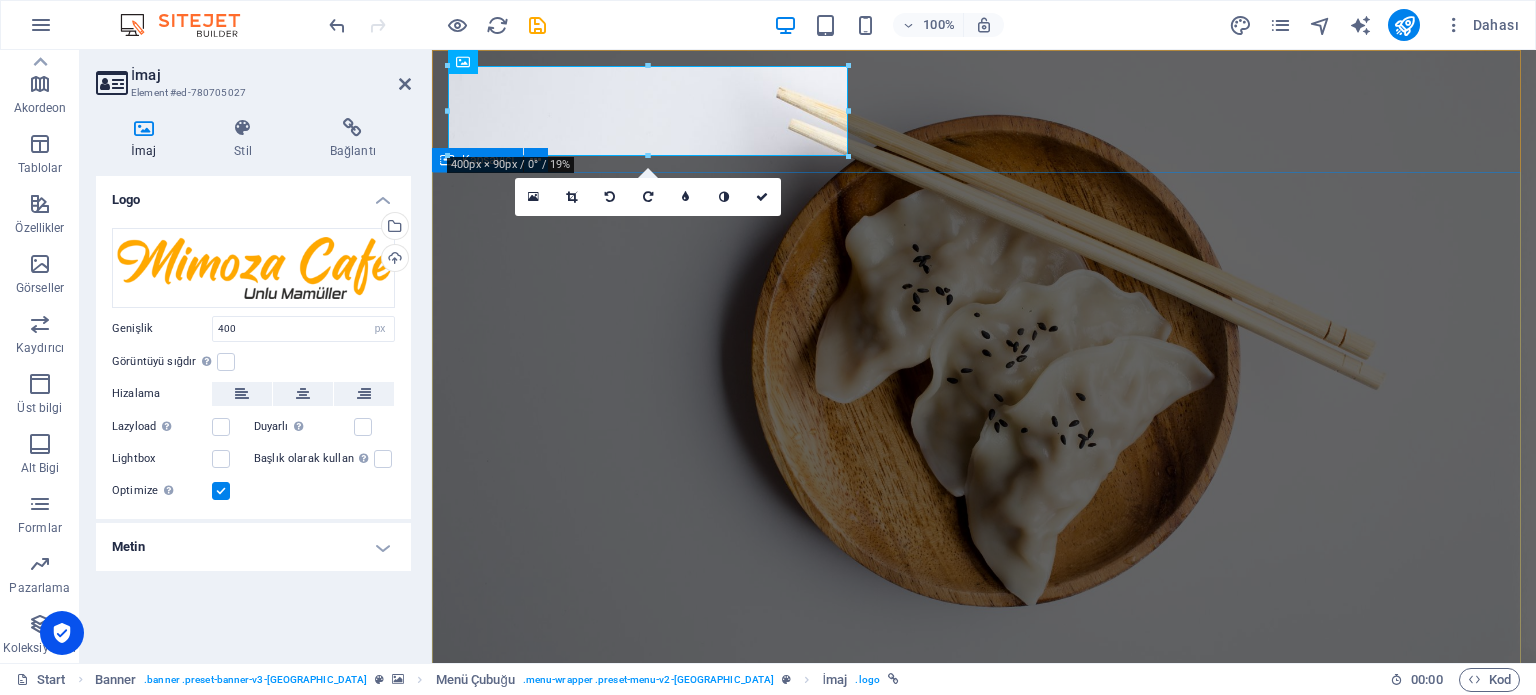 drag, startPoint x: 649, startPoint y: 361, endPoint x: 1002, endPoint y: 356, distance: 353.0354 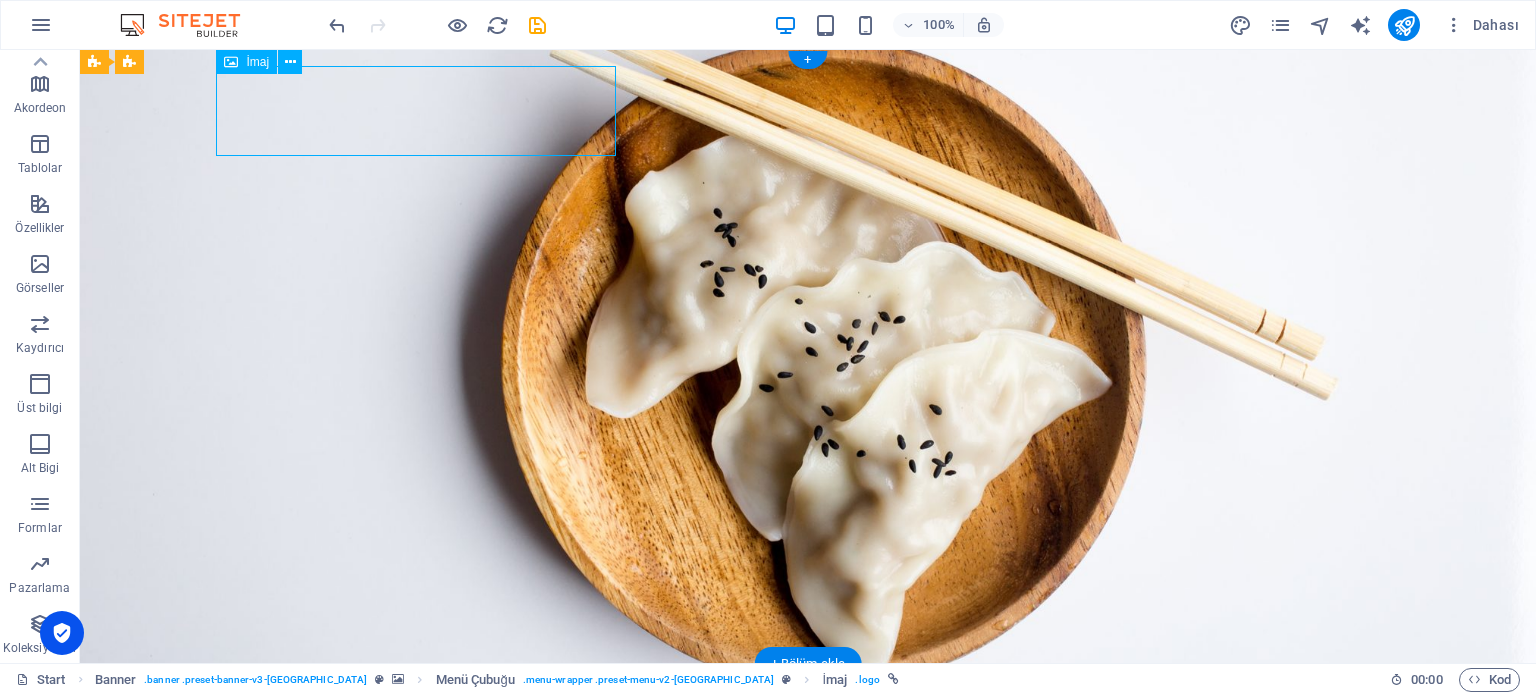 drag, startPoint x: 418, startPoint y: 111, endPoint x: 396, endPoint y: 107, distance: 22.36068 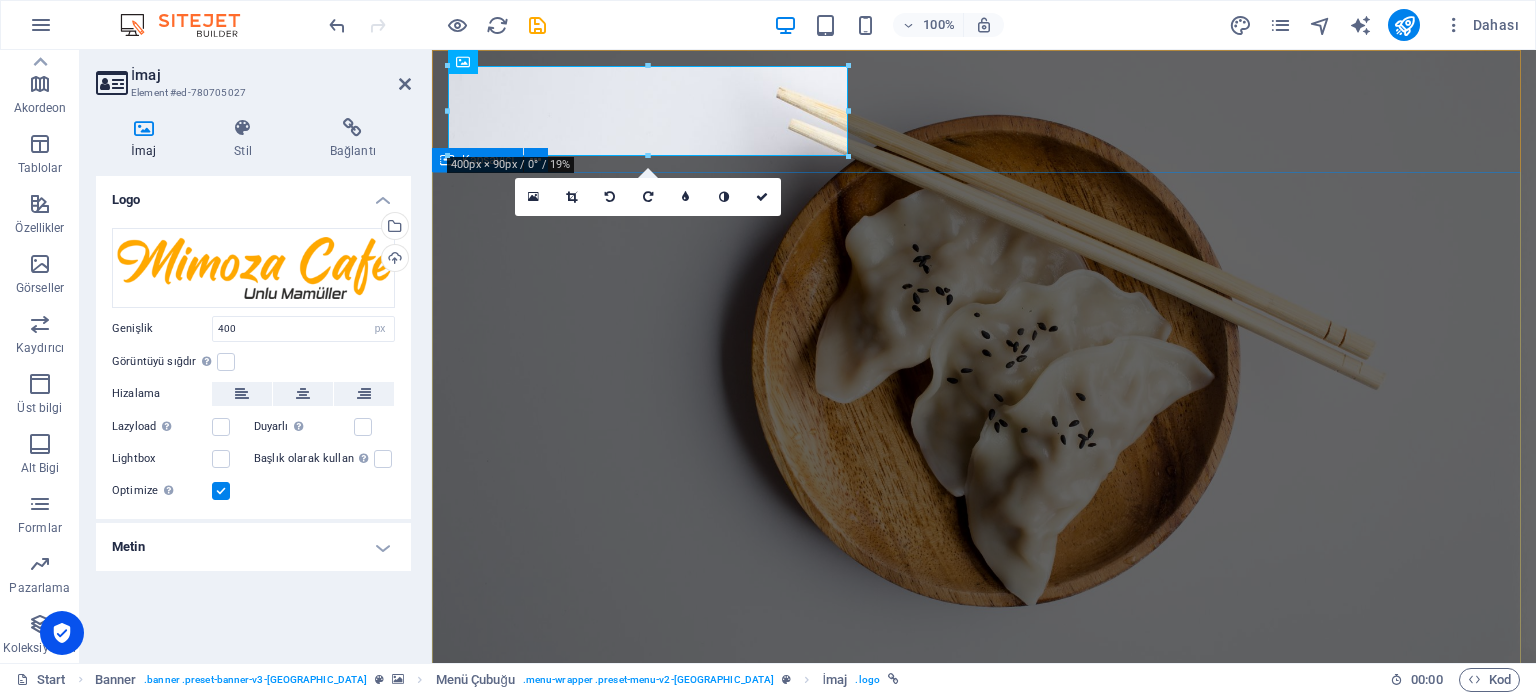 drag, startPoint x: 638, startPoint y: 341, endPoint x: 979, endPoint y: 324, distance: 341.4235 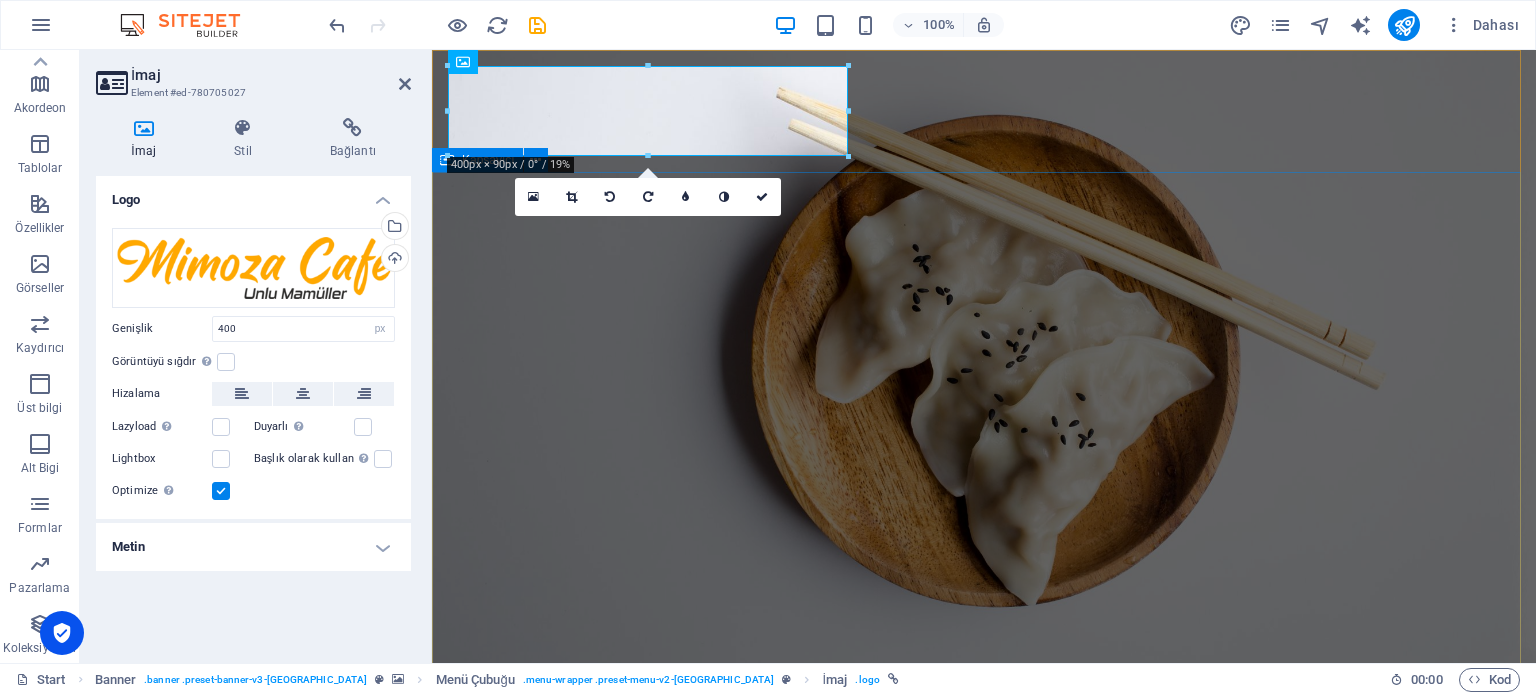 click on "taste of Asia" at bounding box center [984, 978] 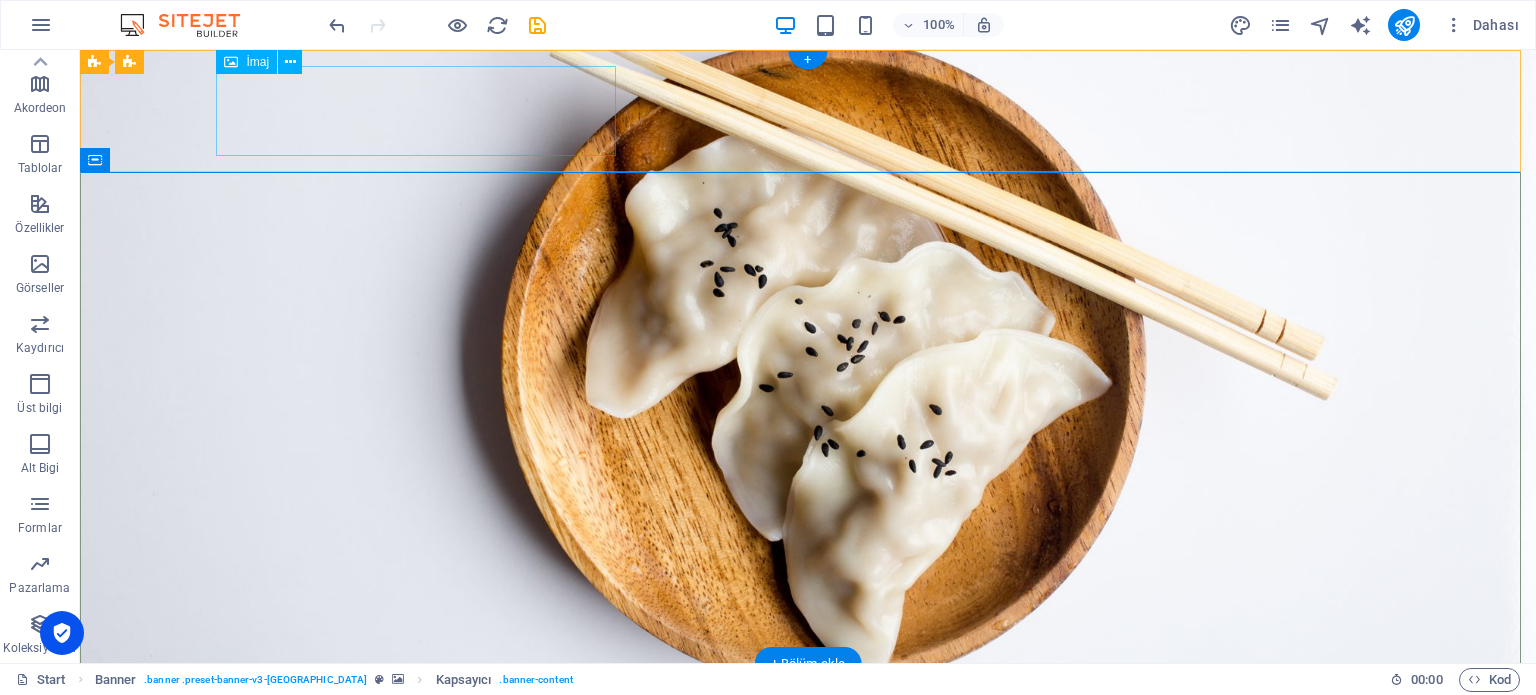 click at bounding box center [808, 725] 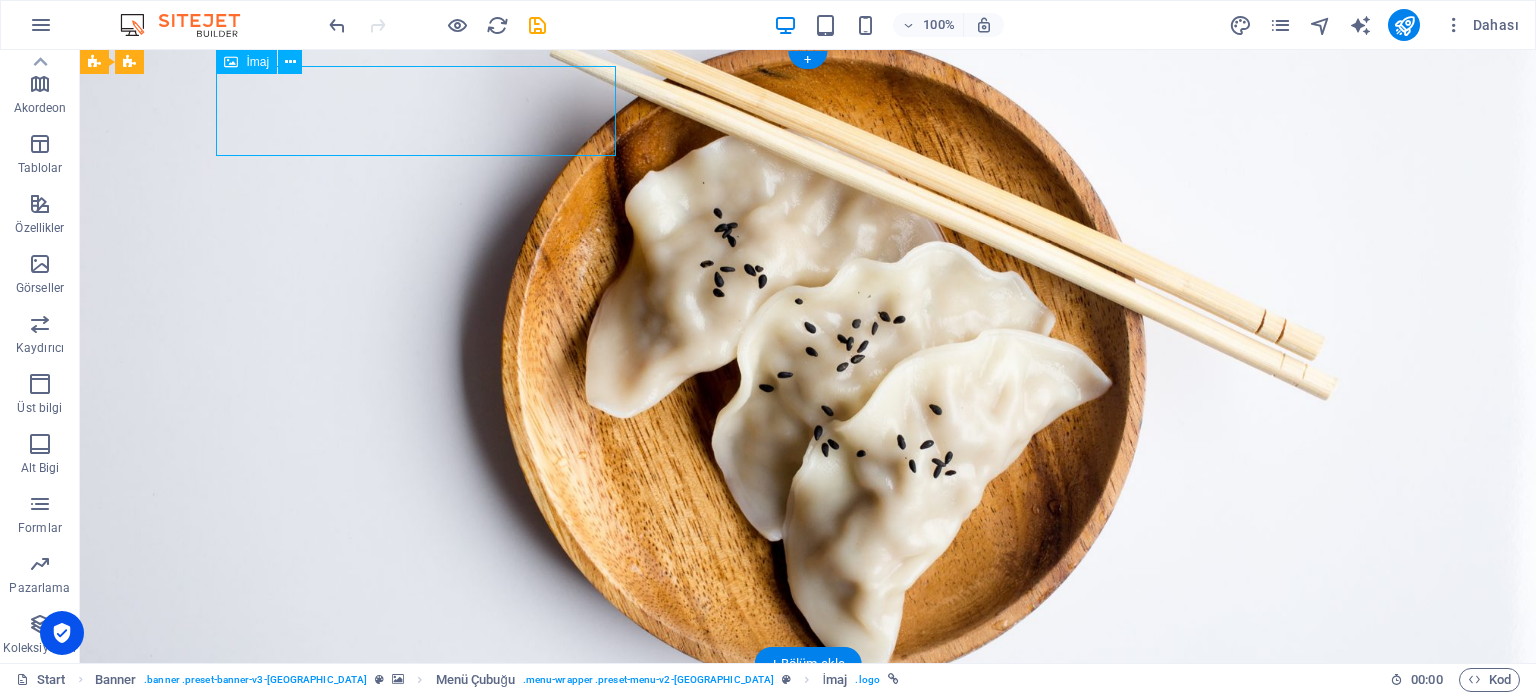 drag, startPoint x: 581, startPoint y: 121, endPoint x: 530, endPoint y: 151, distance: 59.16925 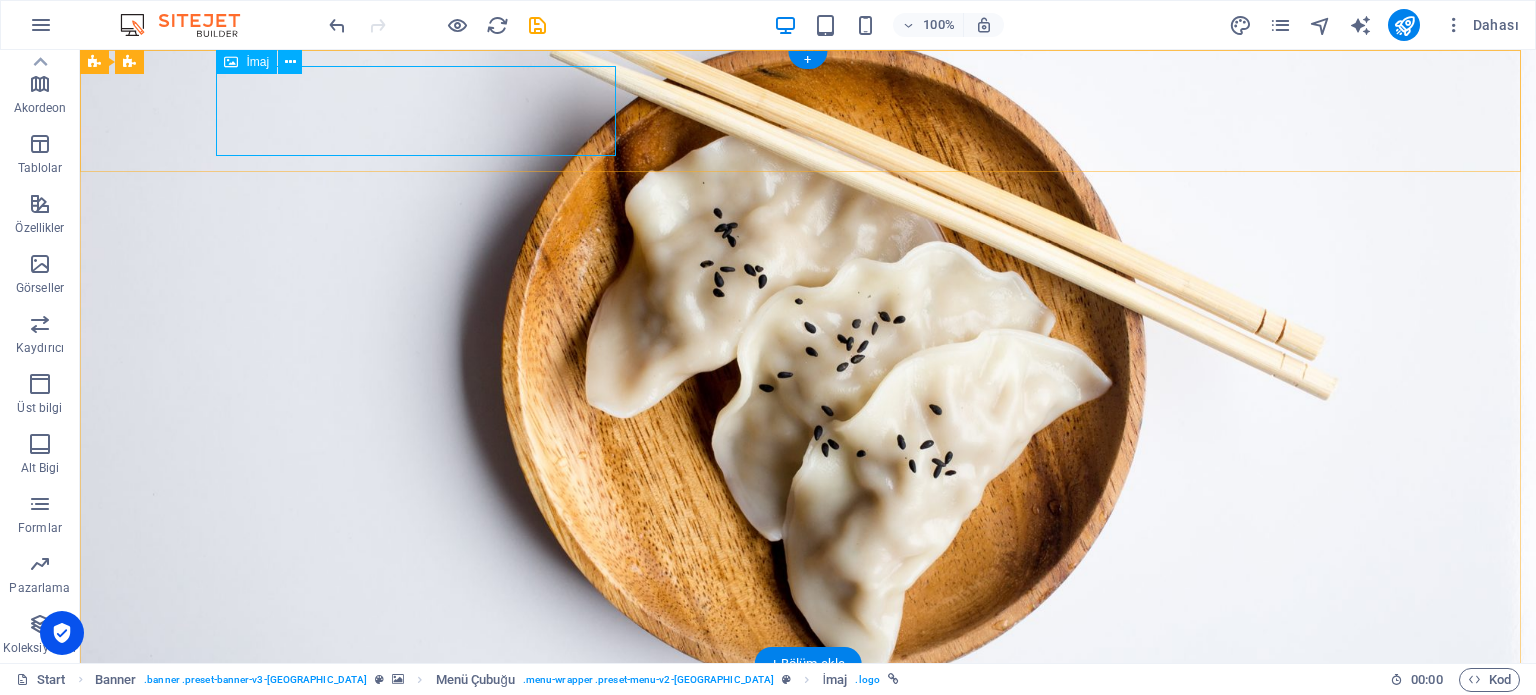 click at bounding box center (808, 725) 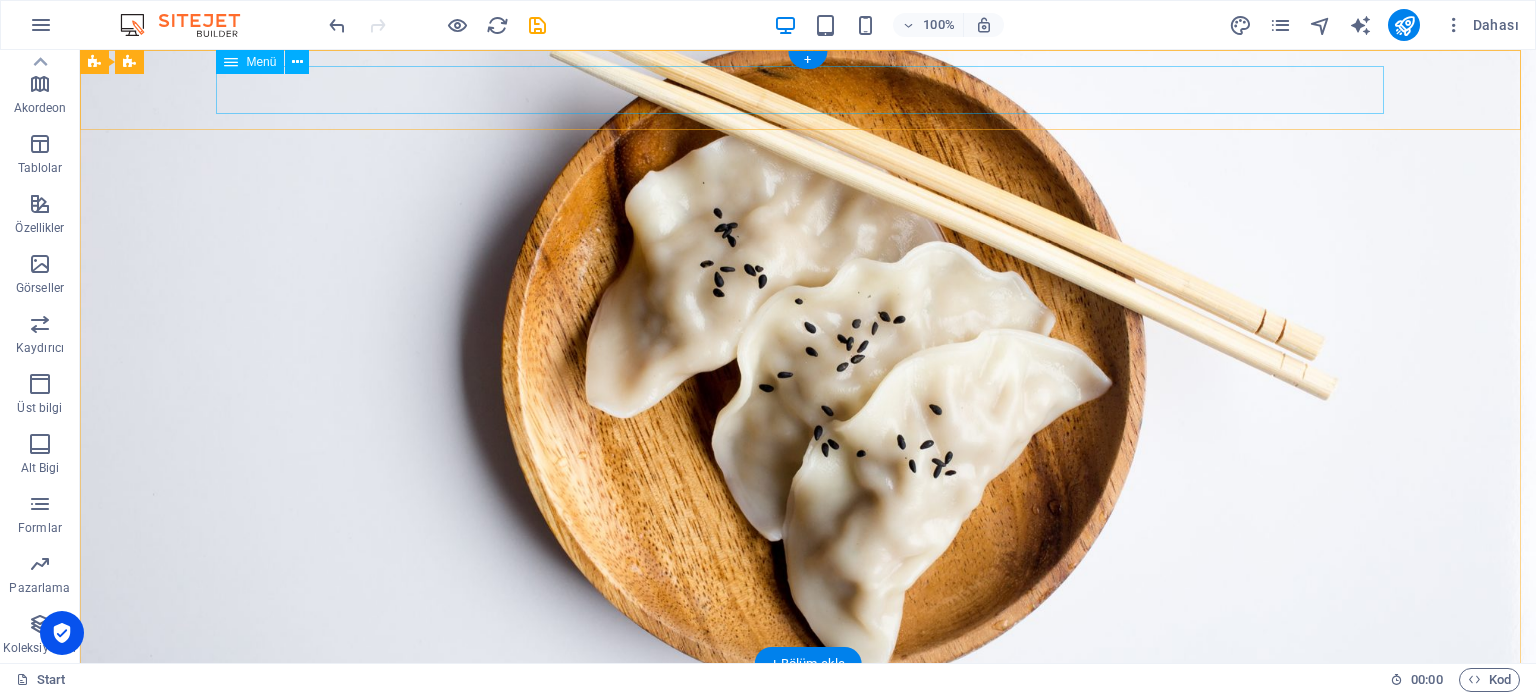 click on "Start About Services Menu Reservation Contact" at bounding box center [808, 704] 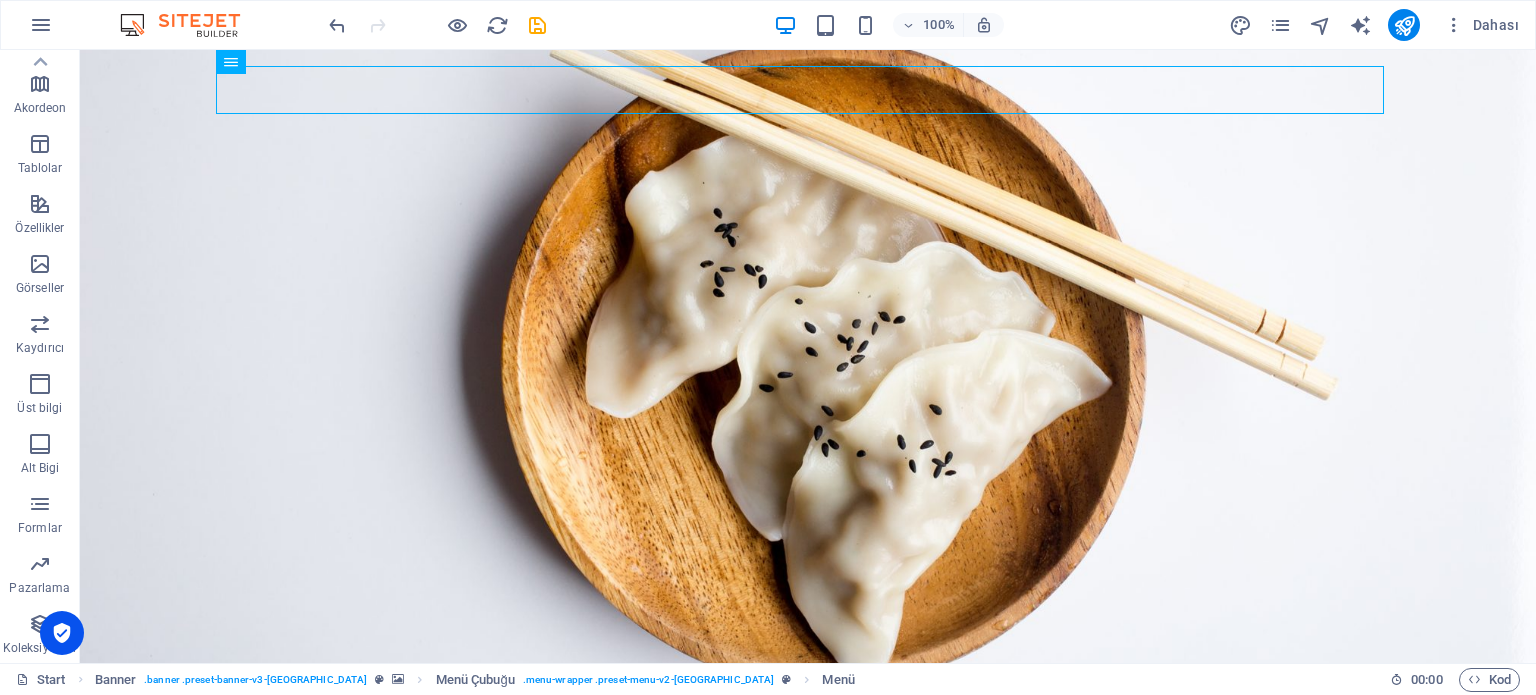 click on "100% Dahası" at bounding box center (768, 25) 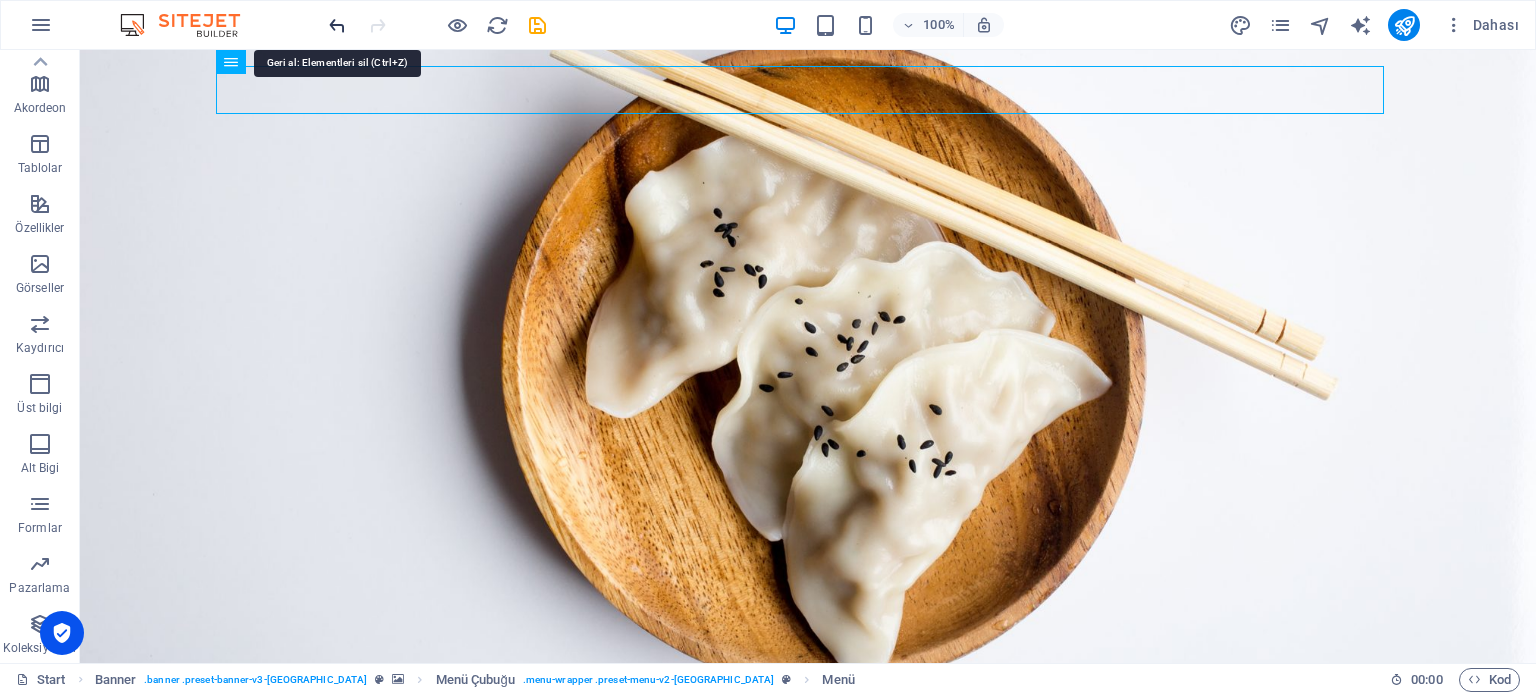click at bounding box center (337, 25) 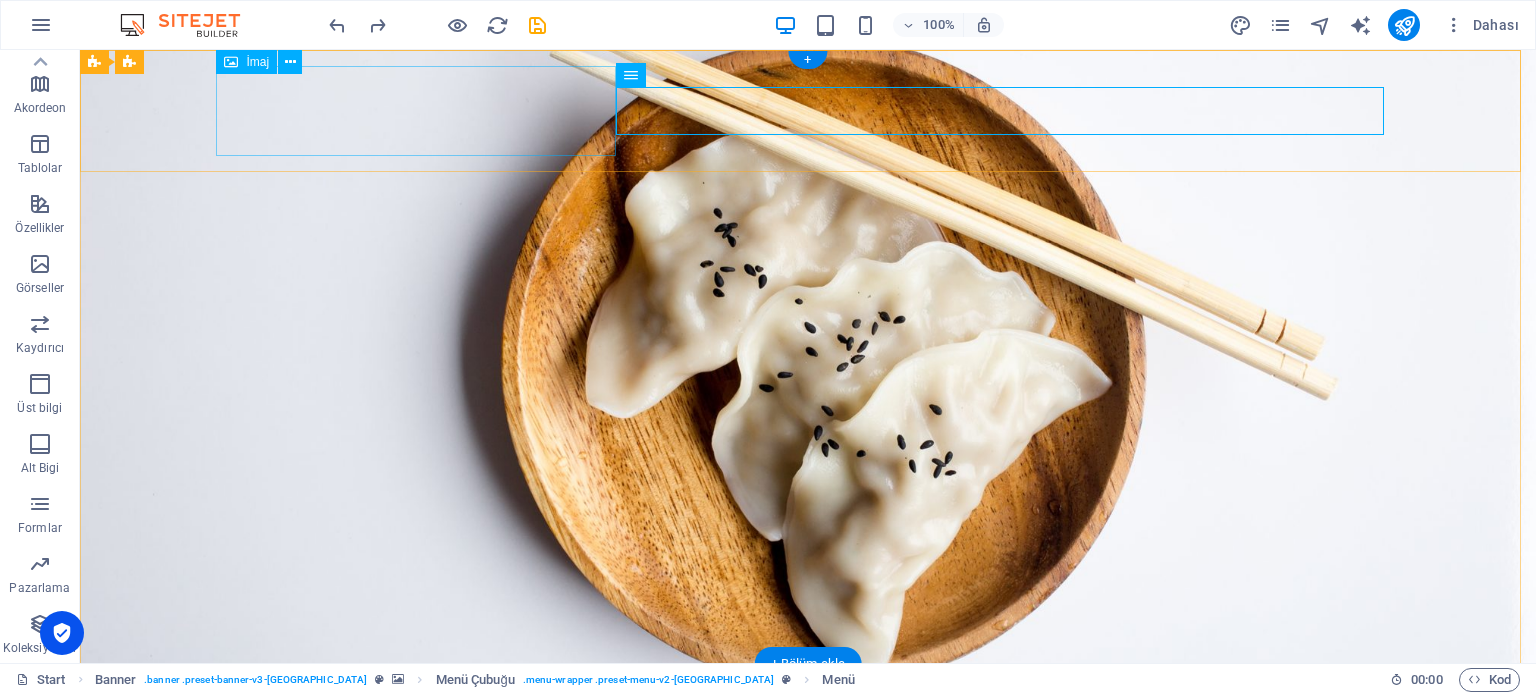 click at bounding box center (808, 725) 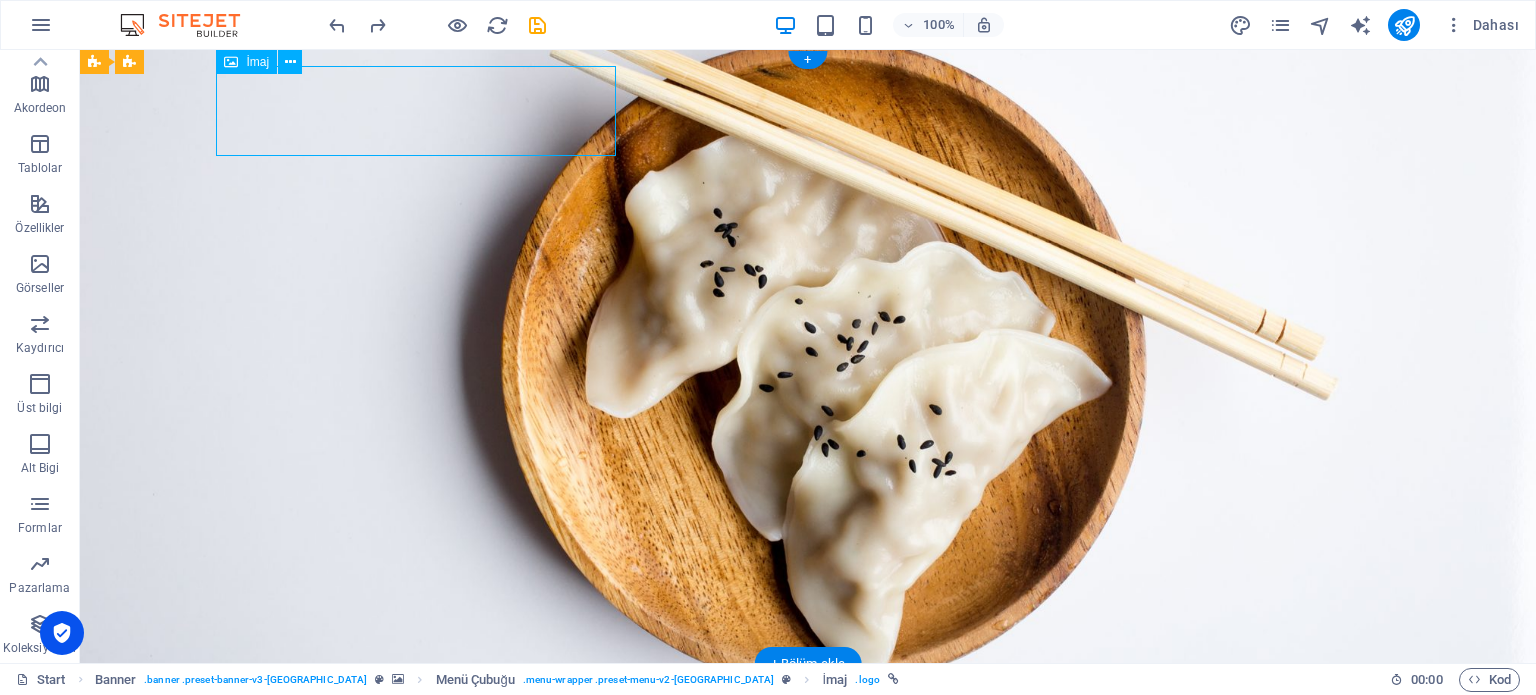 click at bounding box center [808, 725] 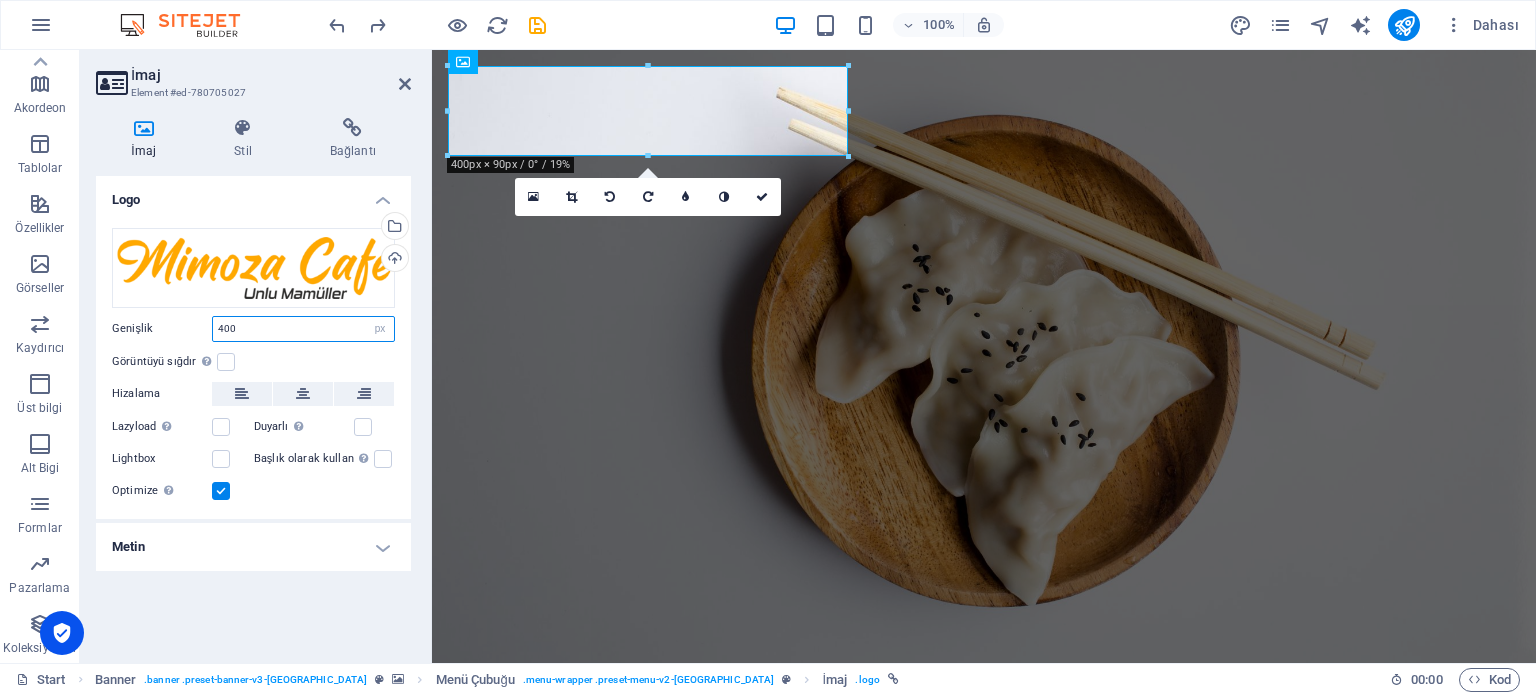 click on "400" at bounding box center [303, 329] 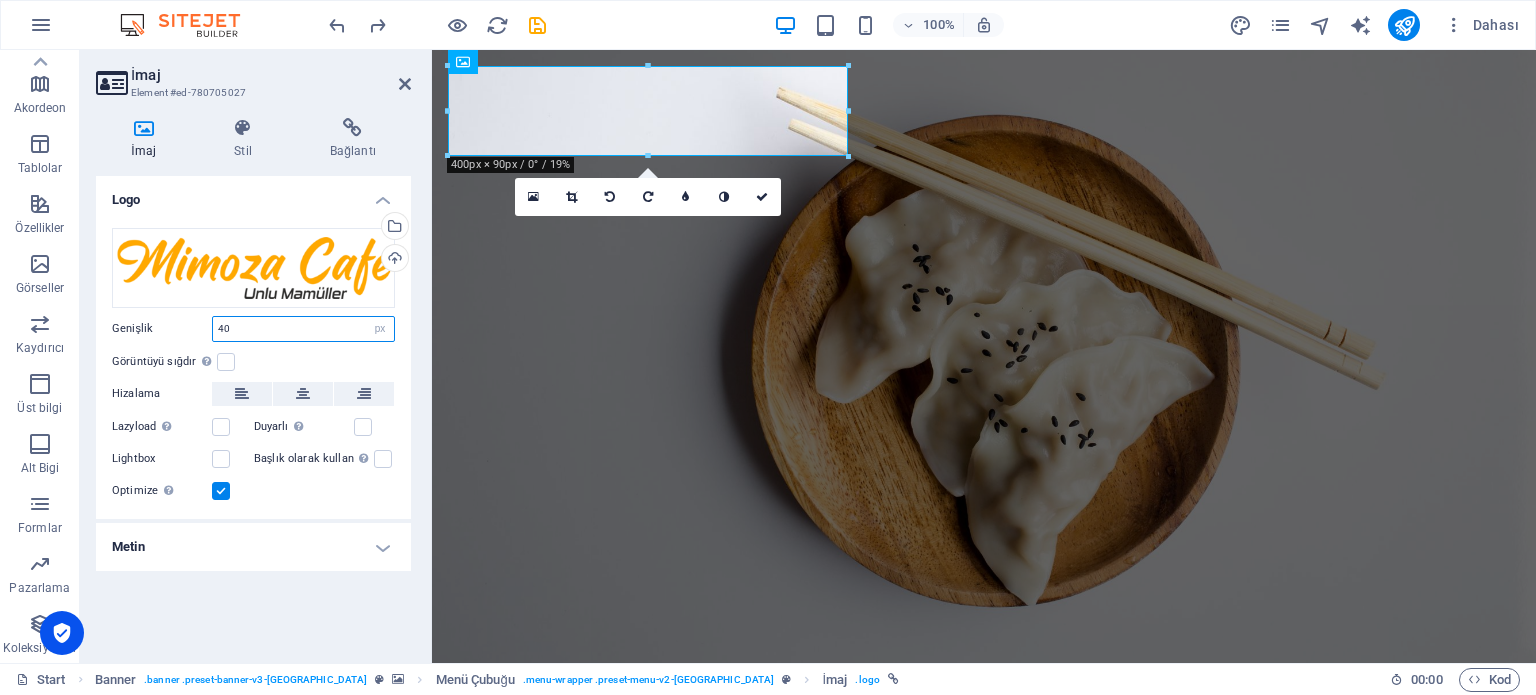 type on "4" 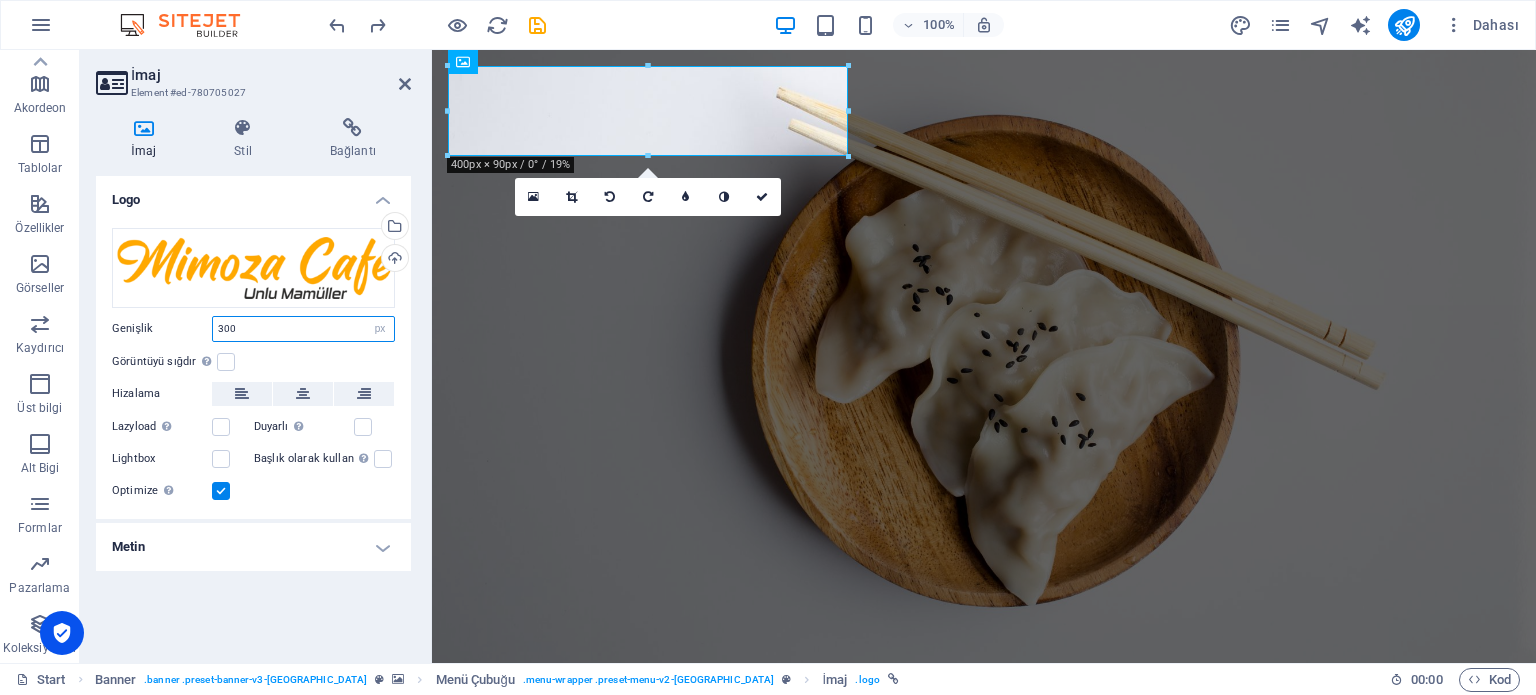 type on "300" 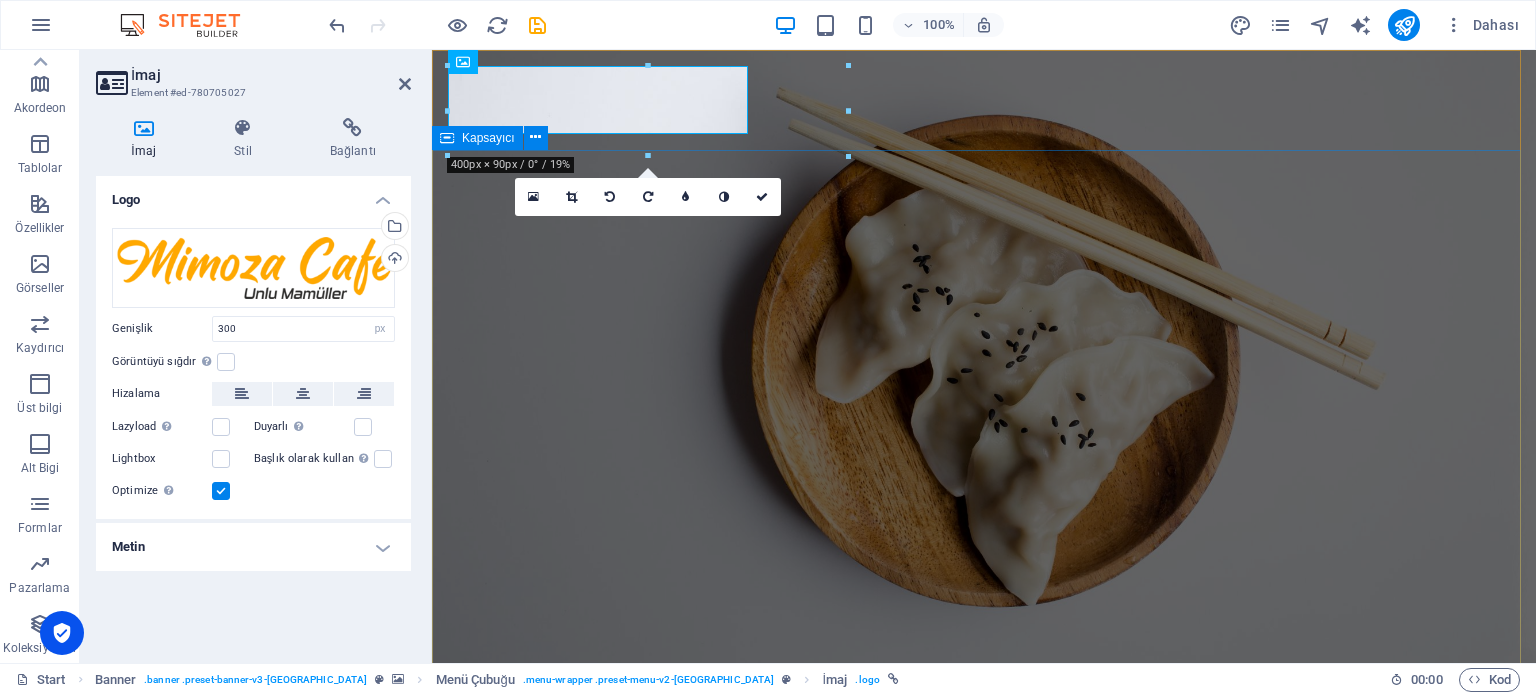 click on "taste of Asia" at bounding box center [984, 956] 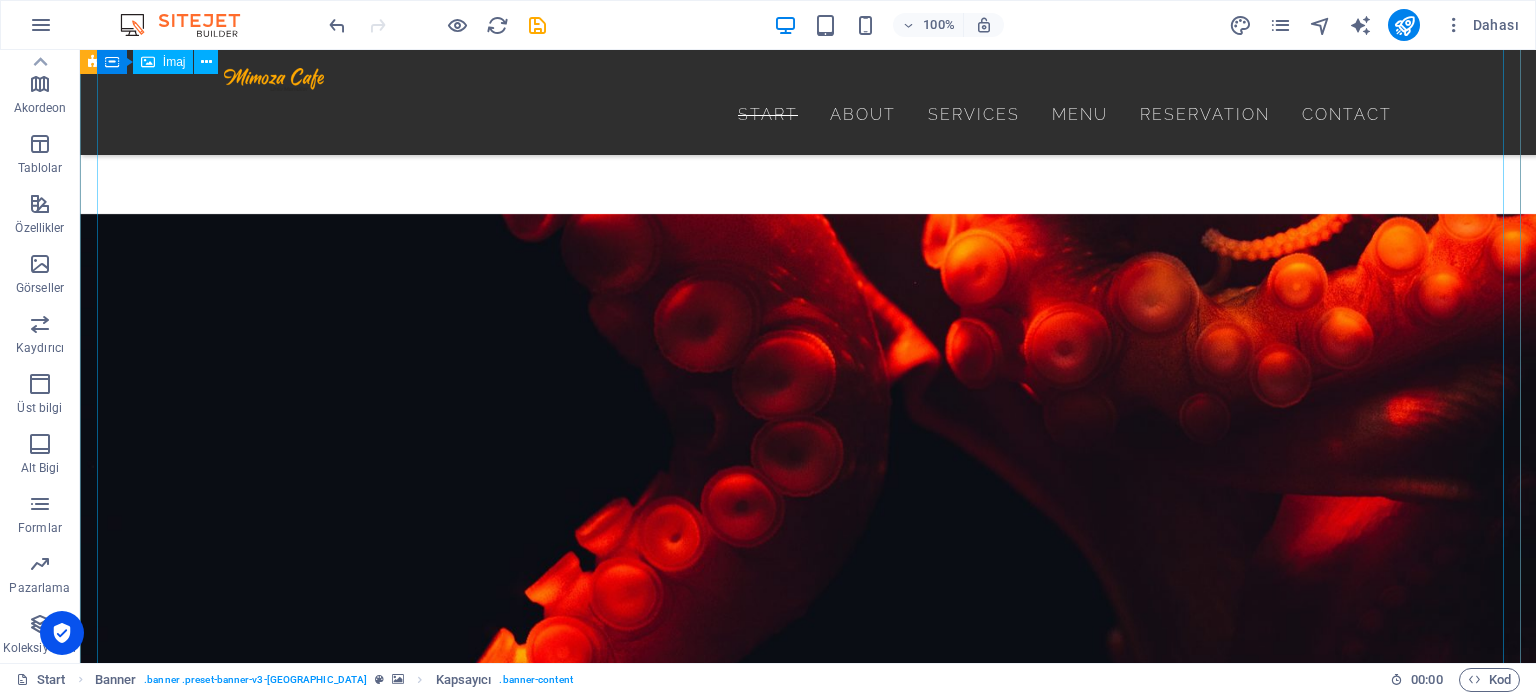scroll, scrollTop: 3100, scrollLeft: 0, axis: vertical 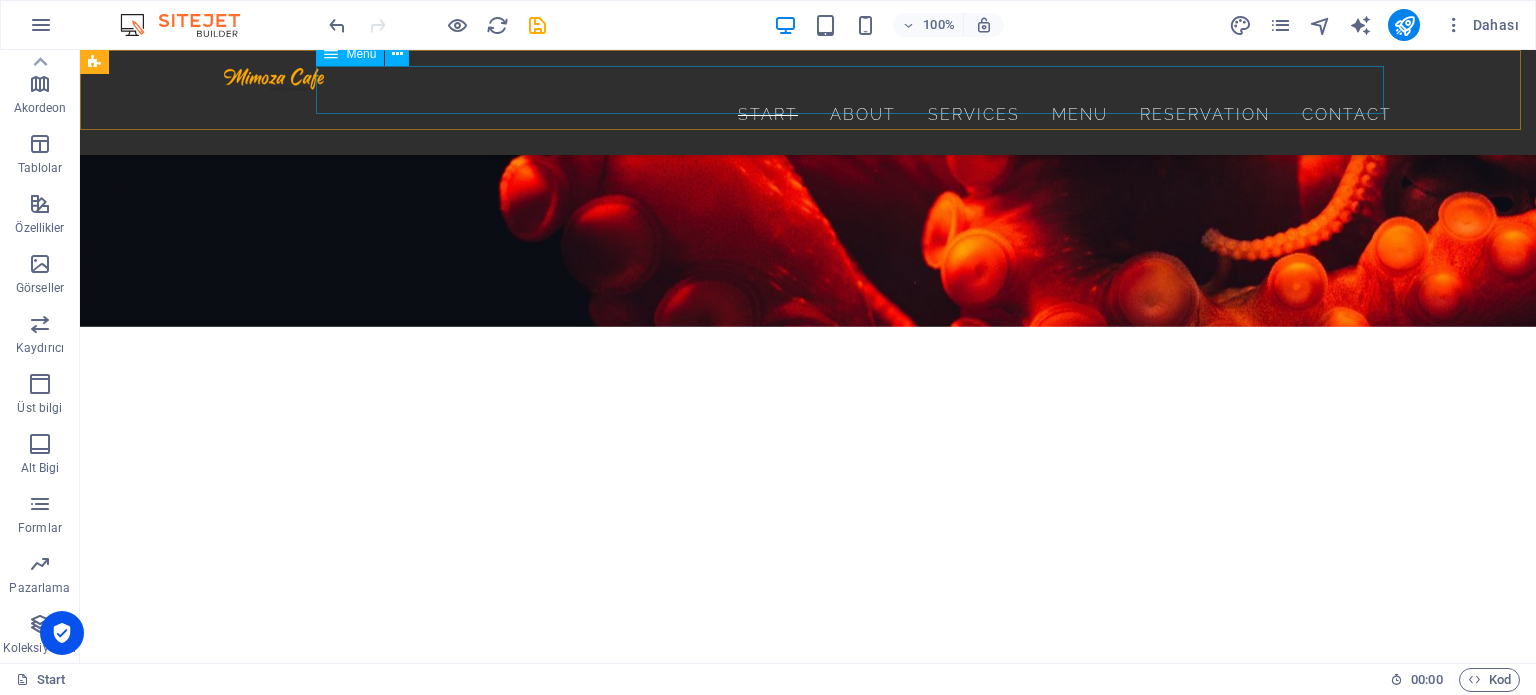 click on "Start About Services Menu Reservation Contact" at bounding box center (808, 115) 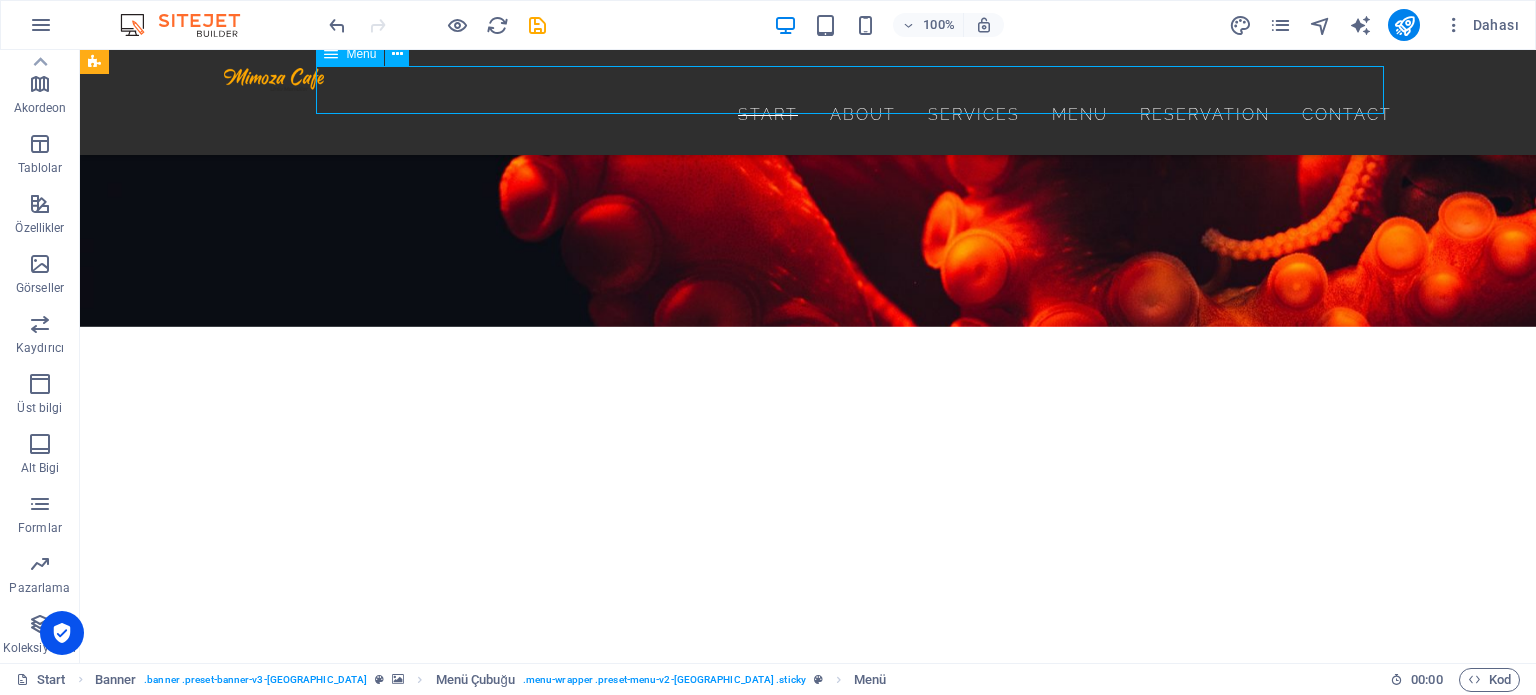 click on "Start About Services Menu Reservation Contact" at bounding box center (808, 115) 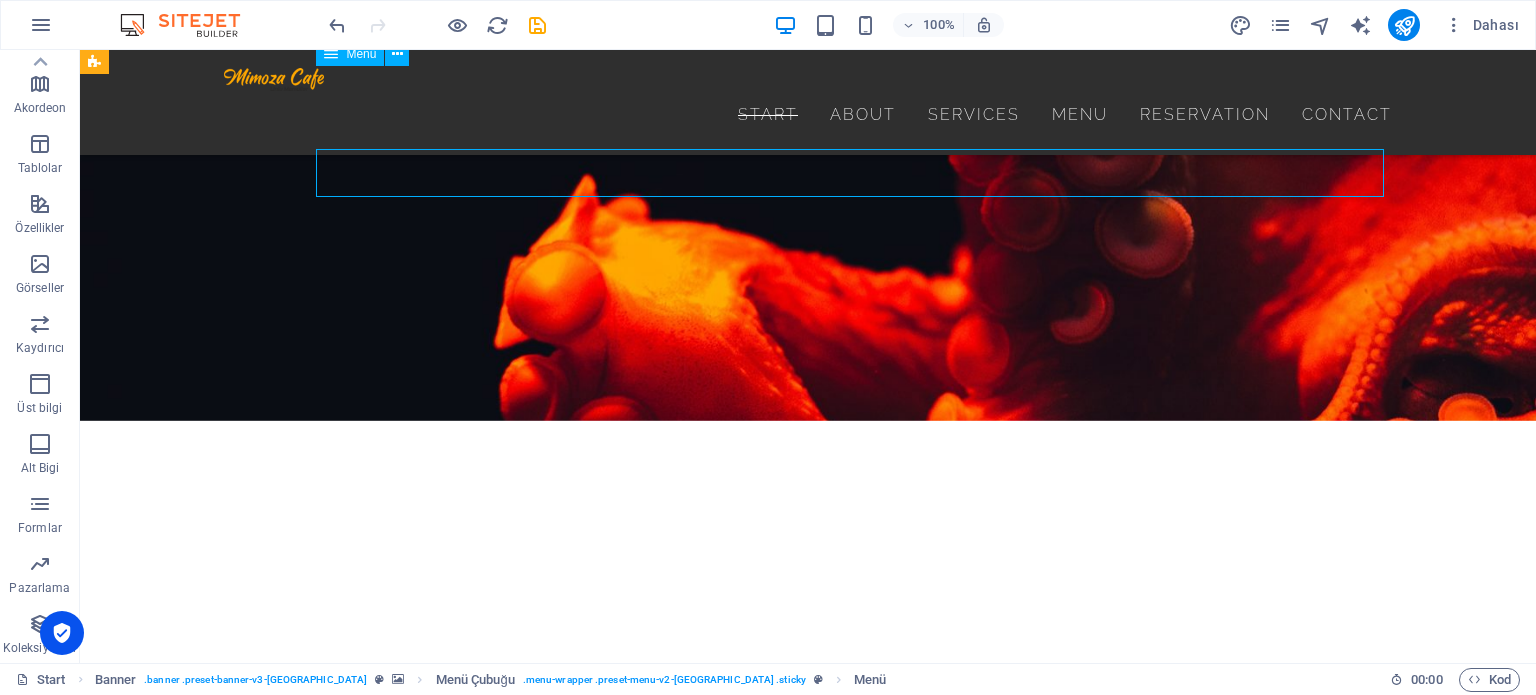 click on "Start About Services Menu Reservation Contact" at bounding box center (808, 115) 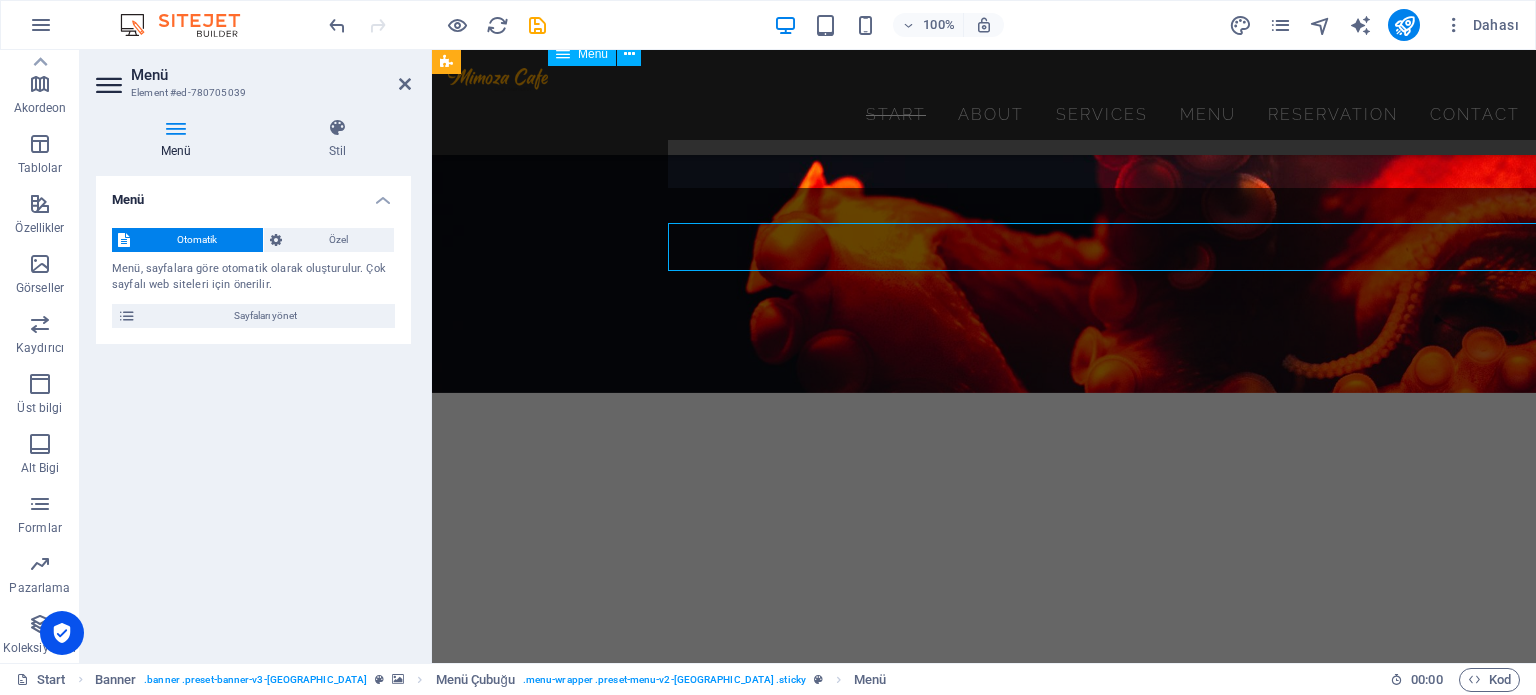 click on "Start About Services Menu Reservation Contact" at bounding box center [984, 115] 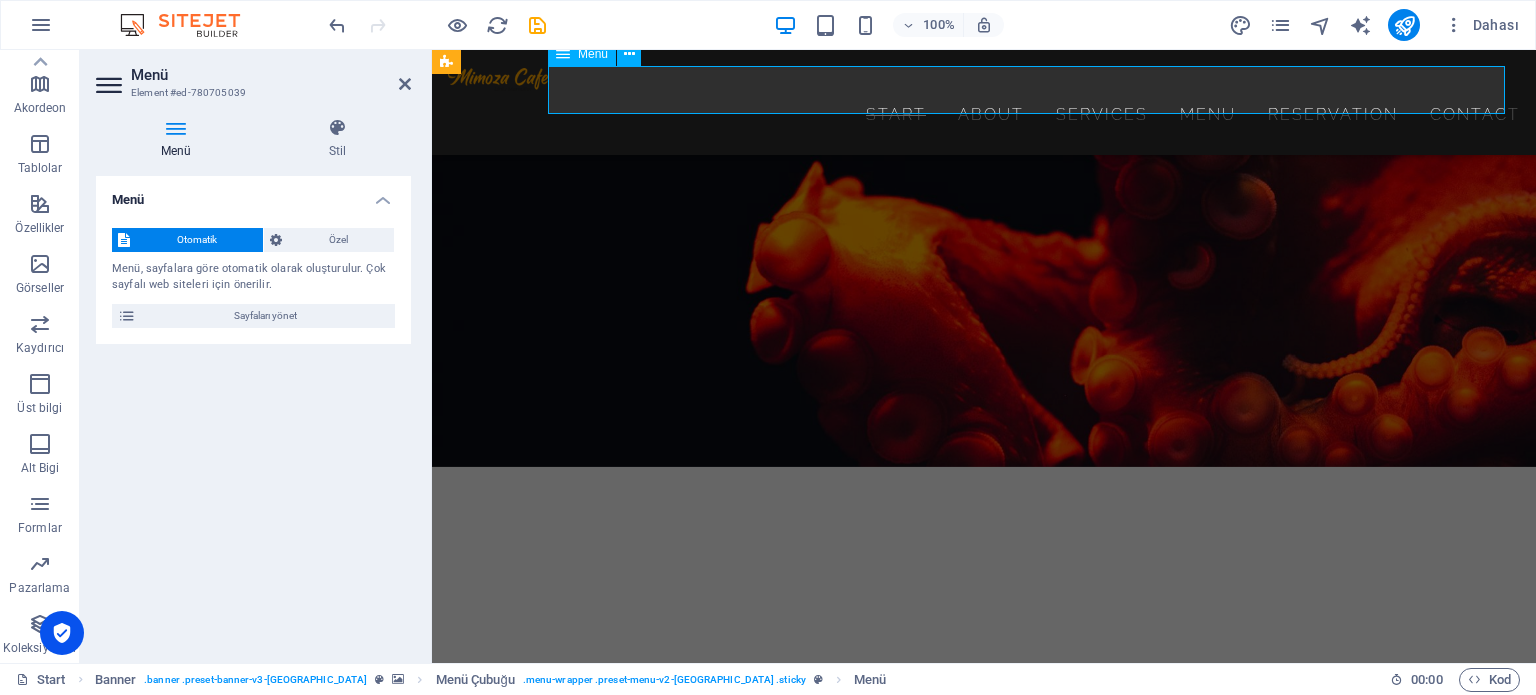 click on "Start About Services Menu Reservation Contact" at bounding box center (984, 115) 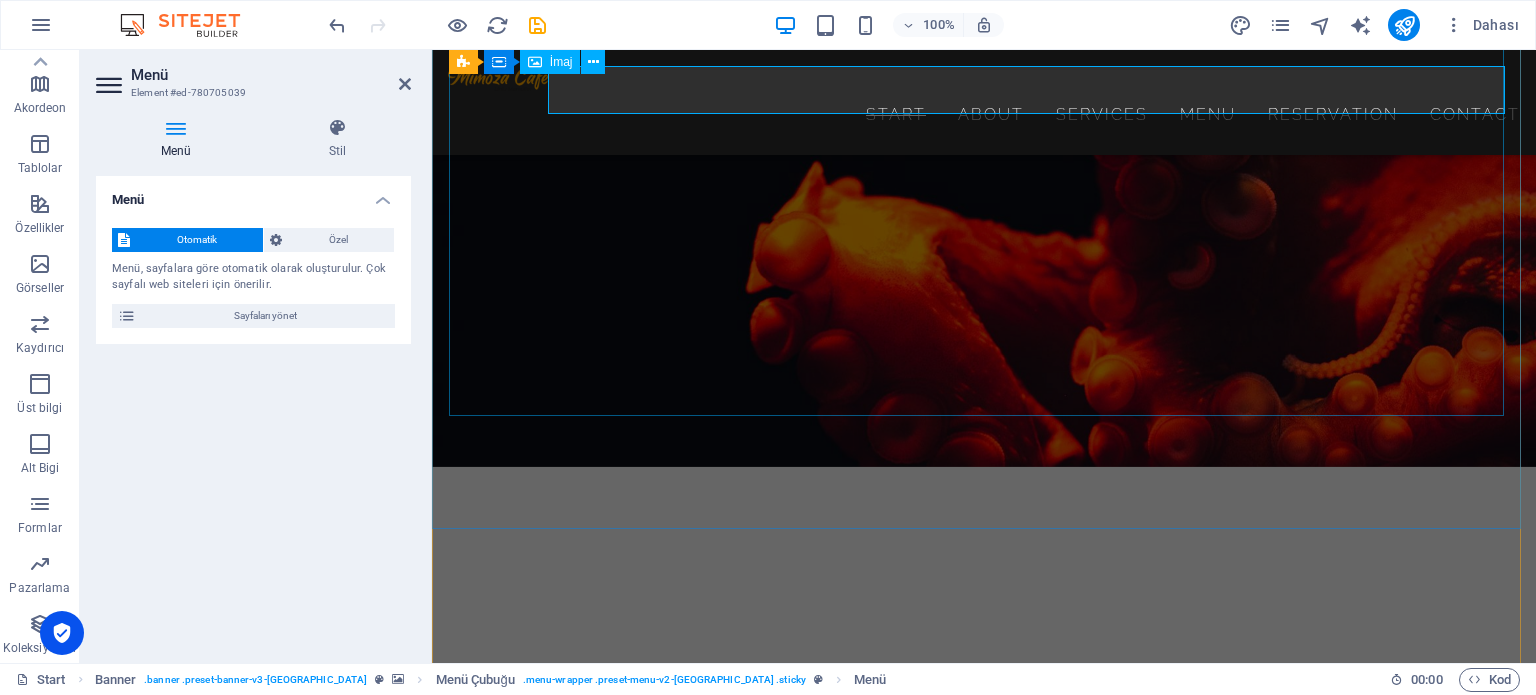 click at bounding box center [984, 2017] 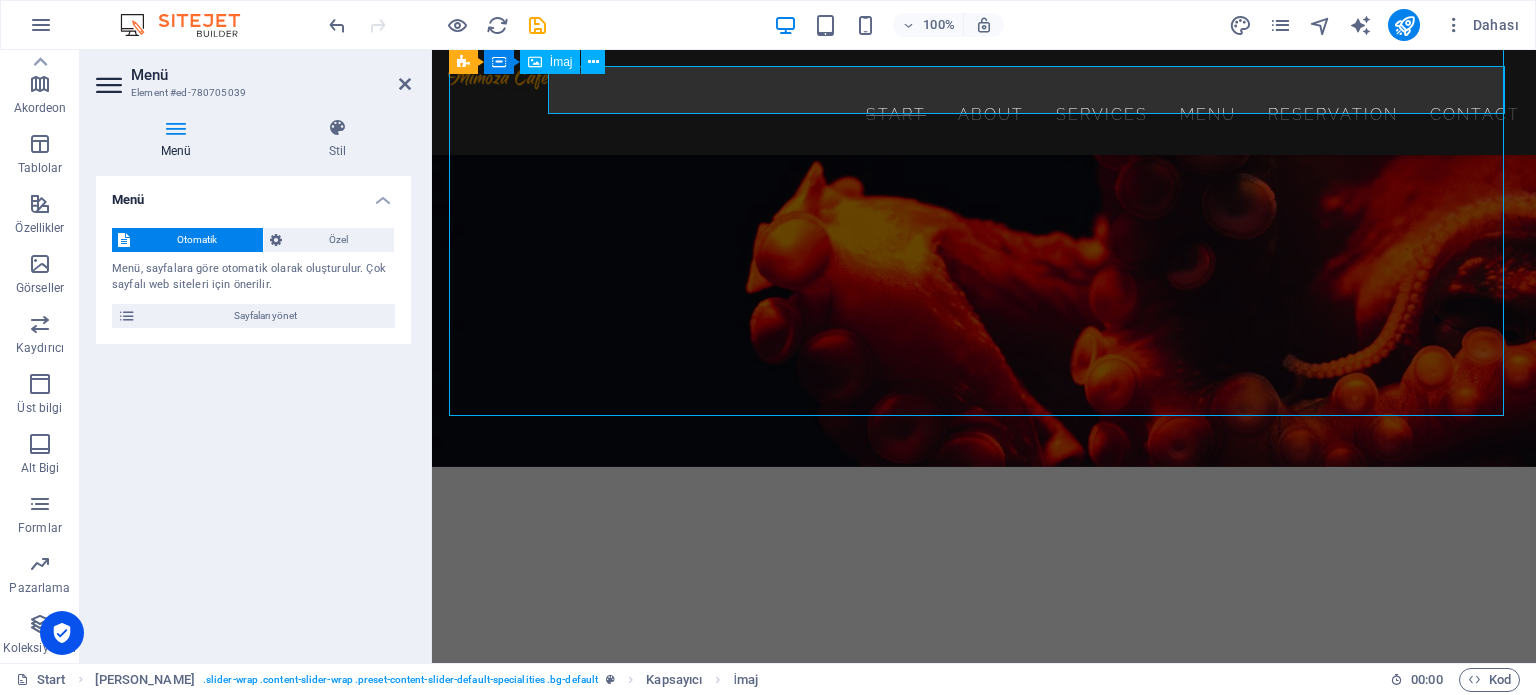 scroll, scrollTop: 3006, scrollLeft: 0, axis: vertical 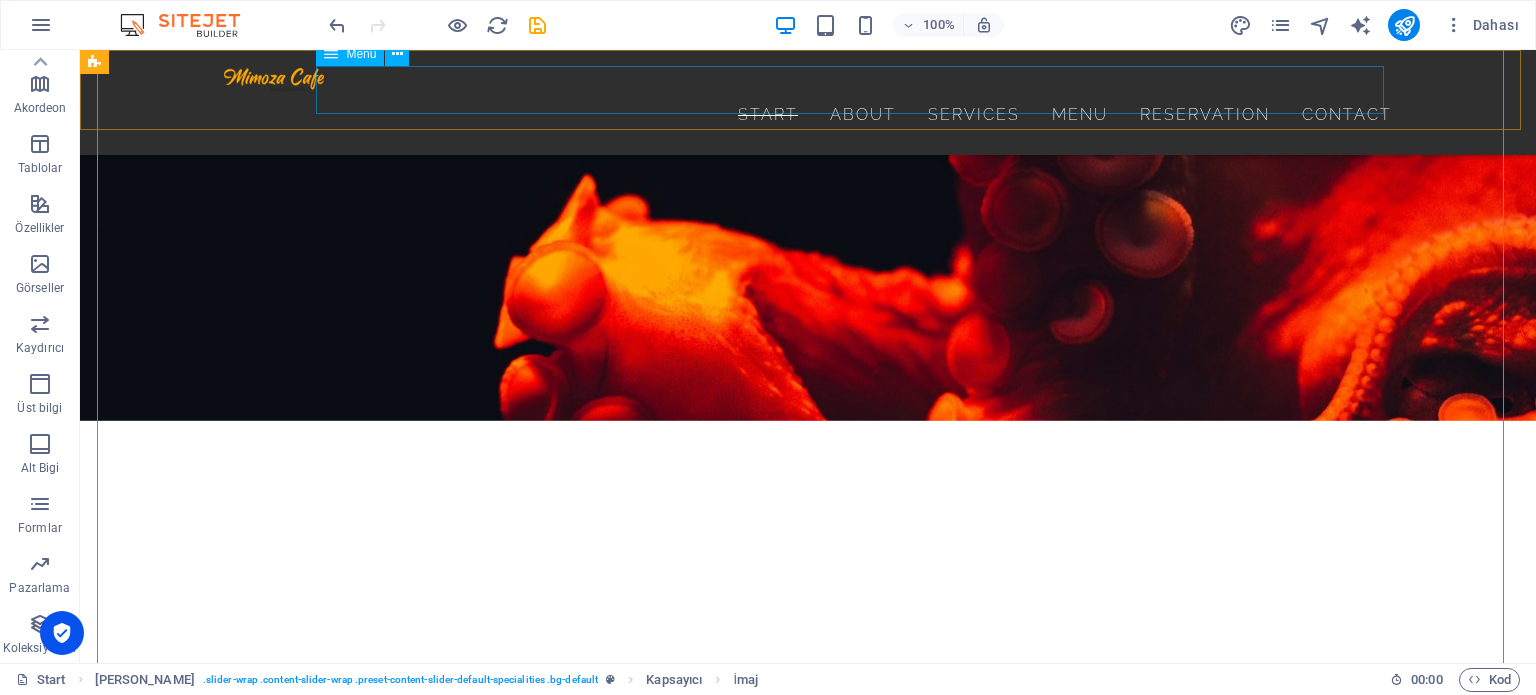 click on "Start About Services Menu Reservation Contact" at bounding box center [808, 115] 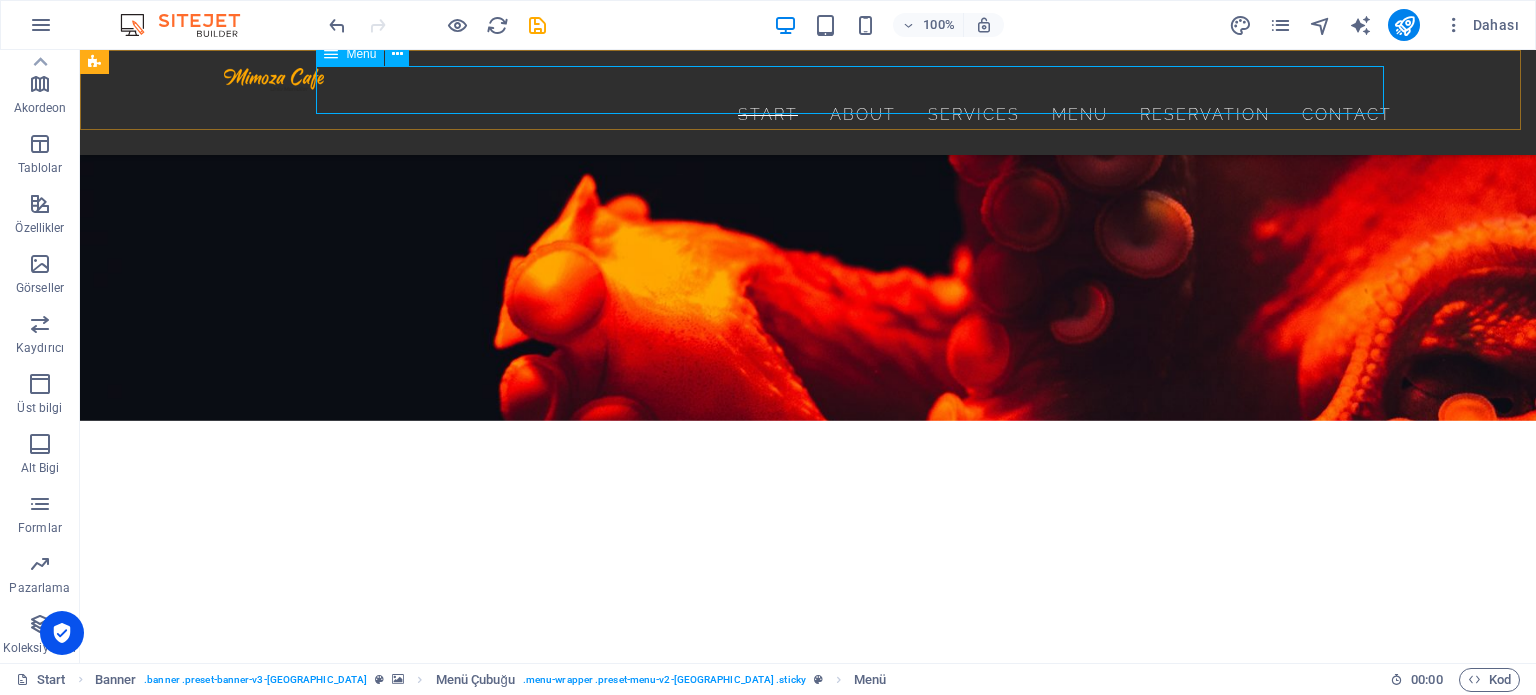 click on "Start About Services Menu Reservation Contact" at bounding box center [808, 115] 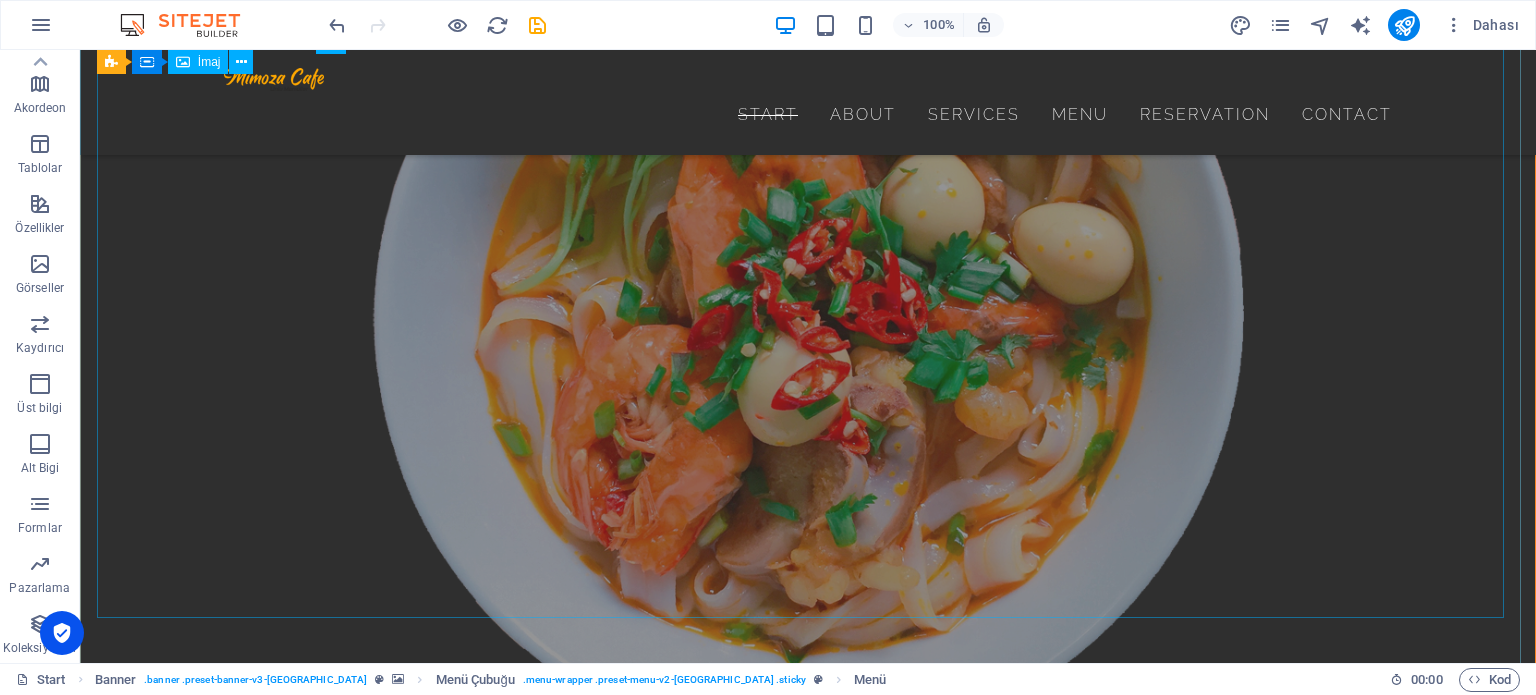 scroll, scrollTop: 8283, scrollLeft: 0, axis: vertical 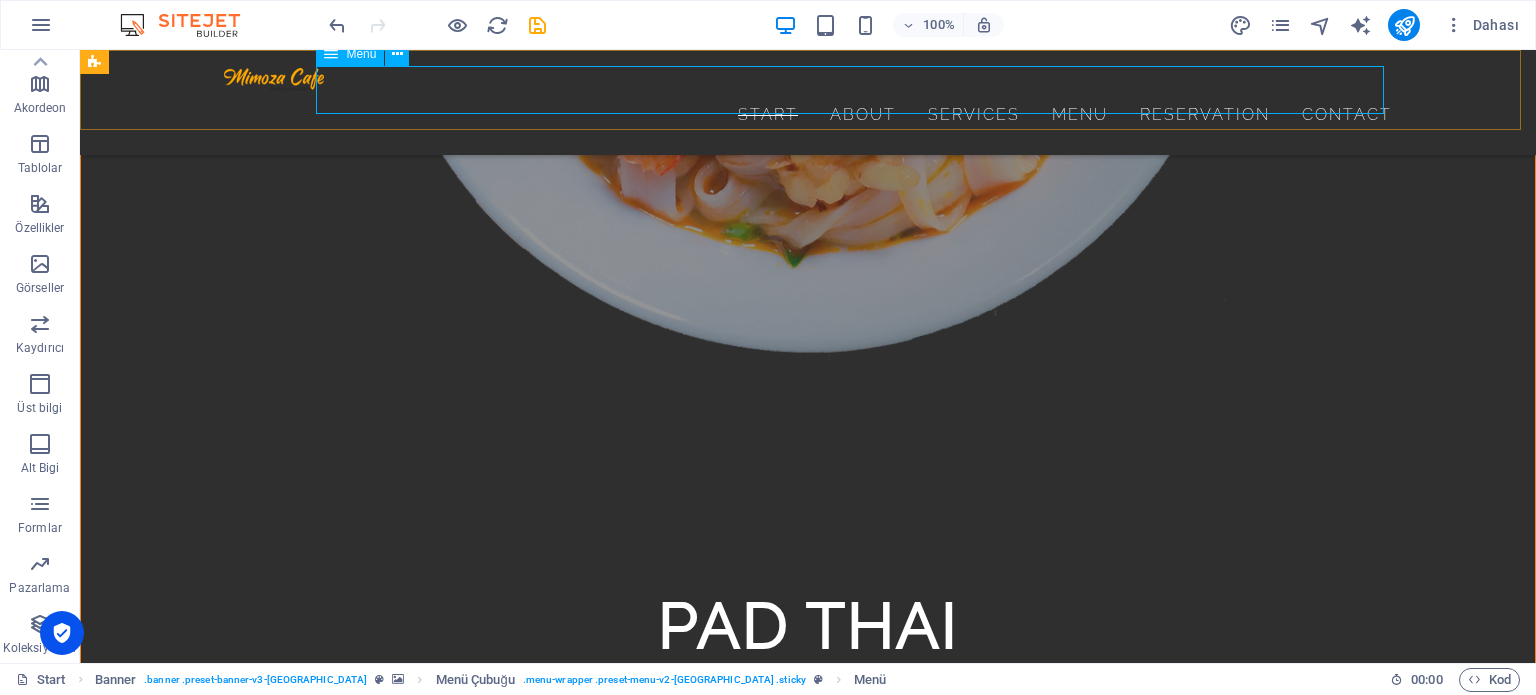click on "Start About Services Menu Reservation Contact" at bounding box center [808, 115] 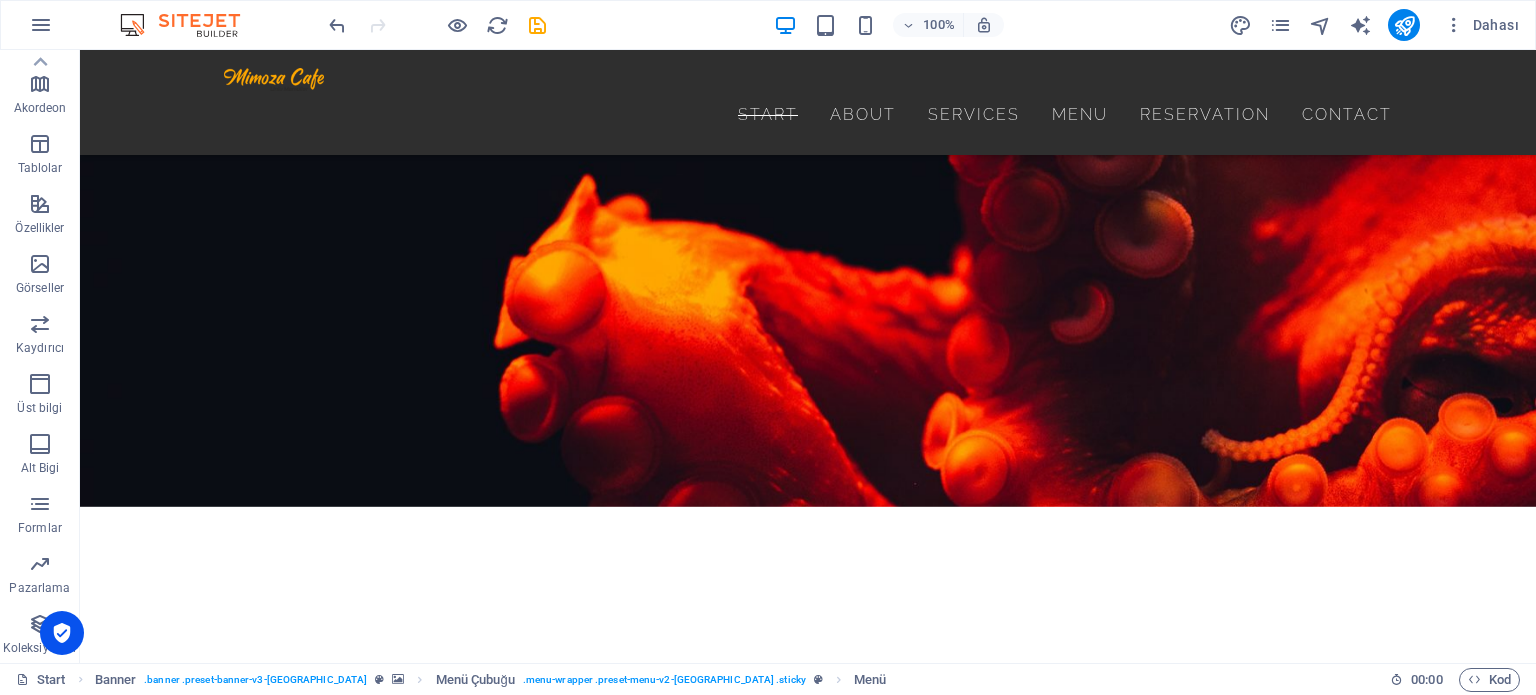scroll, scrollTop: 2914, scrollLeft: 0, axis: vertical 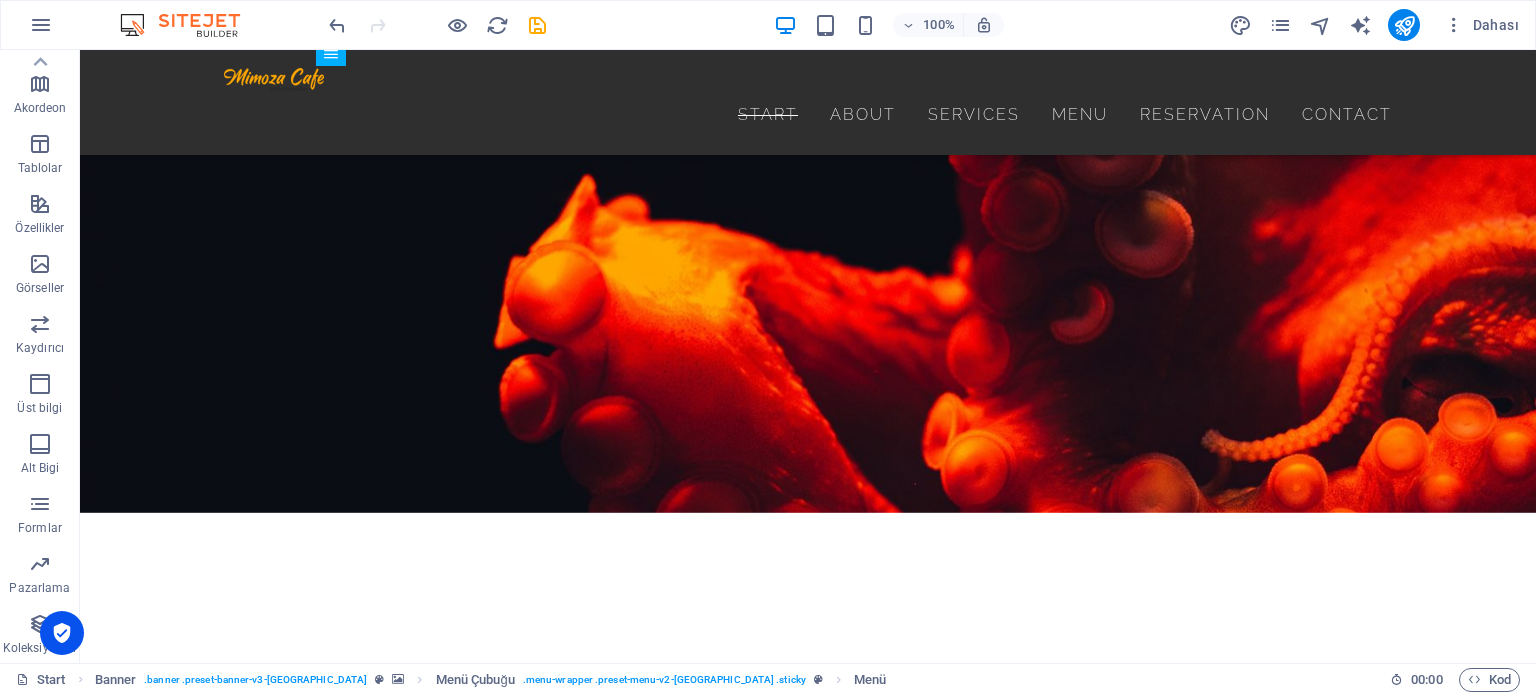 drag, startPoint x: 1535, startPoint y: 155, endPoint x: 1311, endPoint y: 98, distance: 231.13849 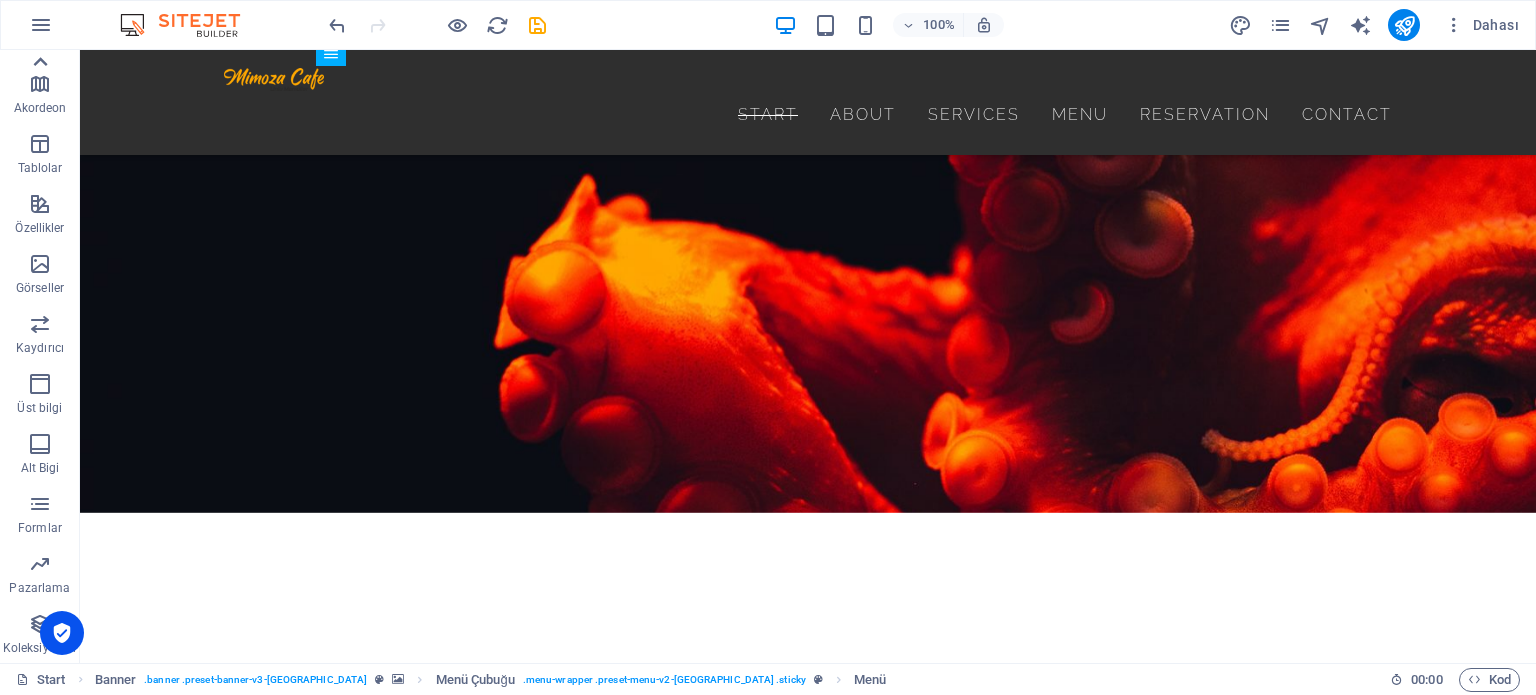 click 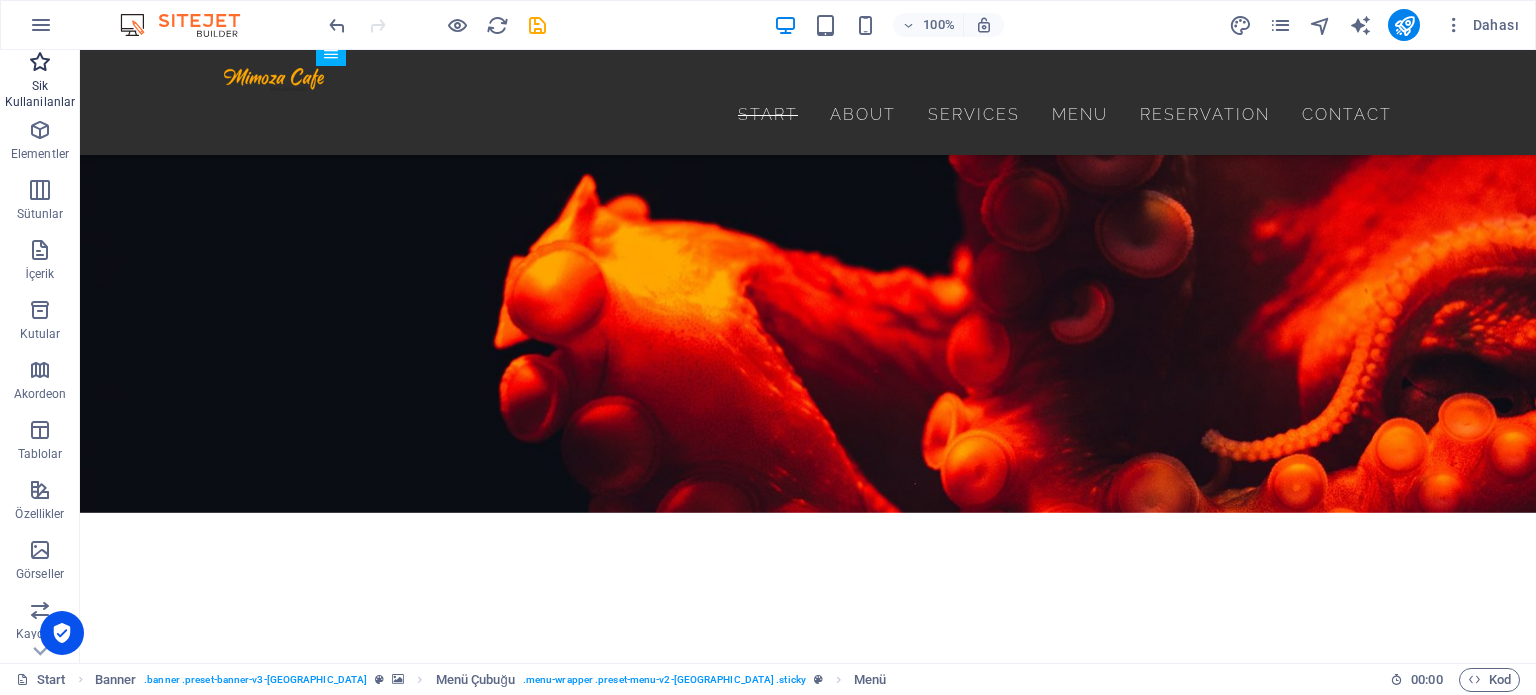 click at bounding box center (40, 62) 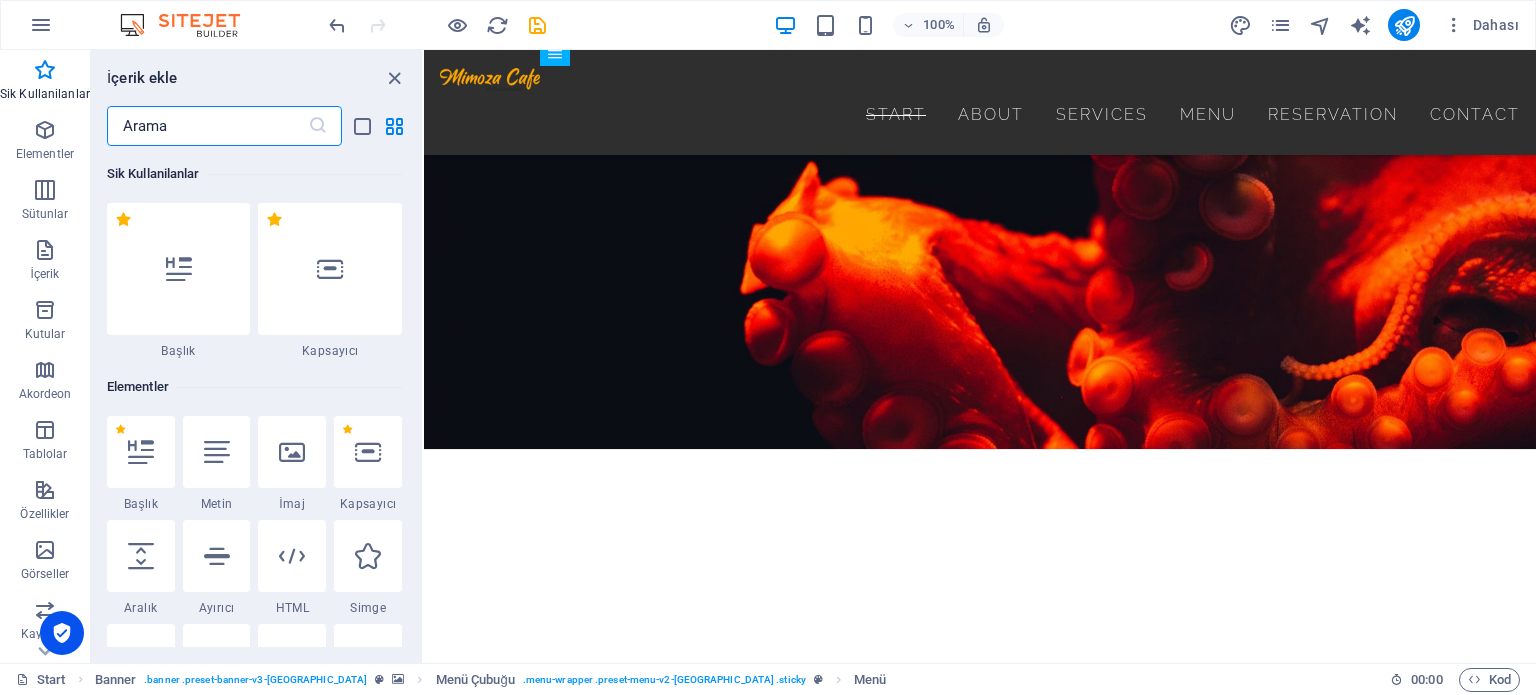 scroll, scrollTop: 2842, scrollLeft: 0, axis: vertical 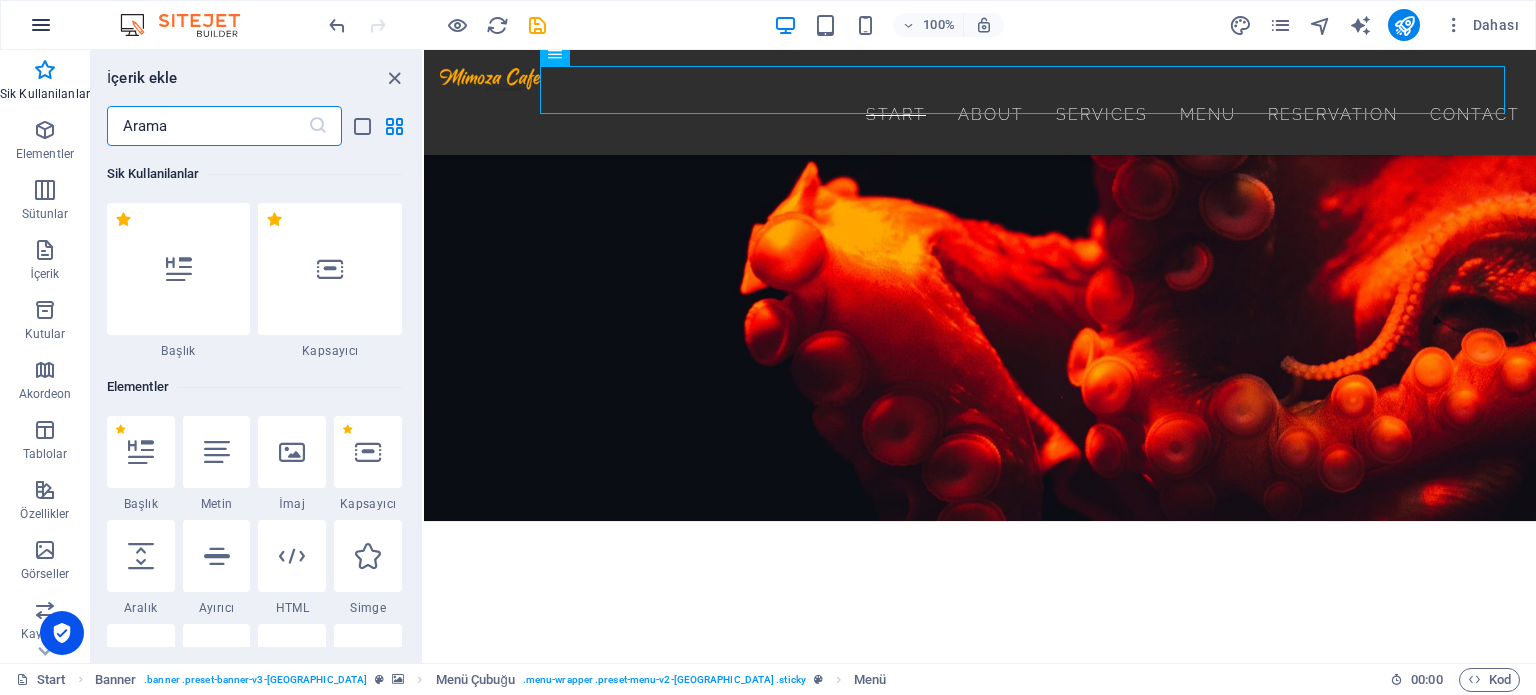 click at bounding box center [41, 25] 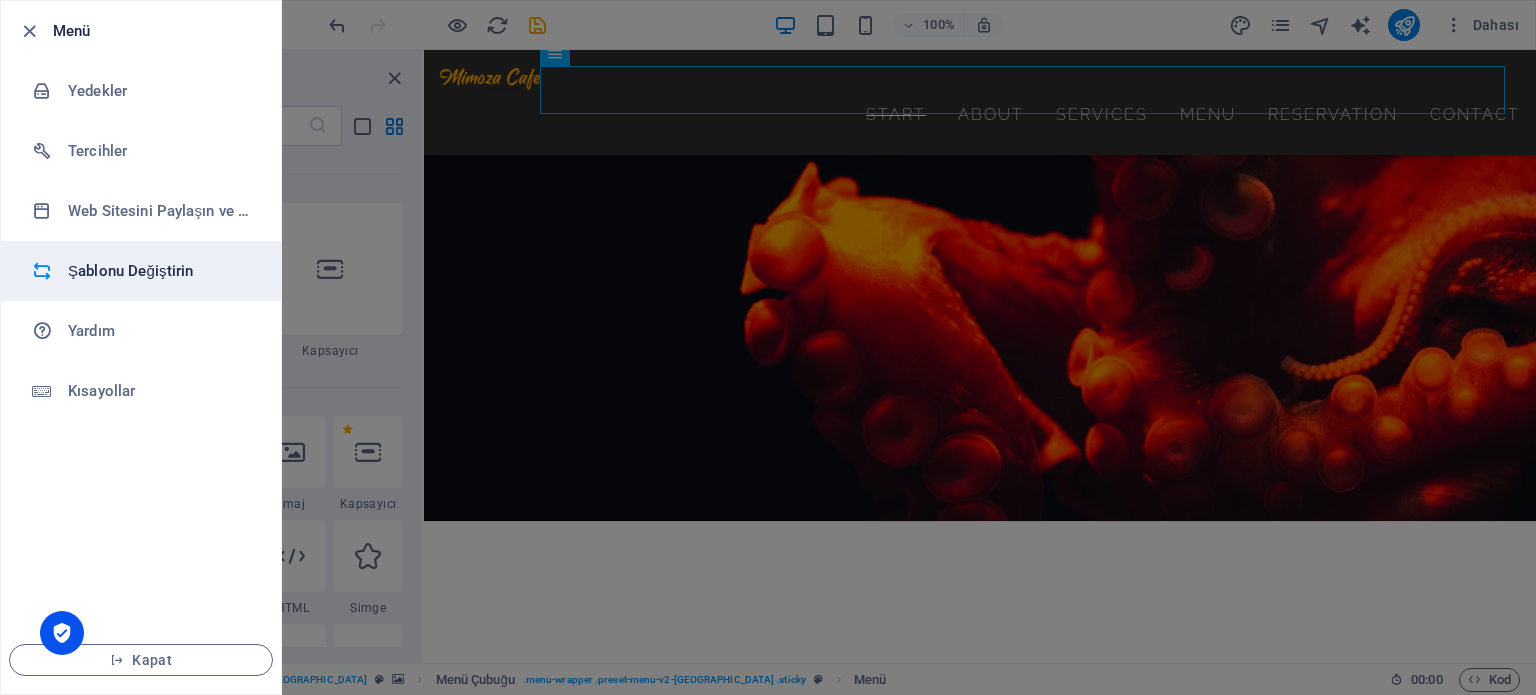 click on "Şablonu Değiştirin" at bounding box center (141, 271) 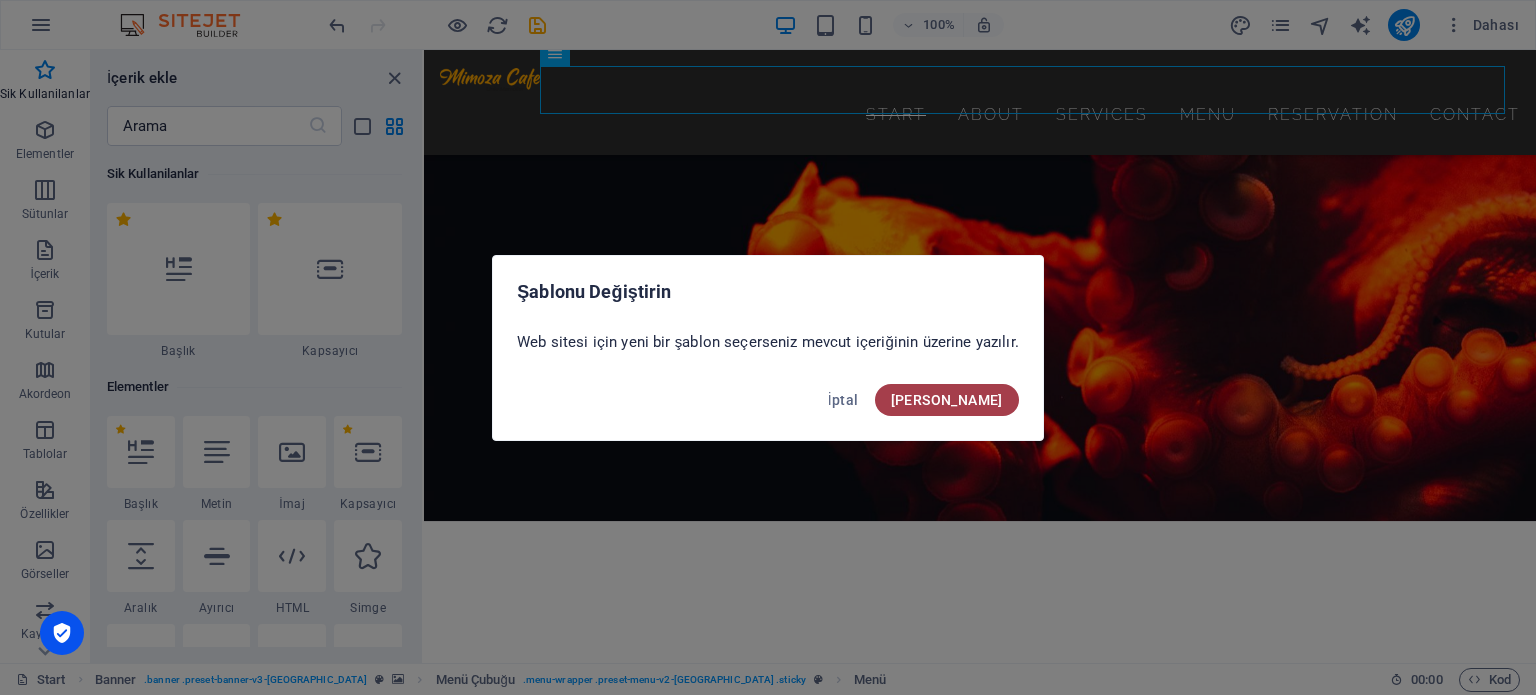 click on "[PERSON_NAME]" at bounding box center (947, 400) 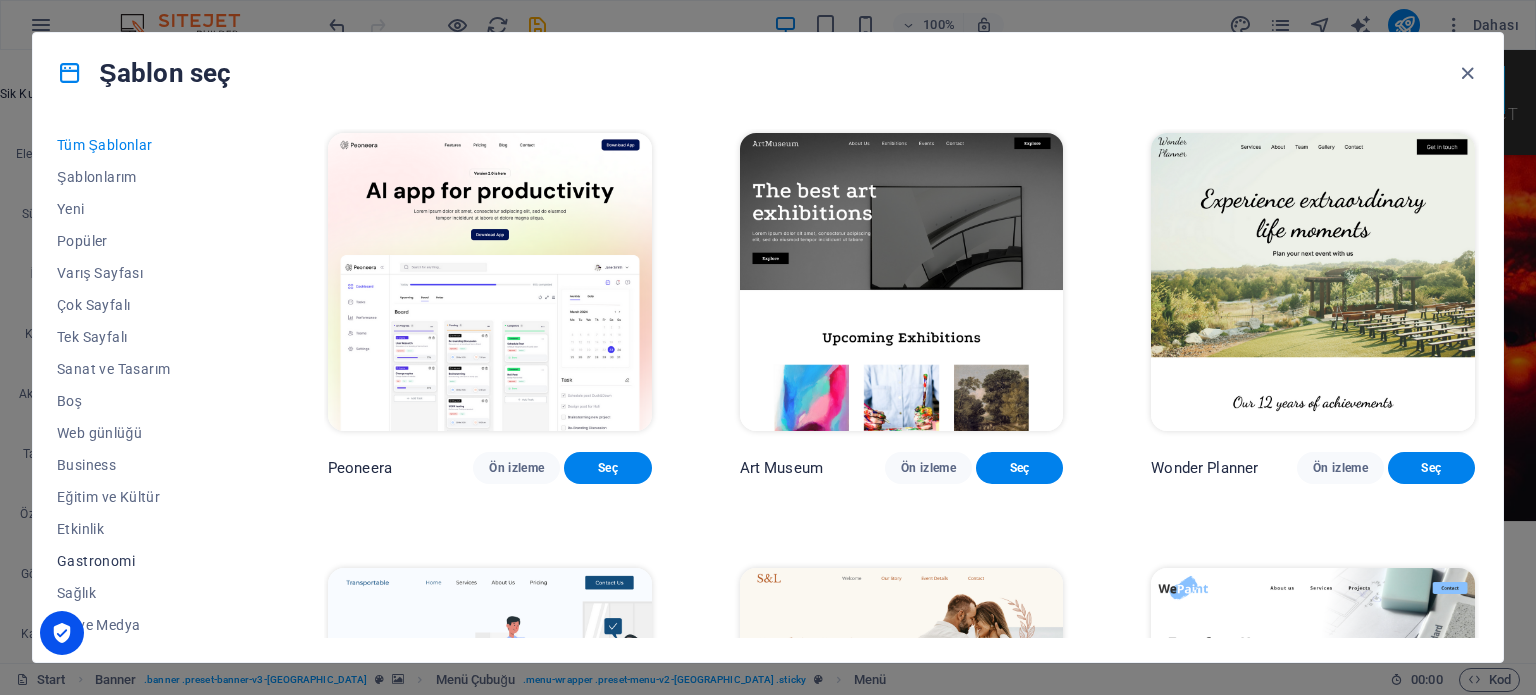 click on "Gastronomi" at bounding box center (148, 561) 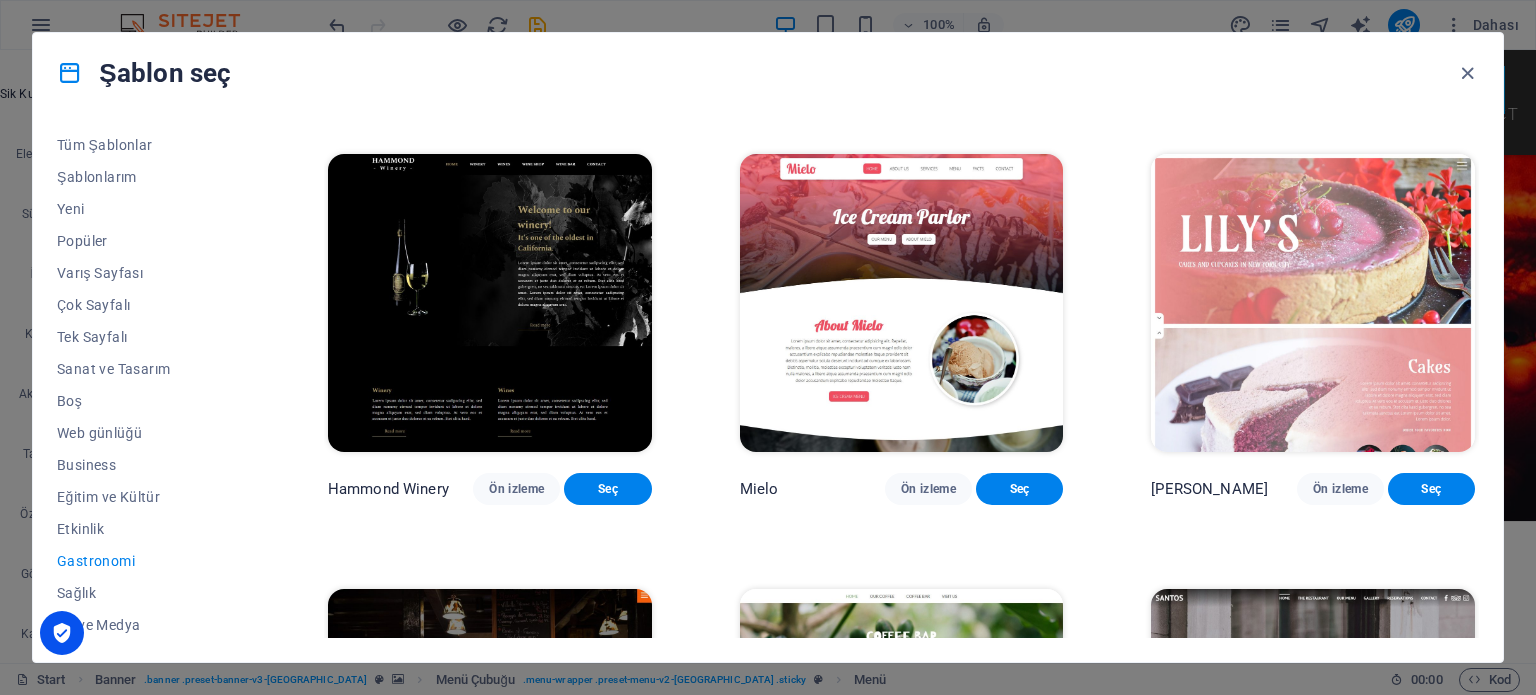 scroll, scrollTop: 1300, scrollLeft: 0, axis: vertical 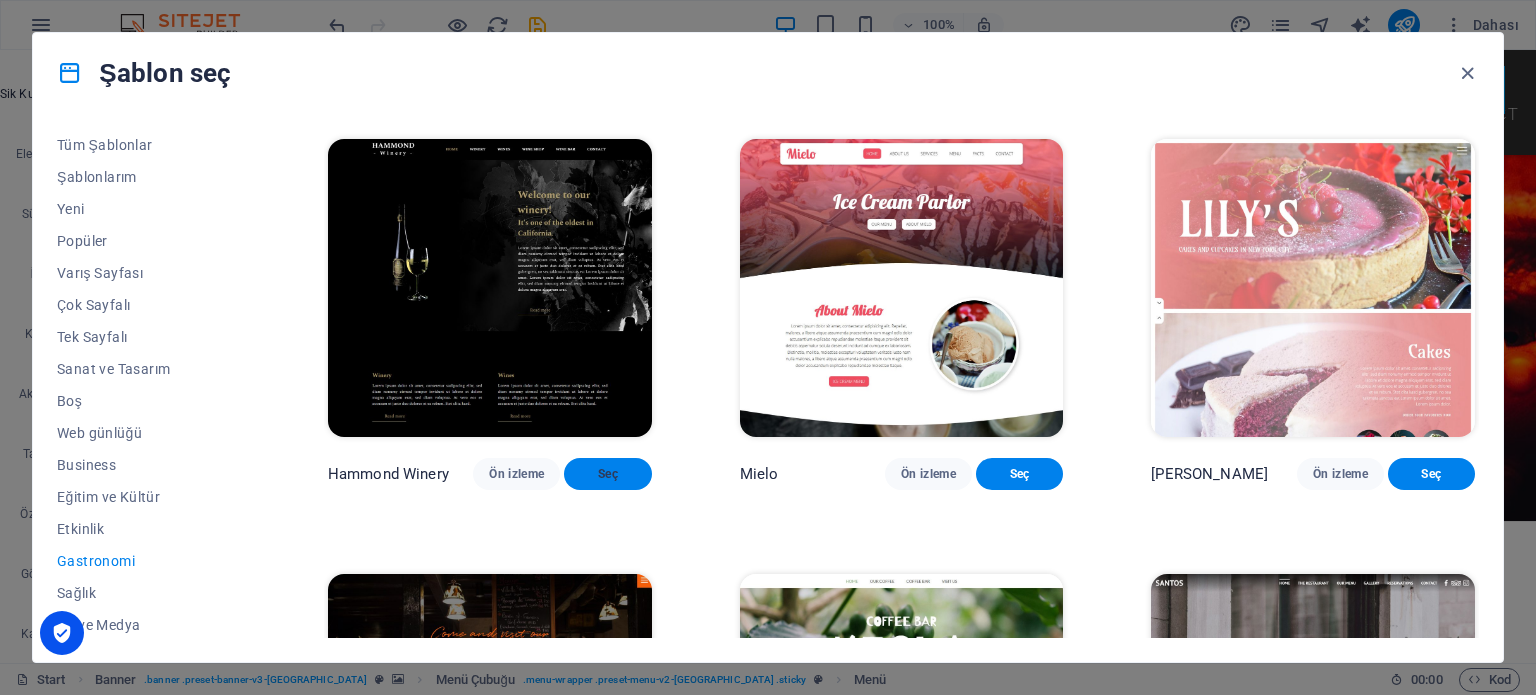 click on "Seç" at bounding box center (607, 474) 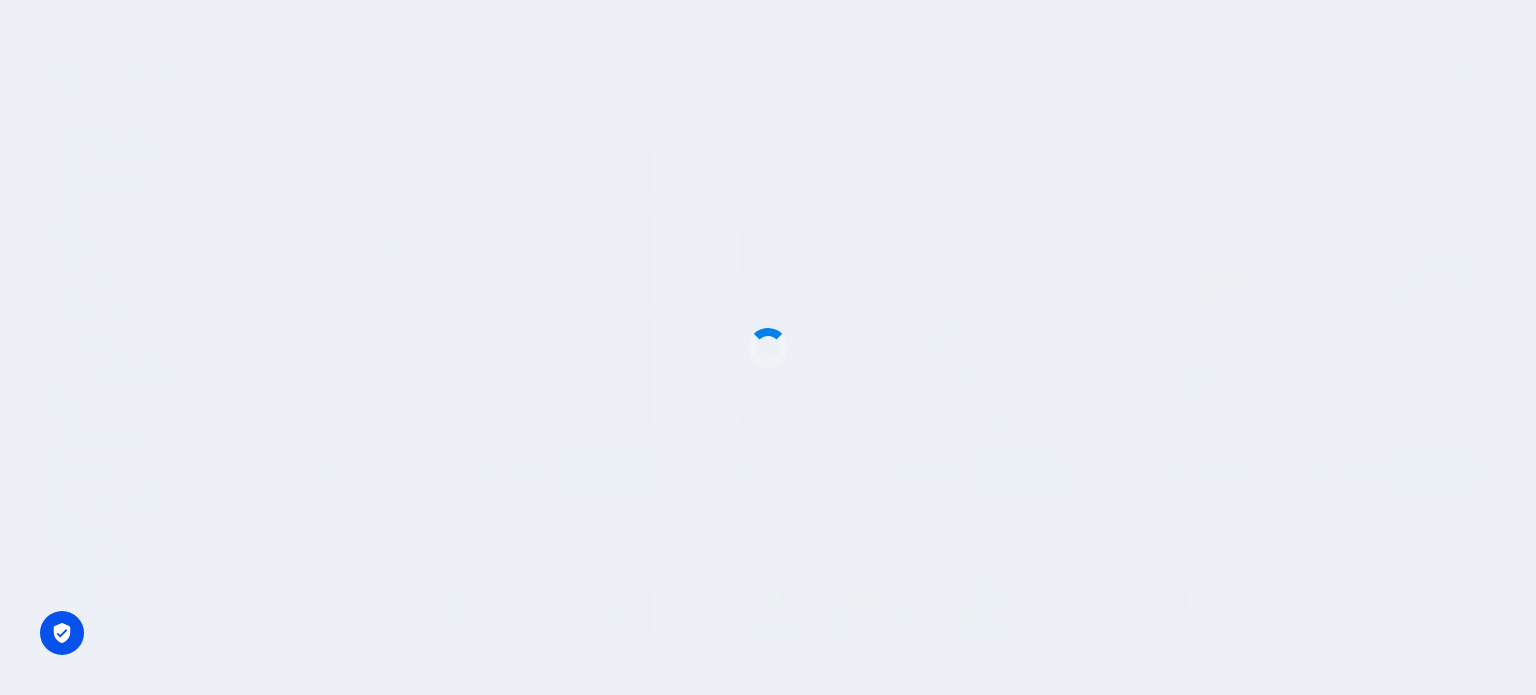 scroll, scrollTop: 2914, scrollLeft: 0, axis: vertical 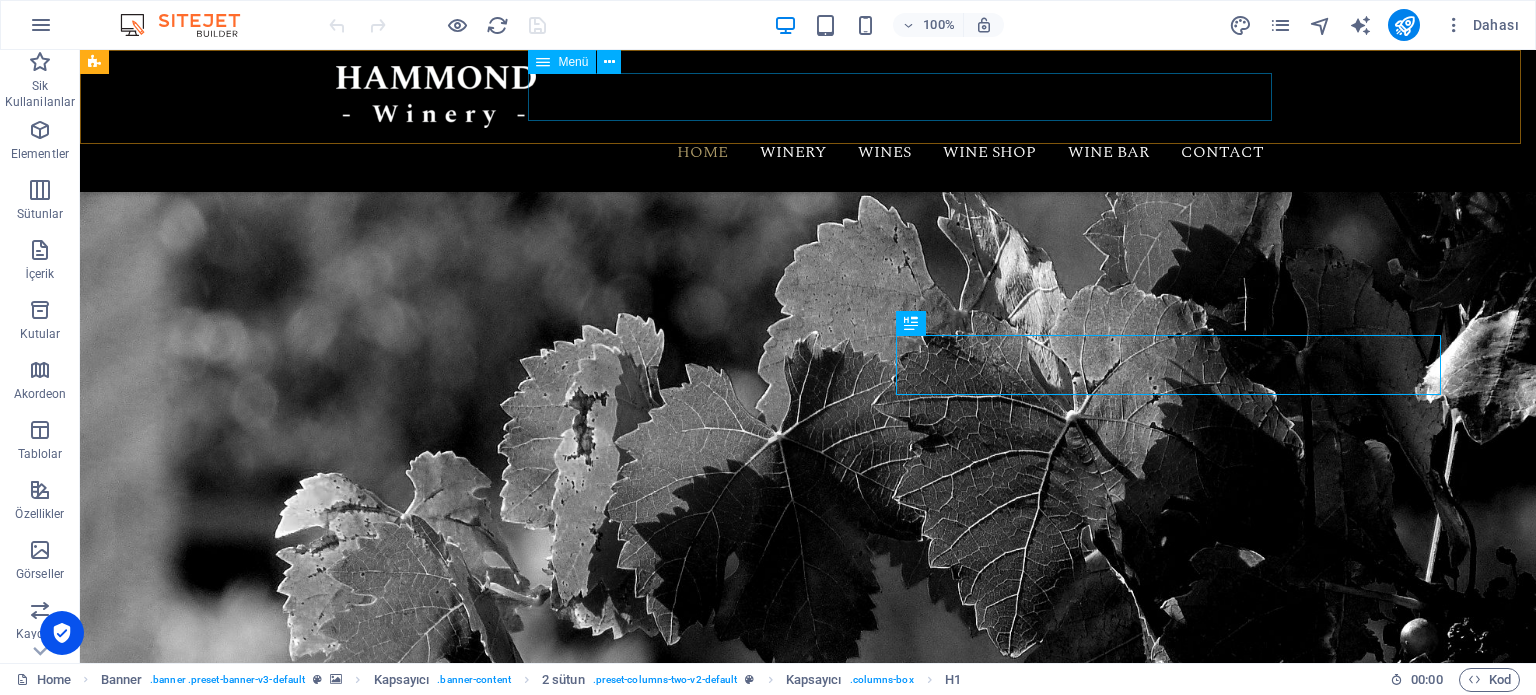 click on "Home Winery Wines Wine Shop Wine Bar Contact" at bounding box center (808, 152) 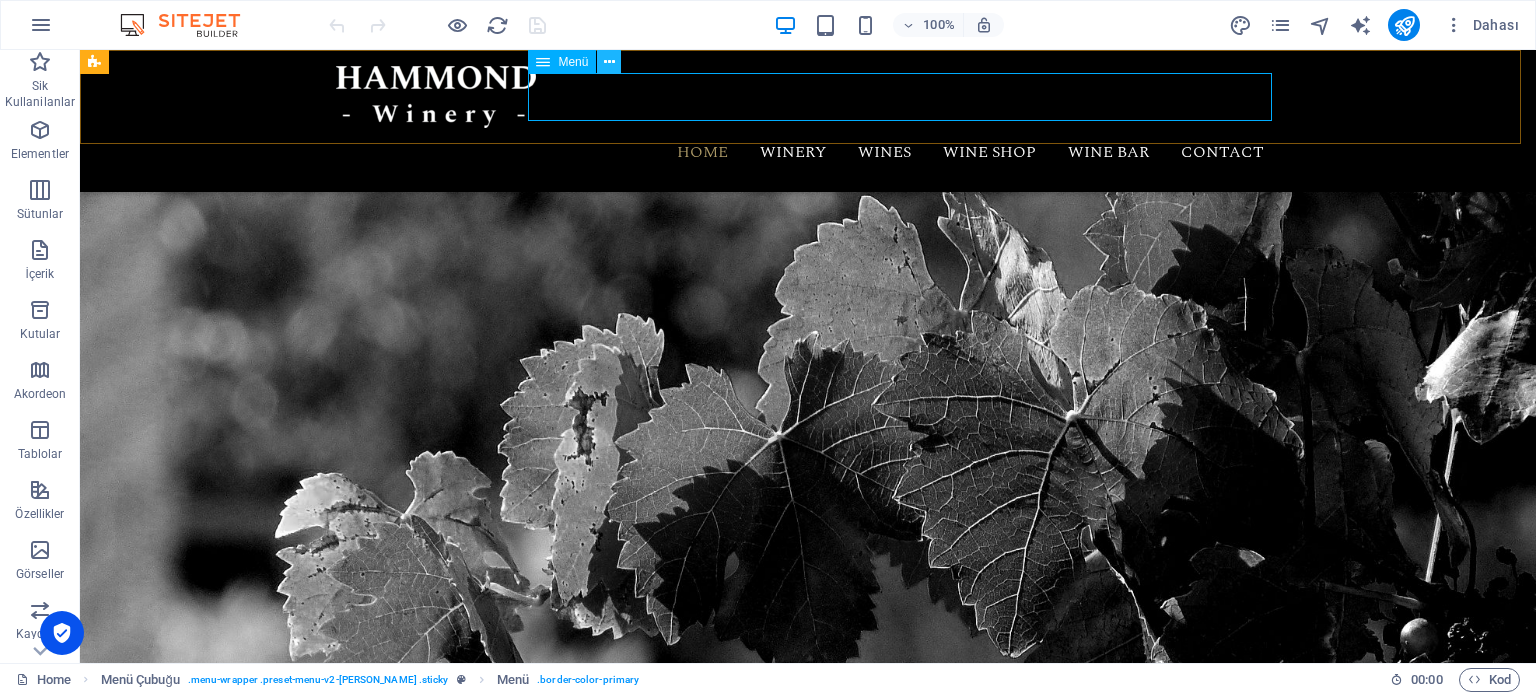 click at bounding box center [609, 62] 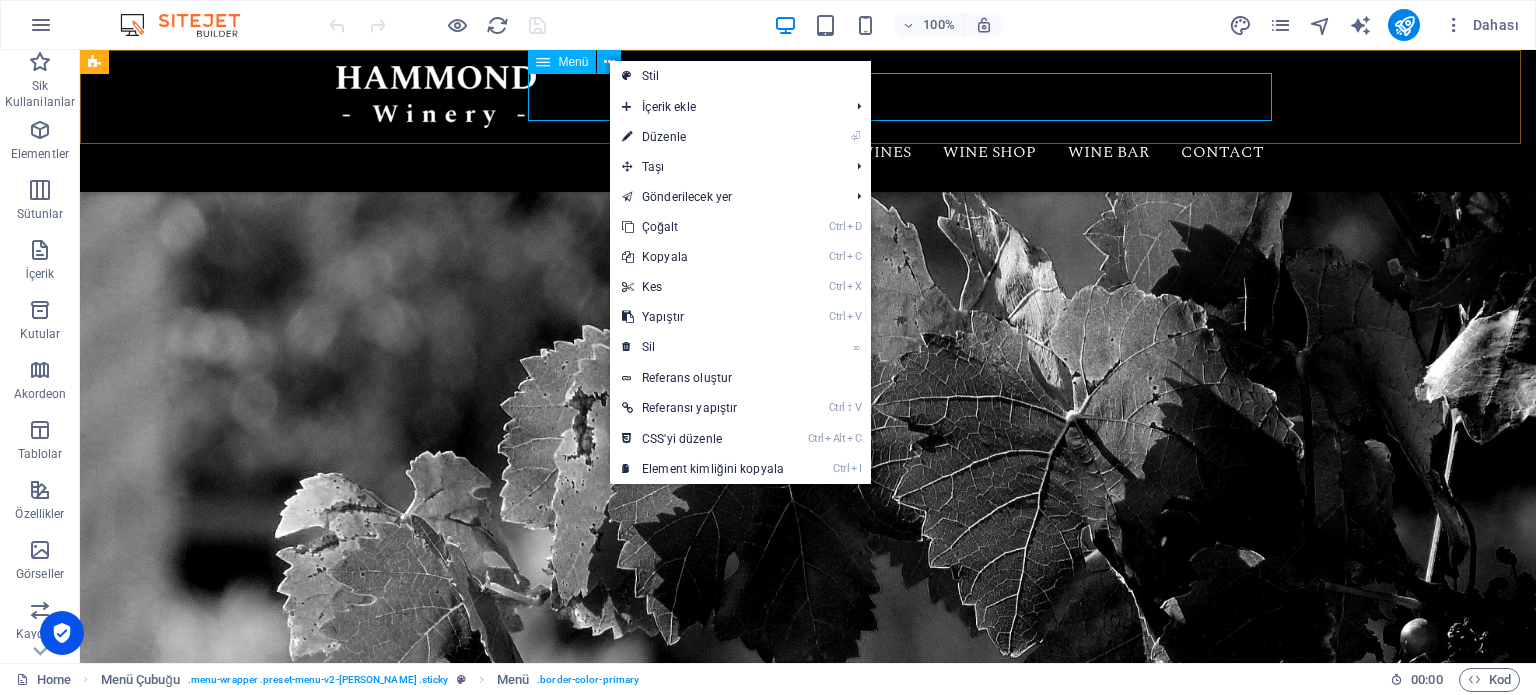 click on "Menü" at bounding box center [562, 62] 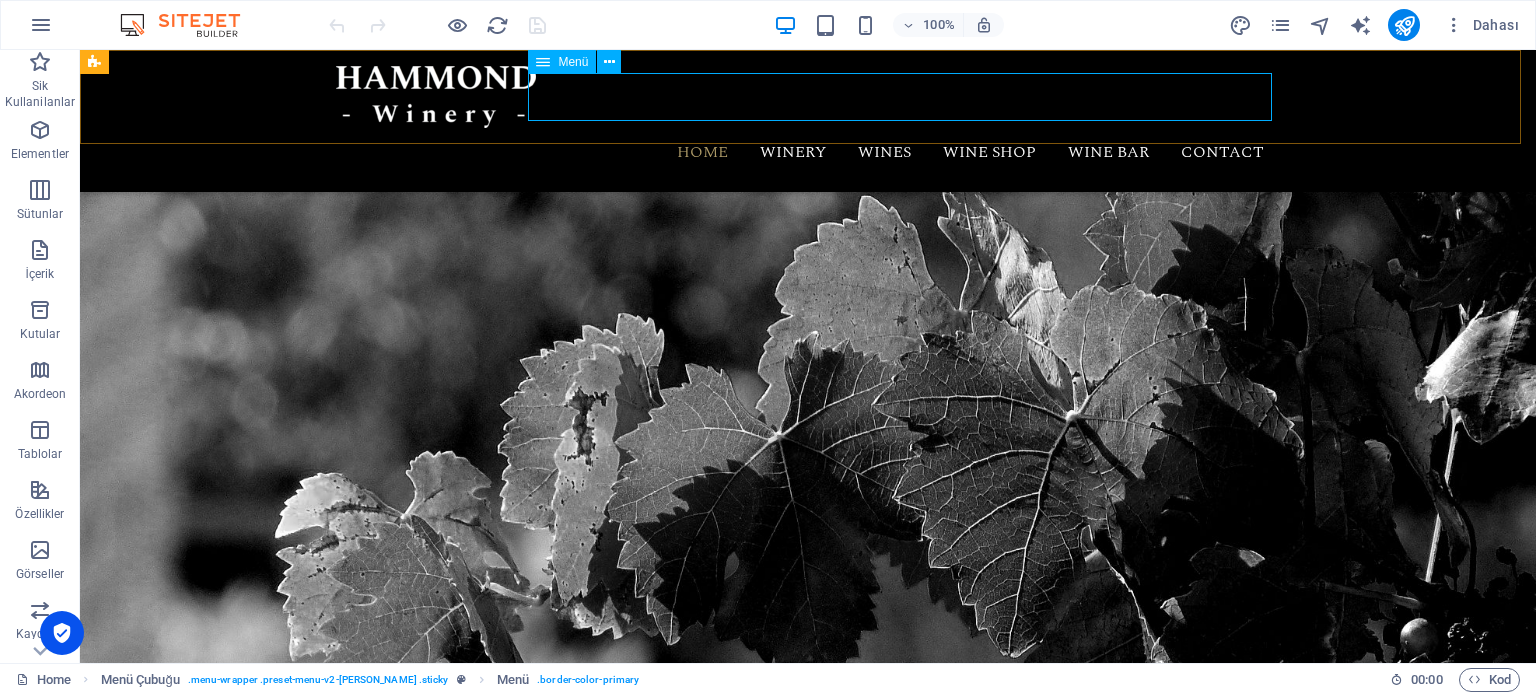 click at bounding box center (543, 62) 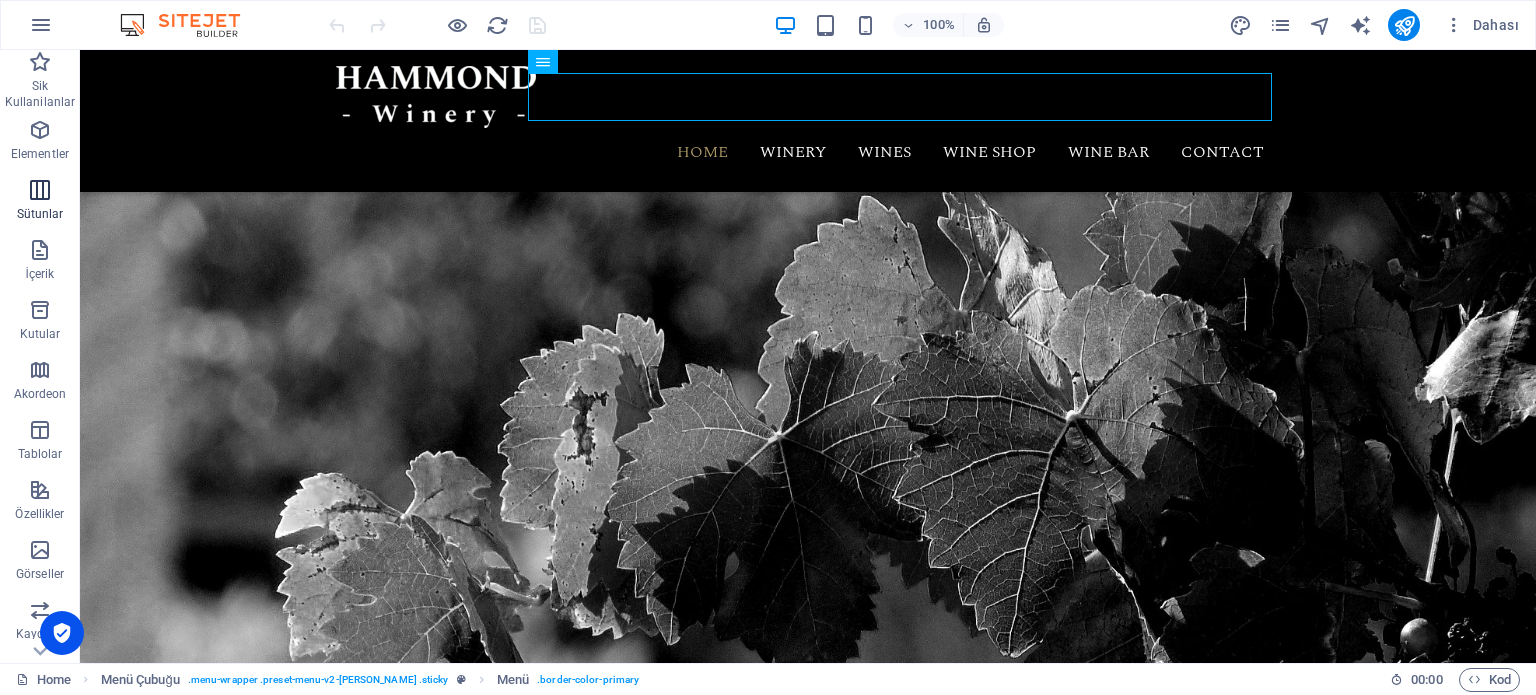 click on "Sütunlar" at bounding box center [40, 202] 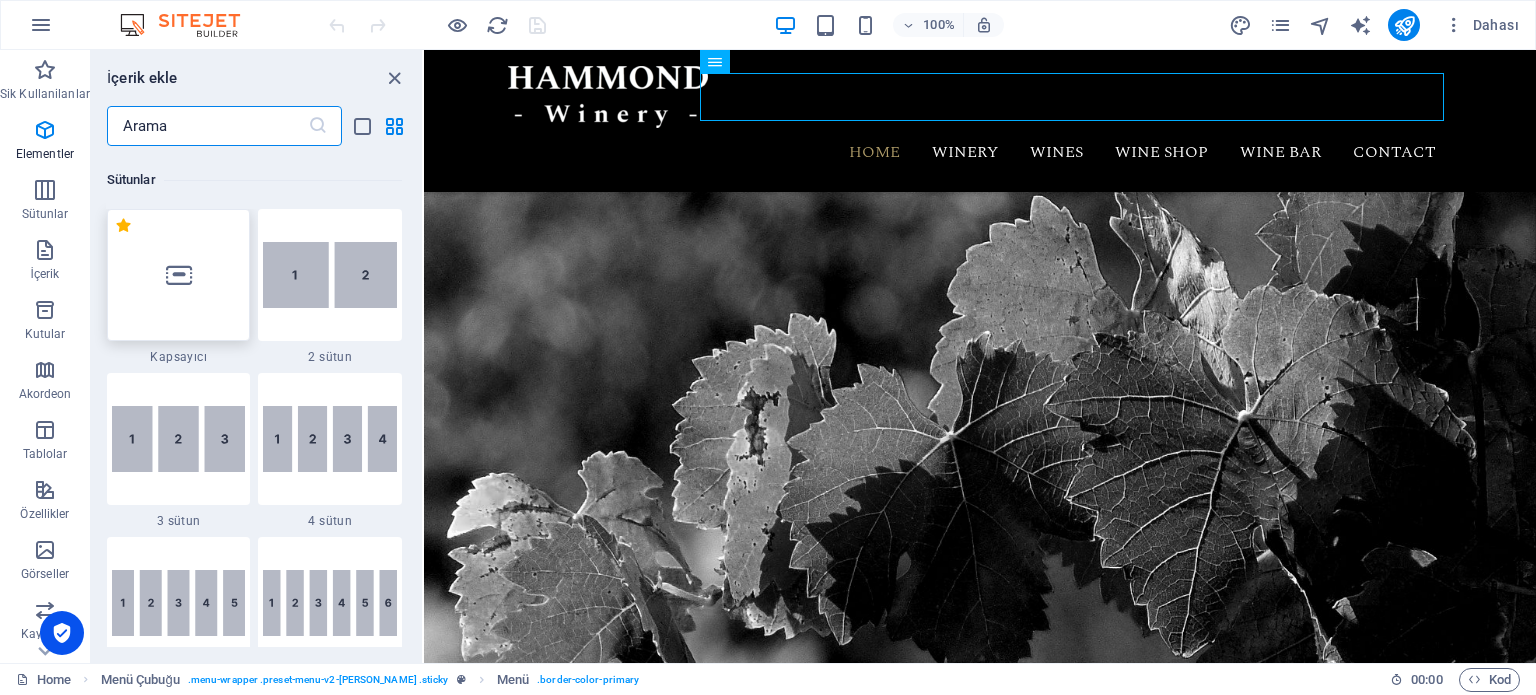 scroll, scrollTop: 990, scrollLeft: 0, axis: vertical 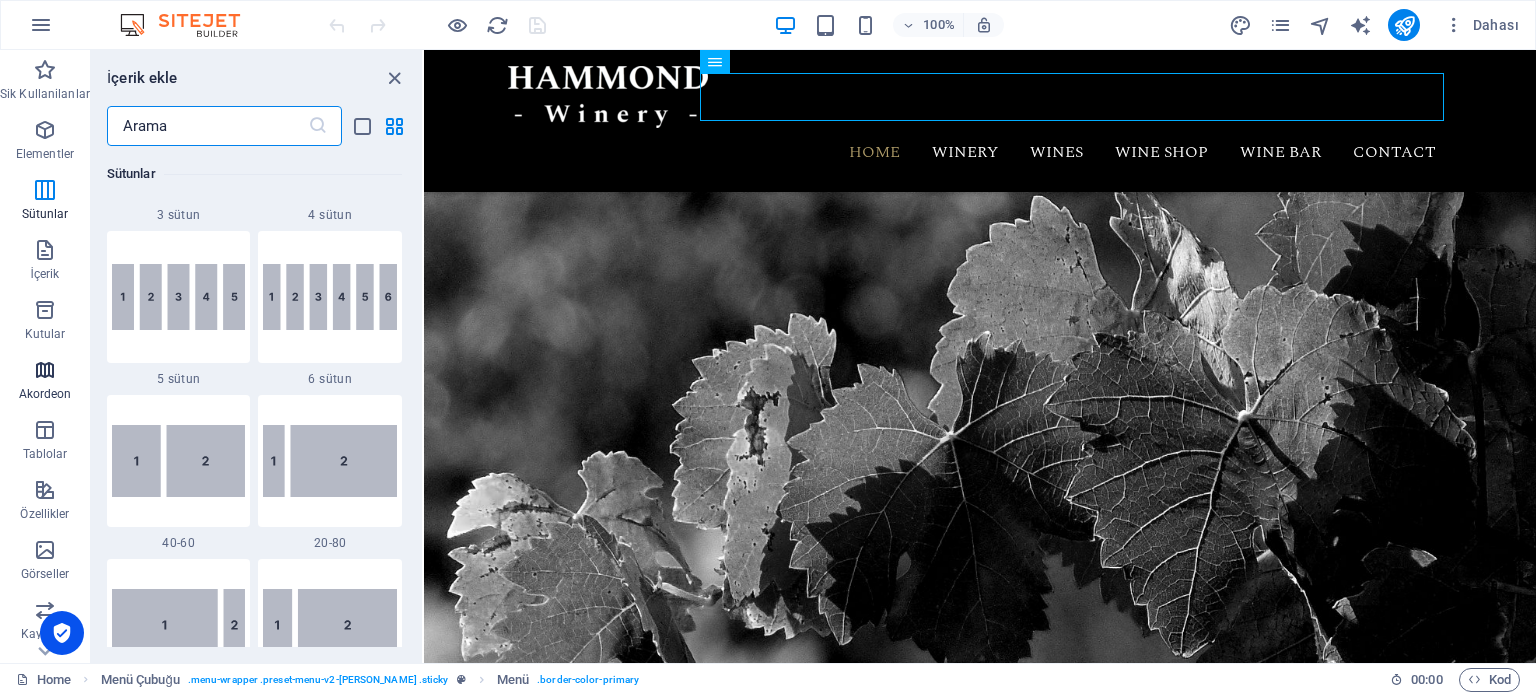click on "Akordeon" at bounding box center (45, 382) 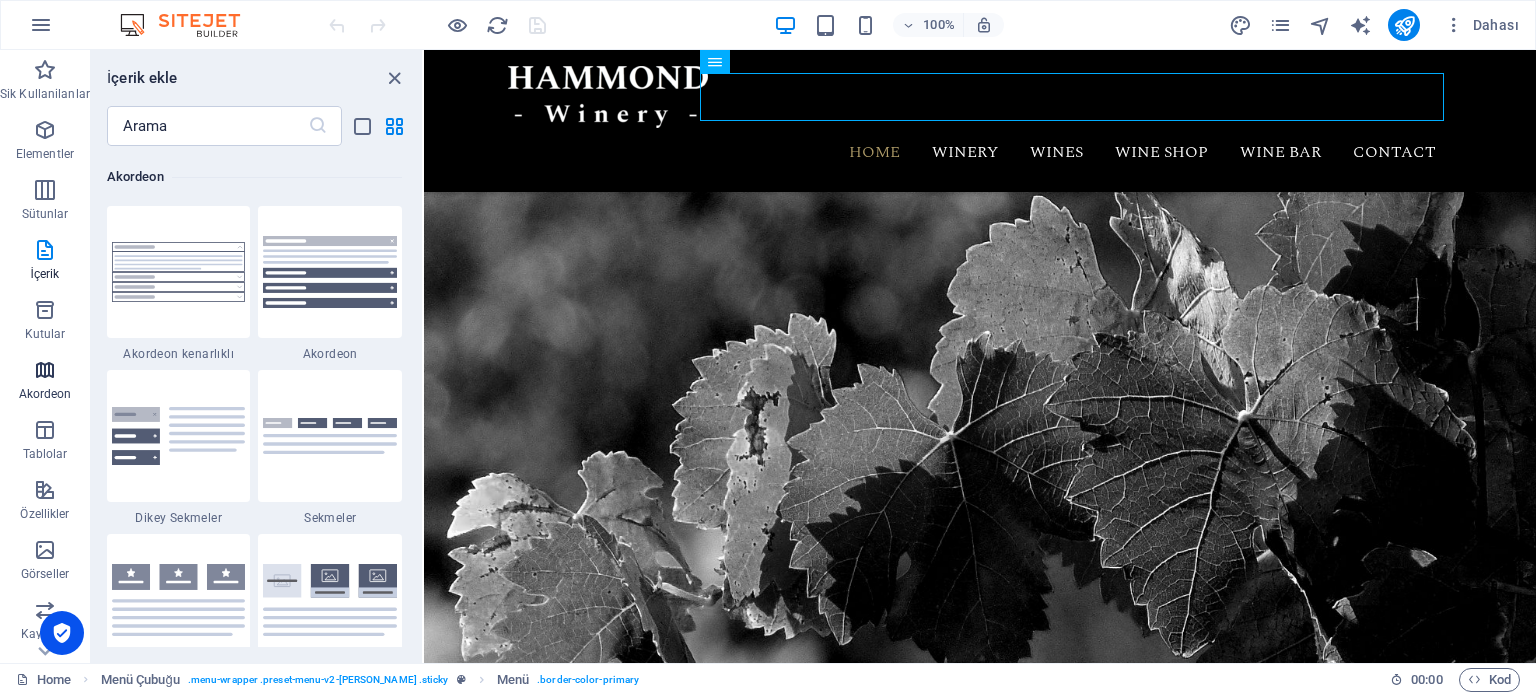 scroll, scrollTop: 6221, scrollLeft: 0, axis: vertical 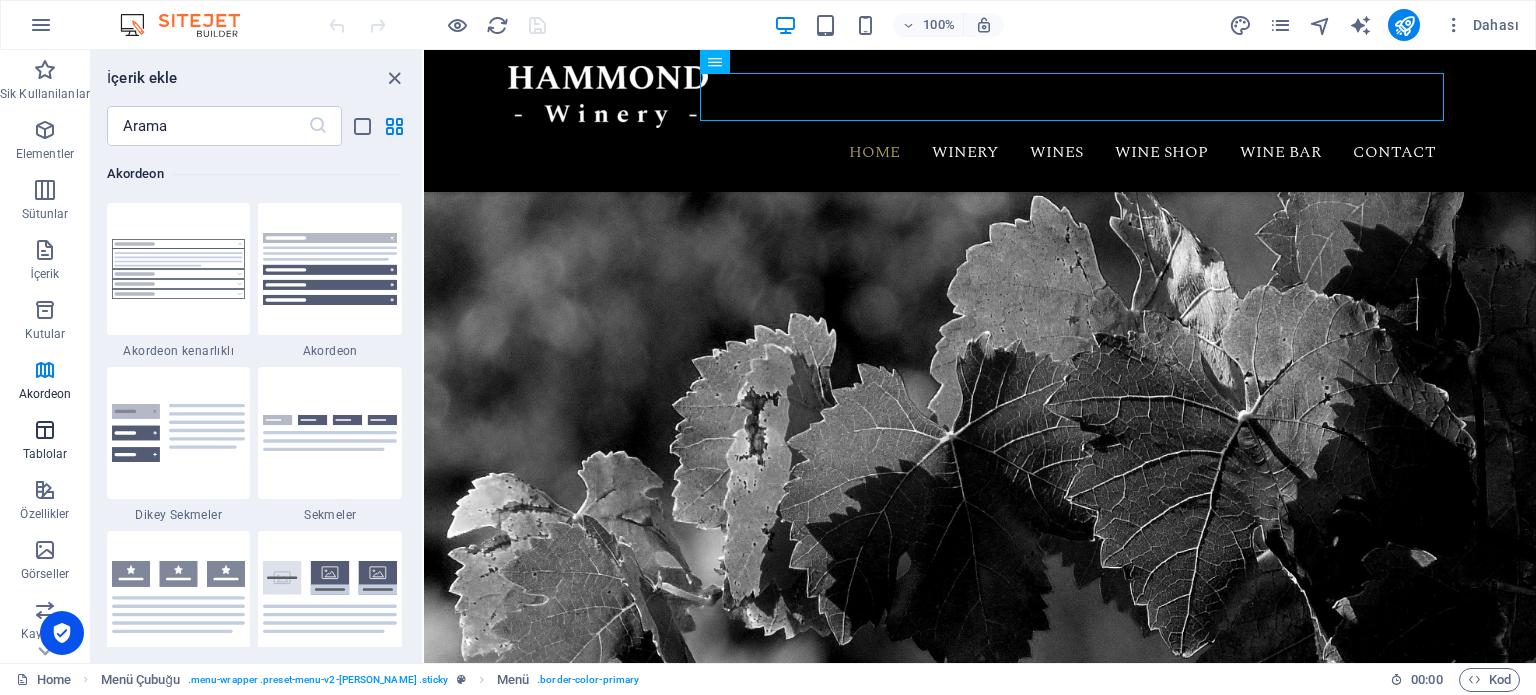 click at bounding box center (45, 430) 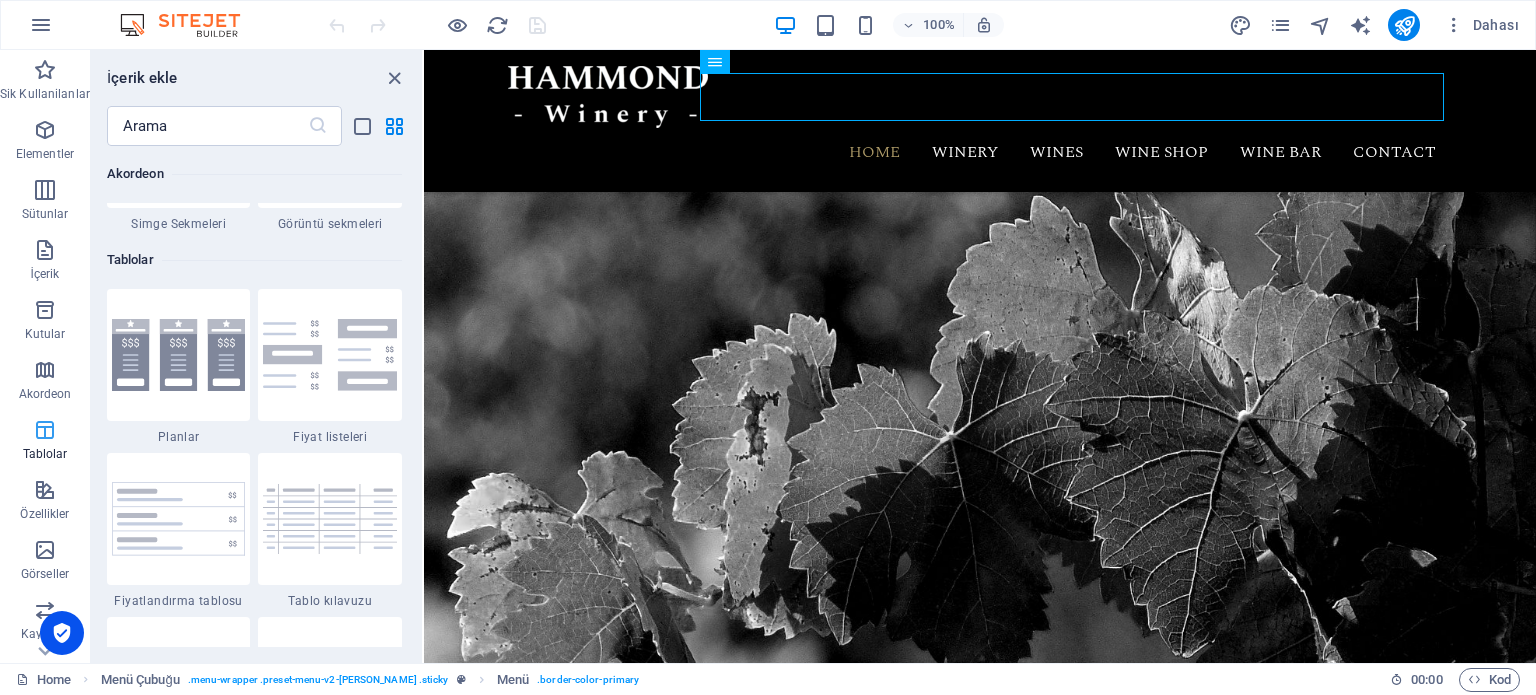scroll, scrollTop: 6761, scrollLeft: 0, axis: vertical 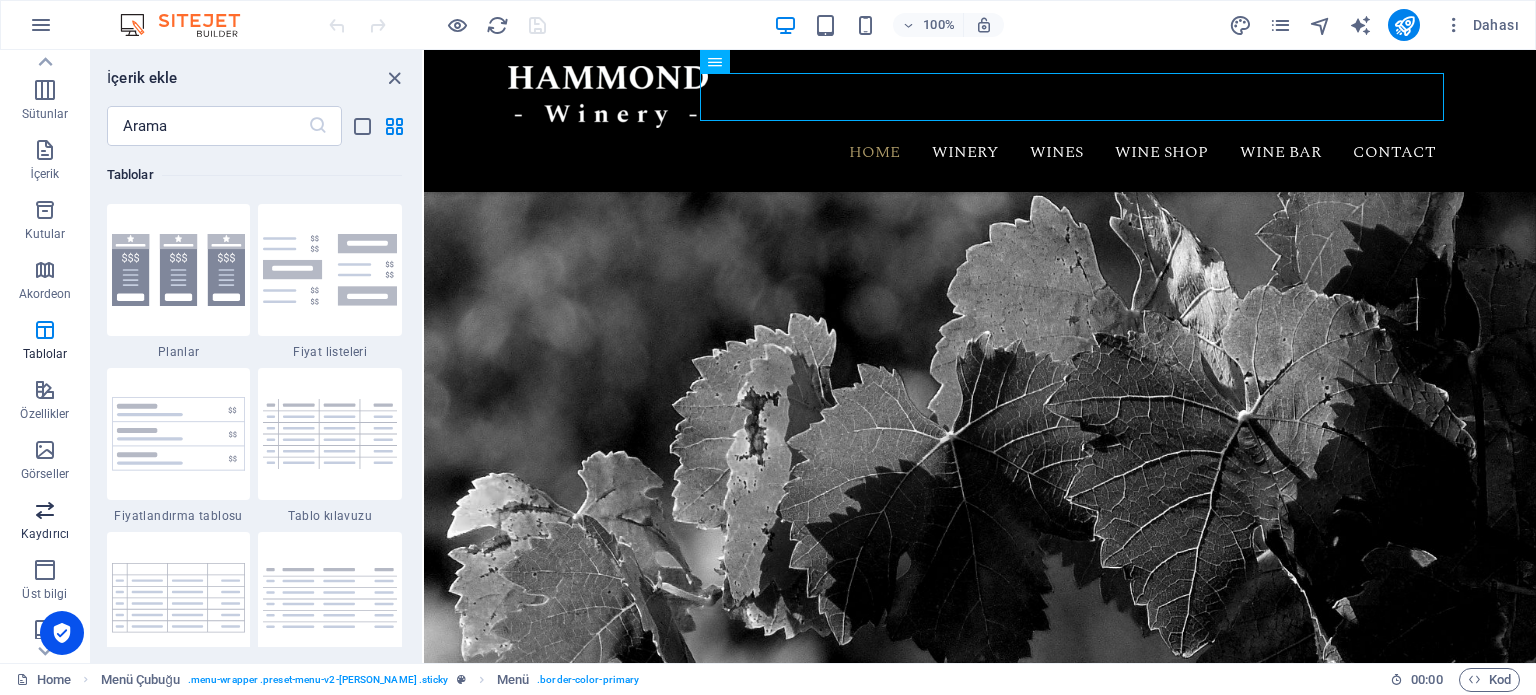 click on "Kaydırıcı" at bounding box center [45, 534] 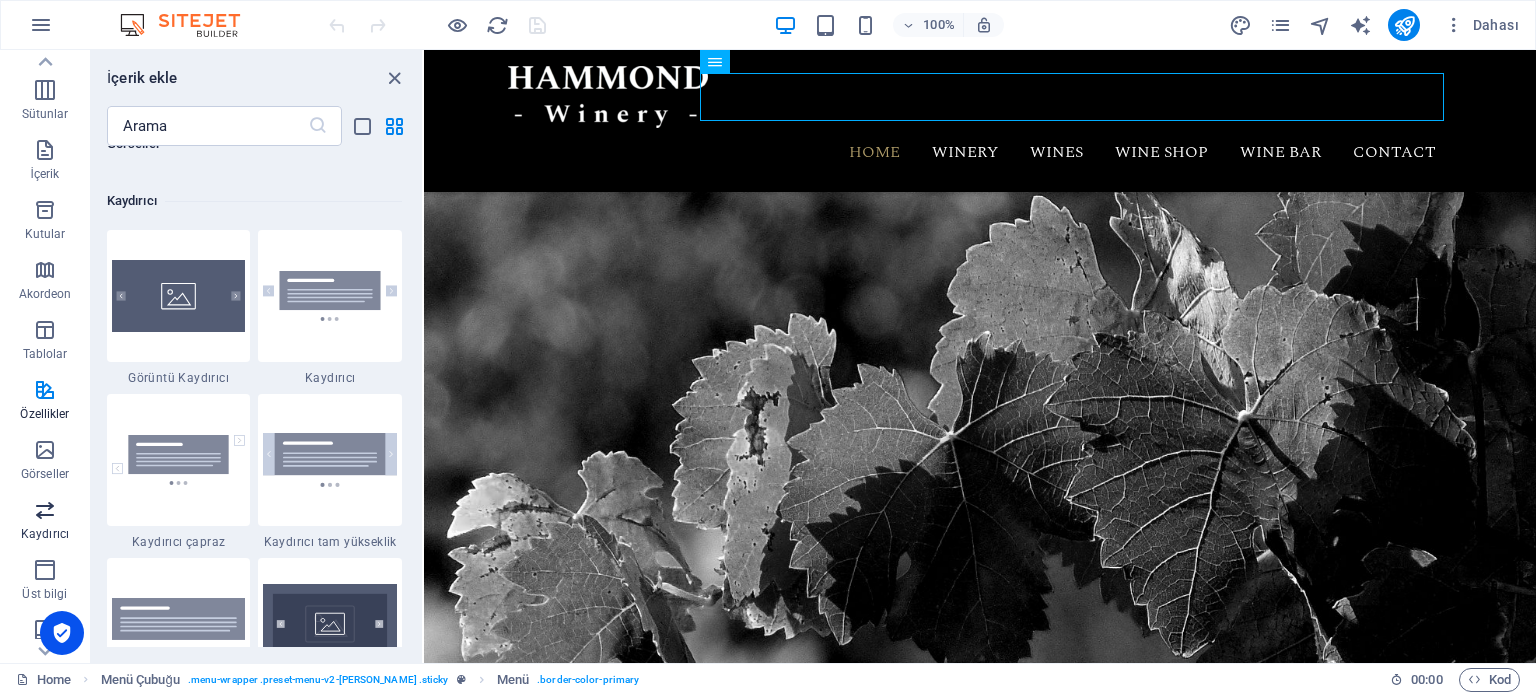 scroll, scrollTop: 11172, scrollLeft: 0, axis: vertical 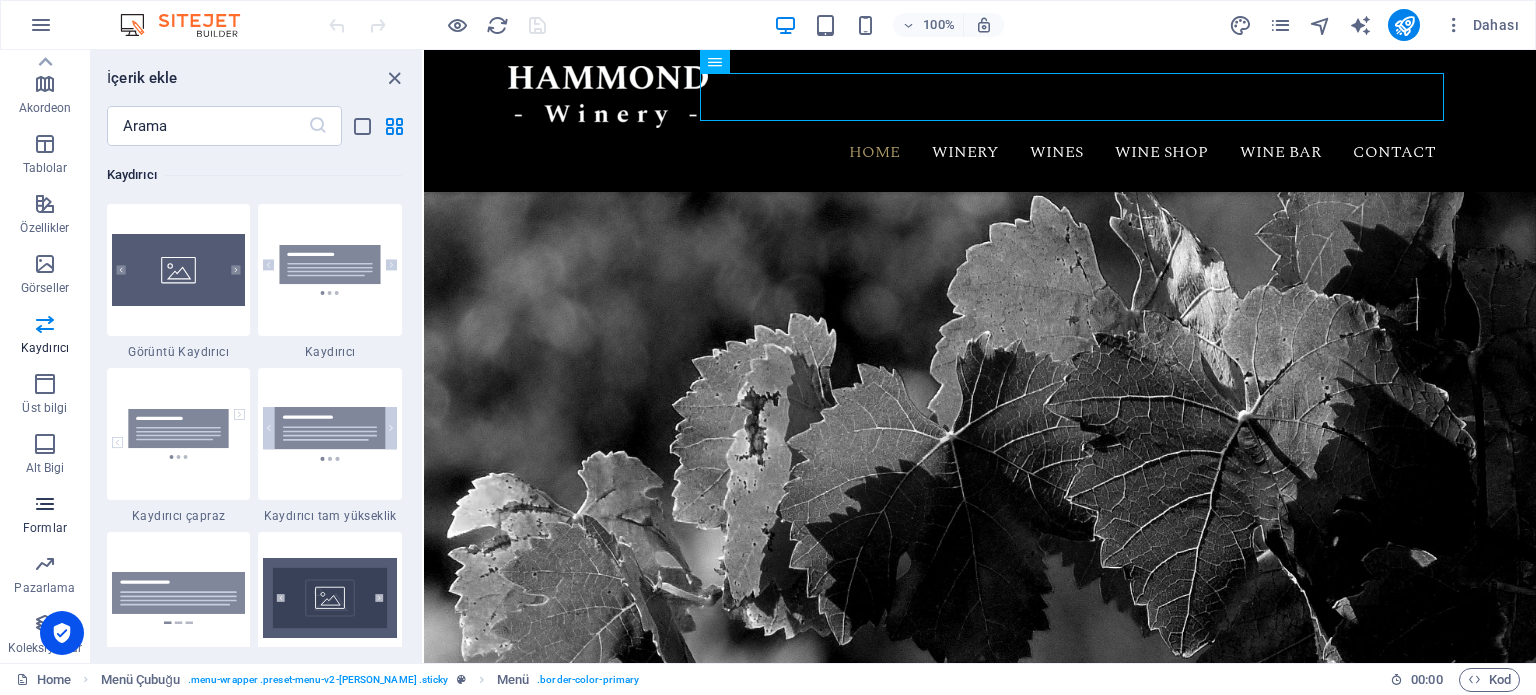 click on "Formlar" at bounding box center (45, 514) 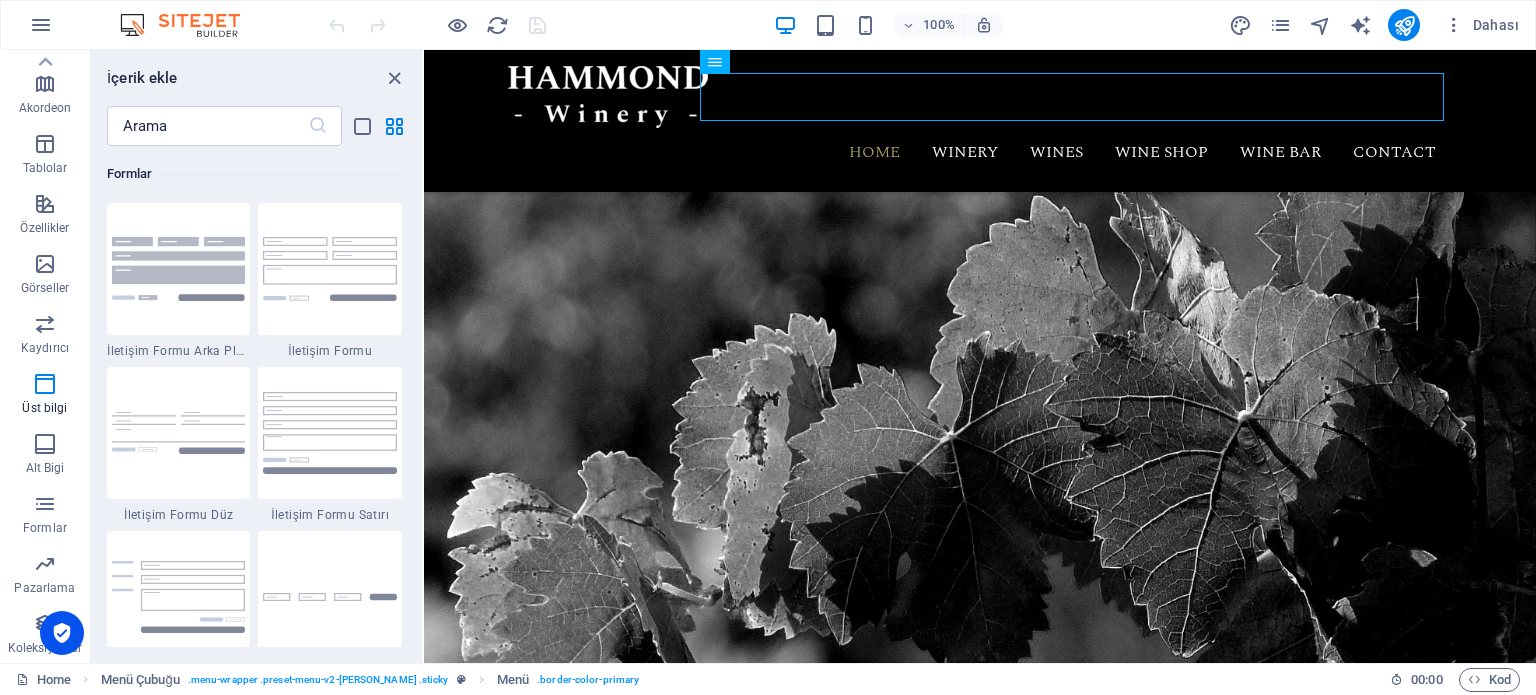 scroll, scrollTop: 14436, scrollLeft: 0, axis: vertical 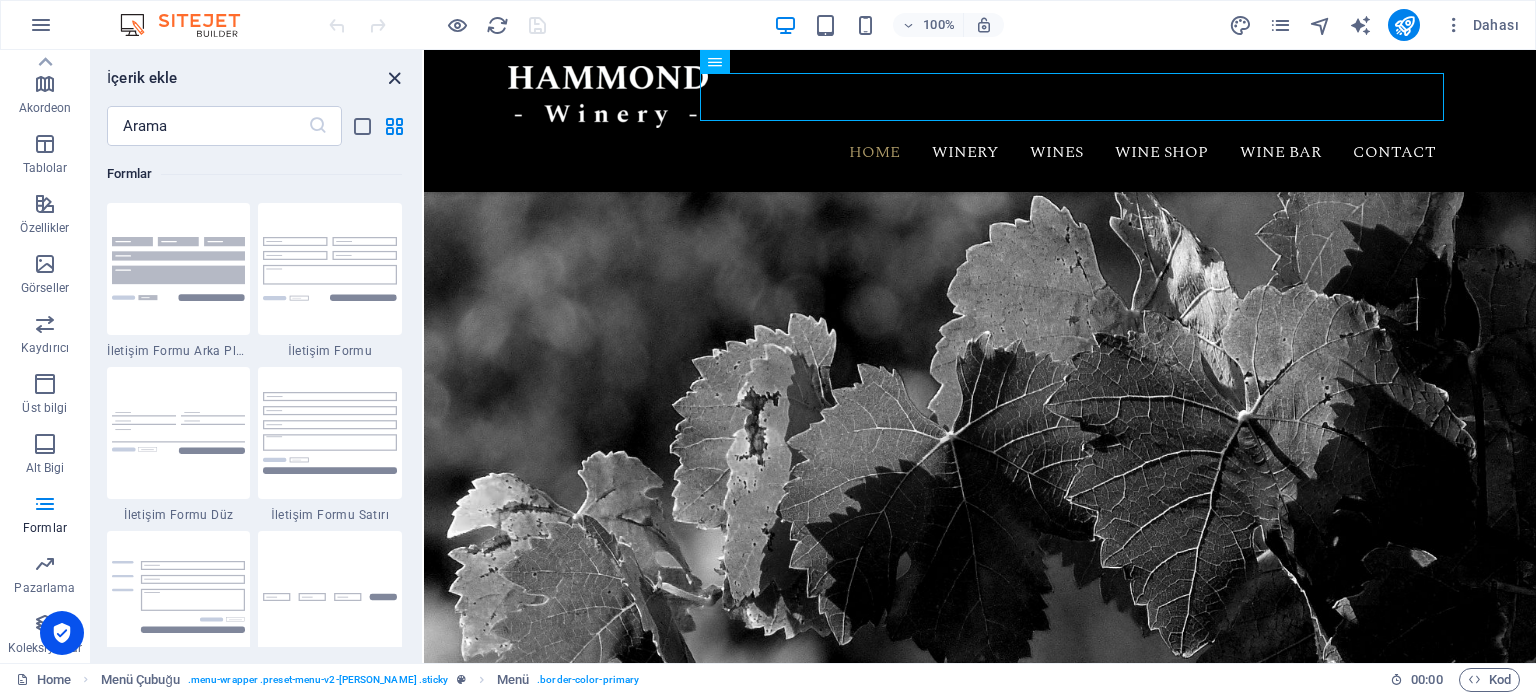 click at bounding box center [394, 78] 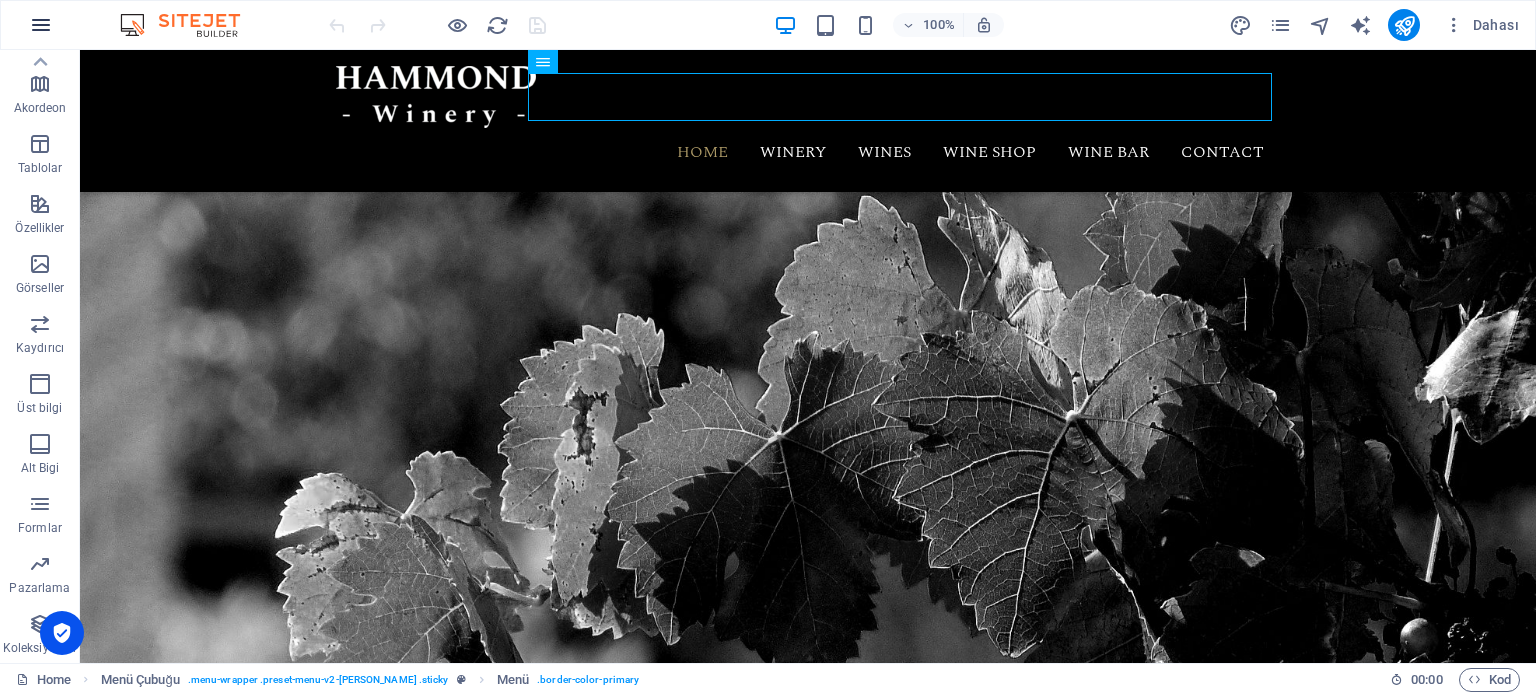 drag, startPoint x: 28, startPoint y: 35, endPoint x: 37, endPoint y: 29, distance: 10.816654 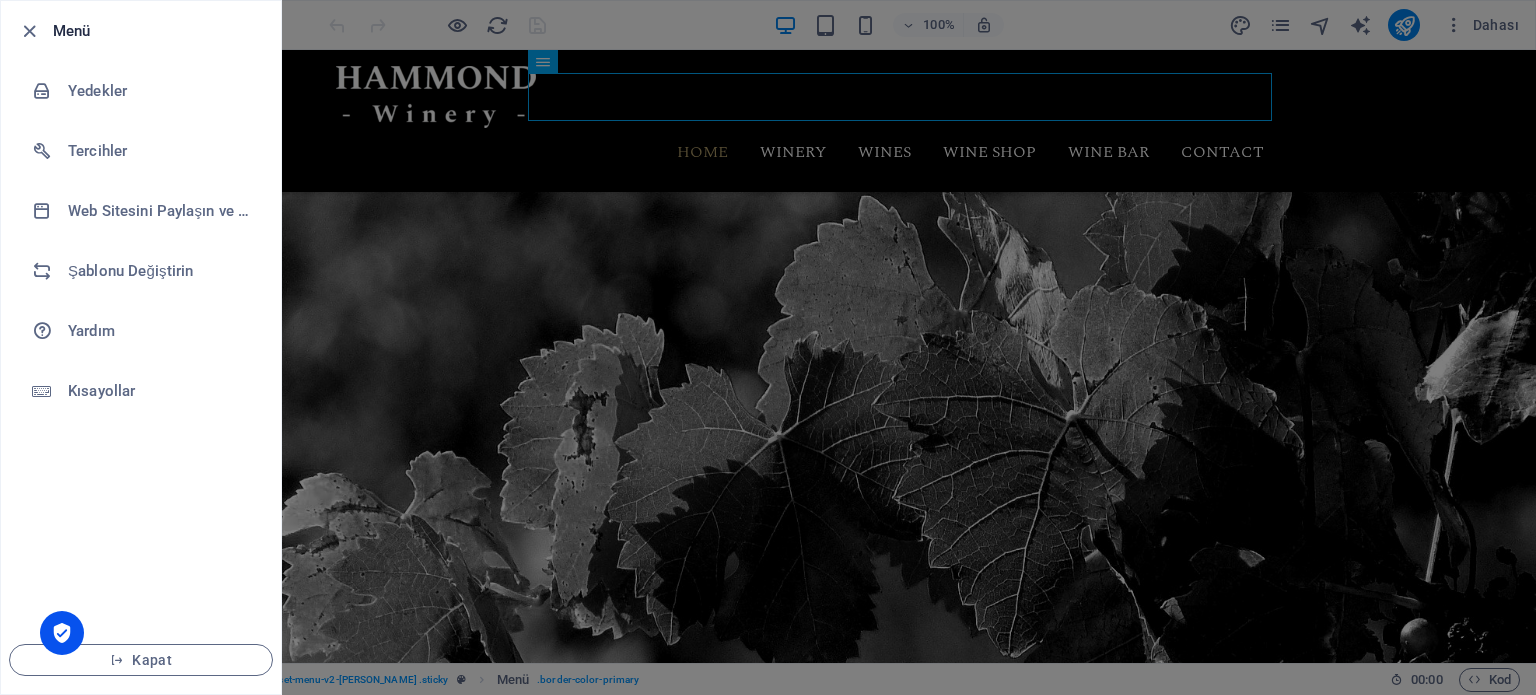 click at bounding box center (768, 347) 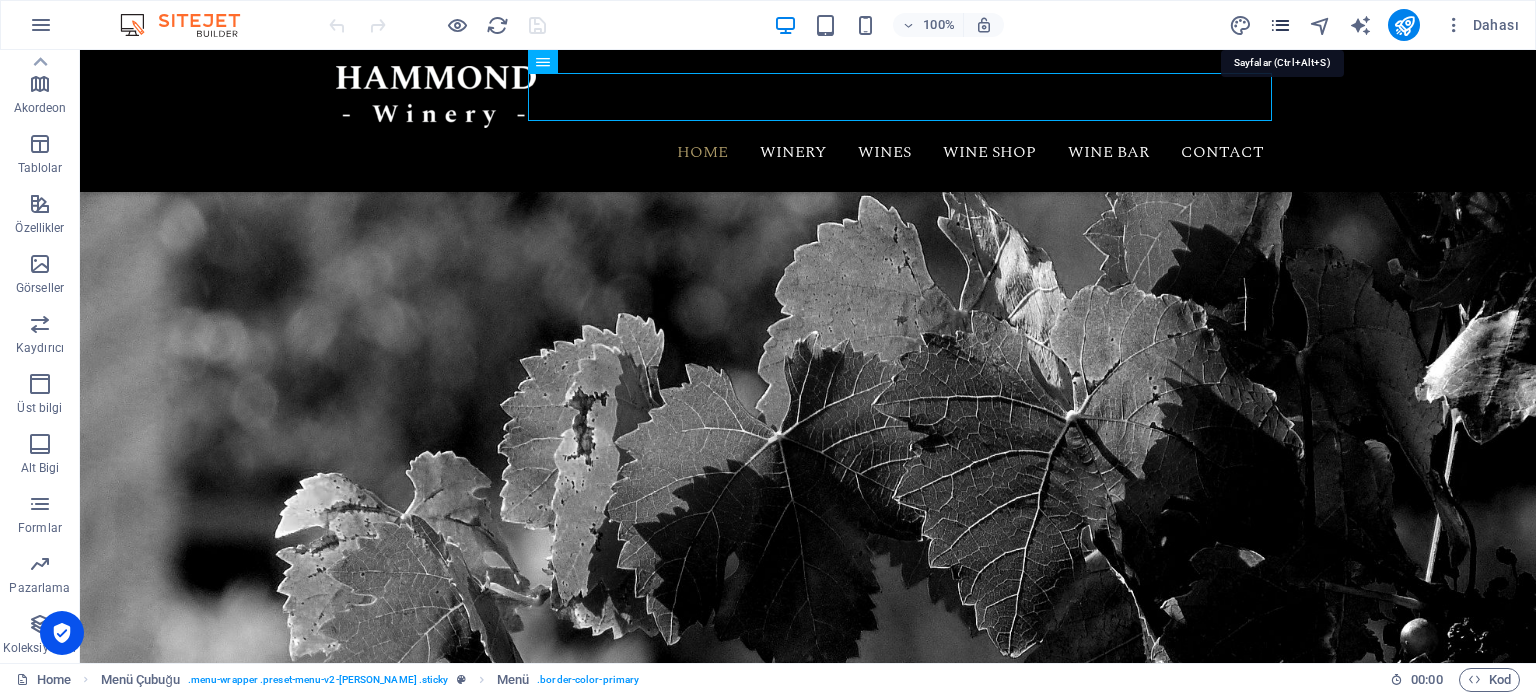 click at bounding box center [1280, 25] 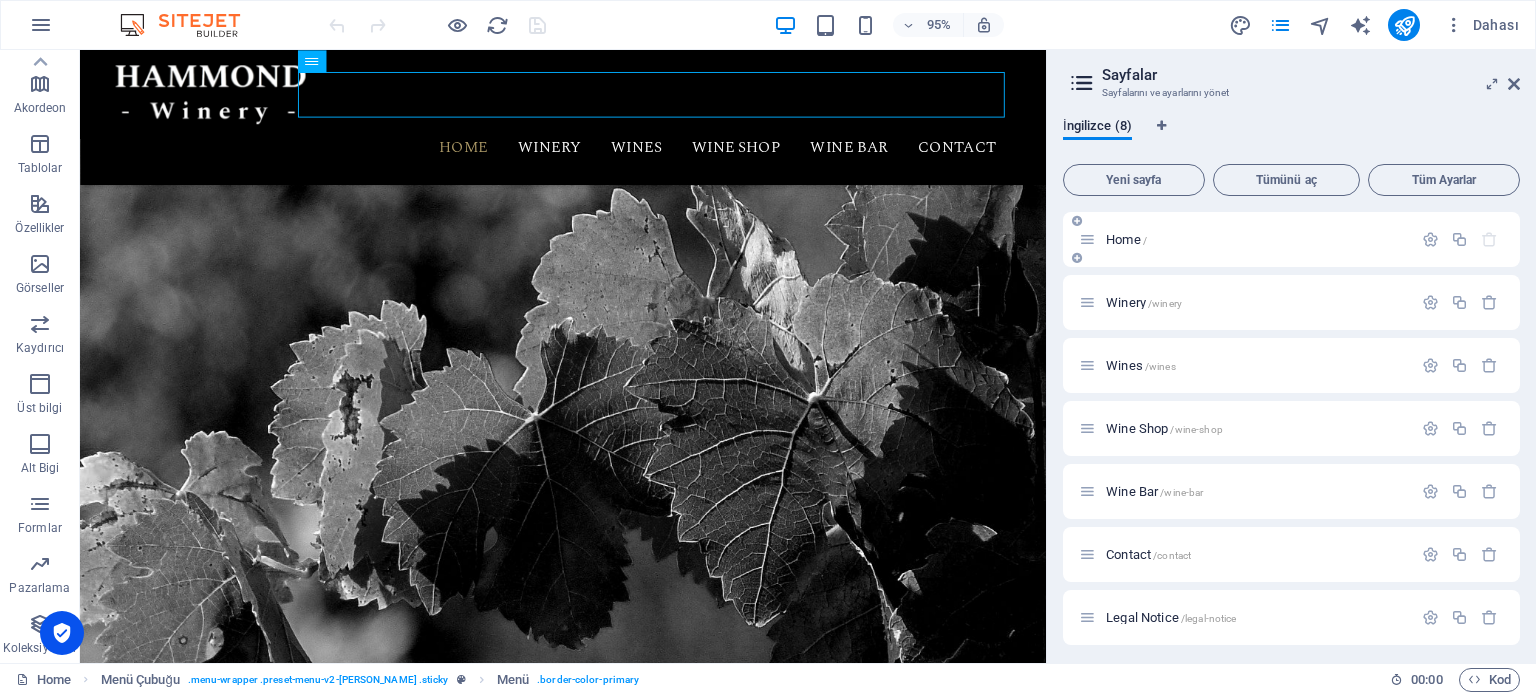 click on "Home /" at bounding box center (1256, 239) 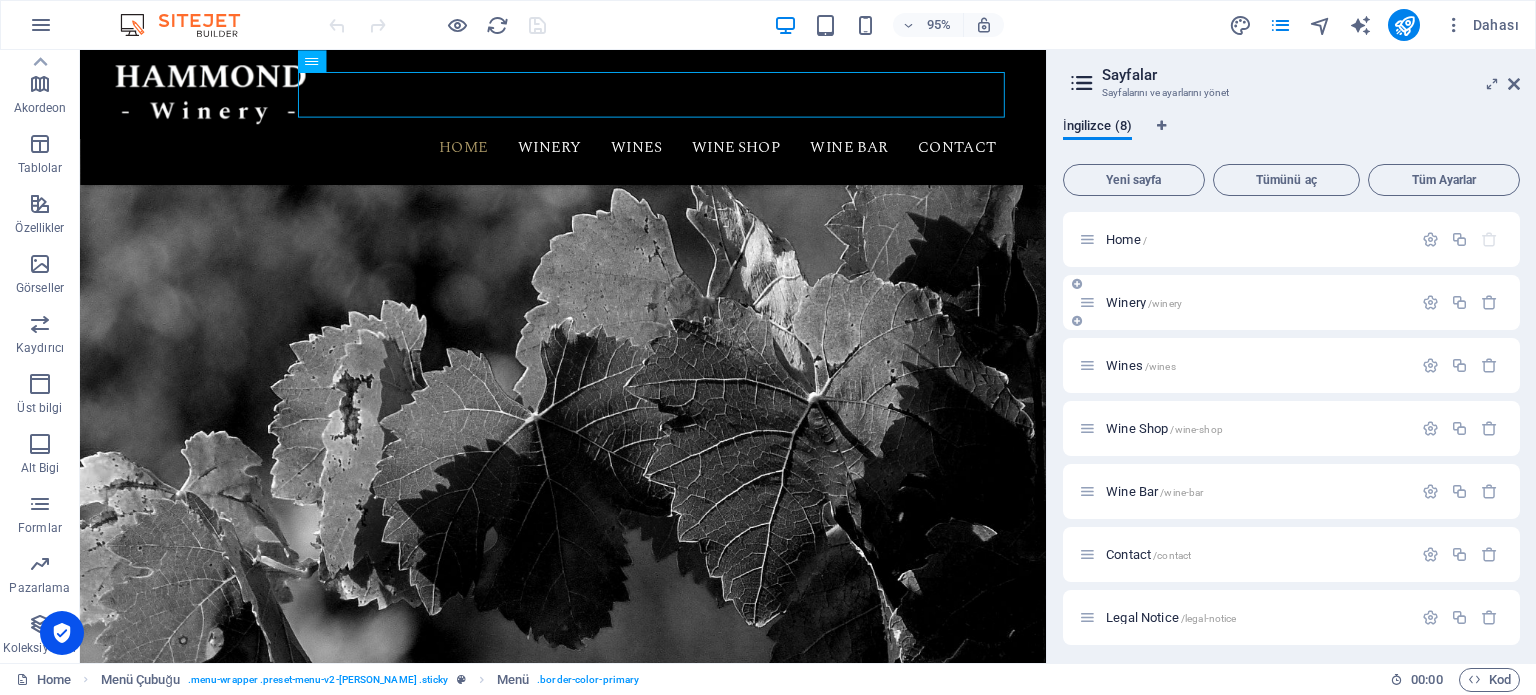 click on "Winery /winery" at bounding box center (1291, 302) 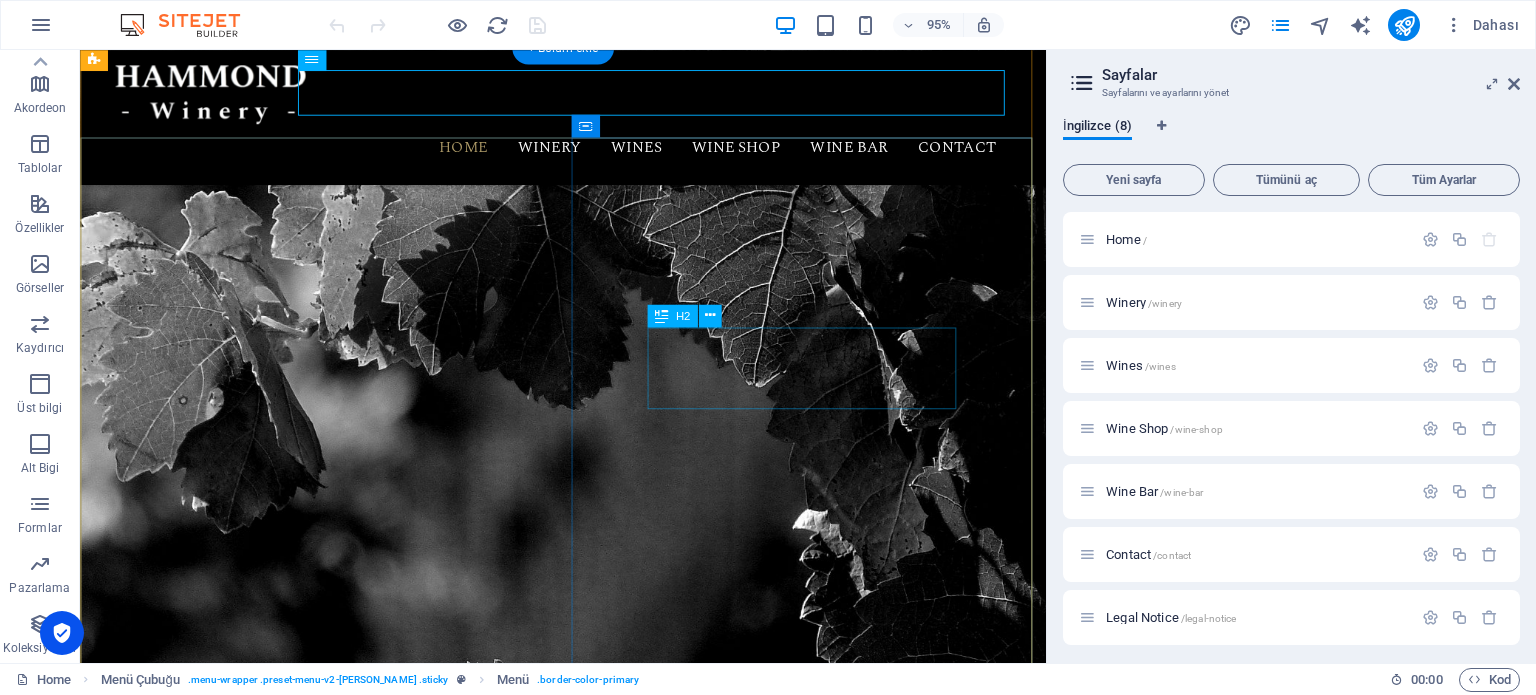 scroll, scrollTop: 800, scrollLeft: 0, axis: vertical 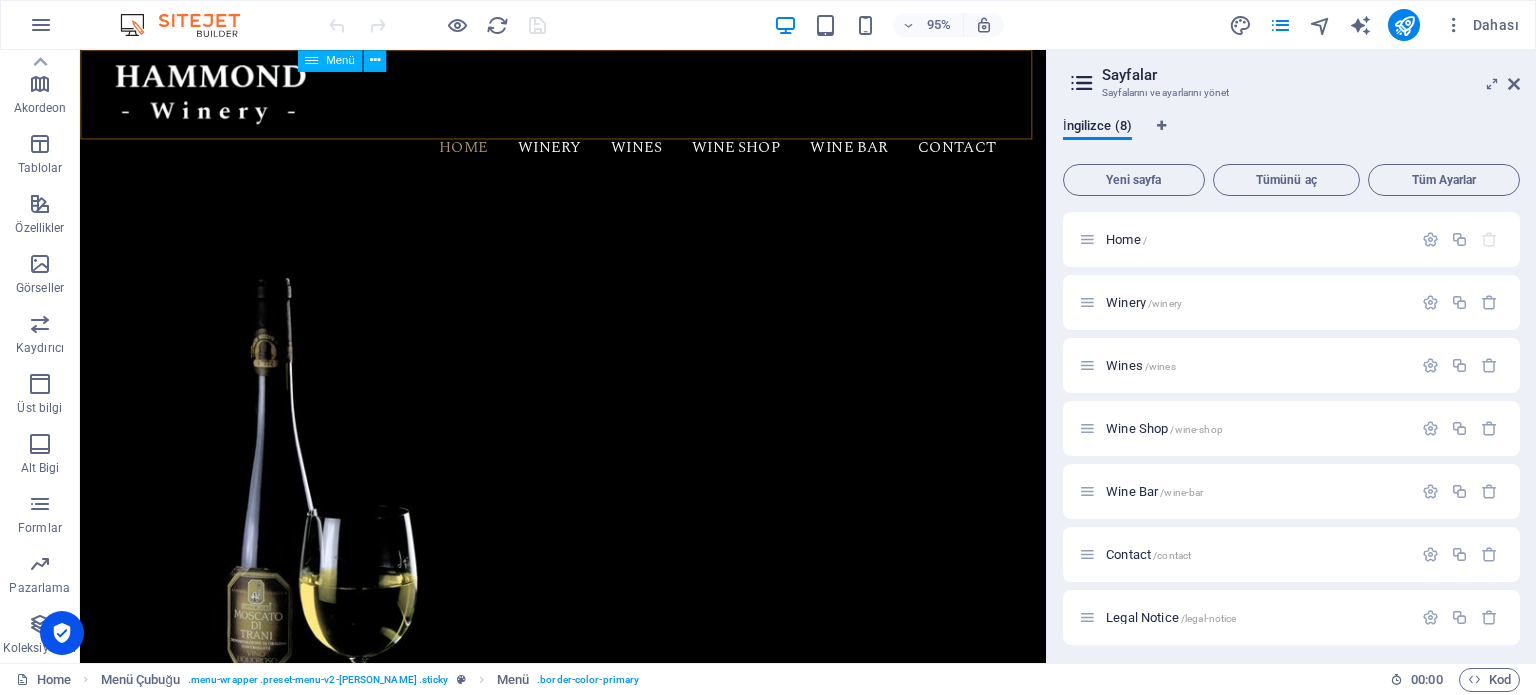 click on "Home Winery Wines Wine Shop Wine Bar Contact" at bounding box center (589, 152) 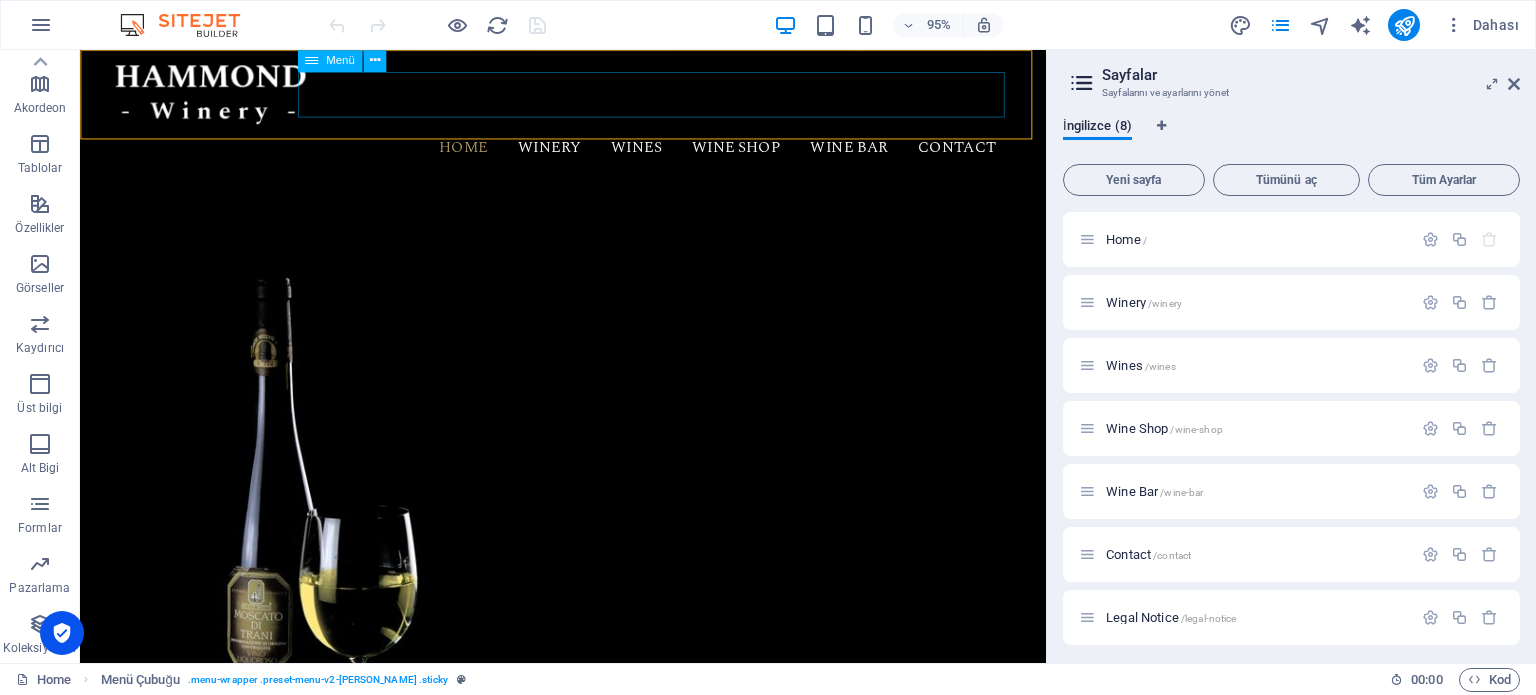 click on "Home Winery Wines Wine Shop Wine Bar Contact" at bounding box center (589, 152) 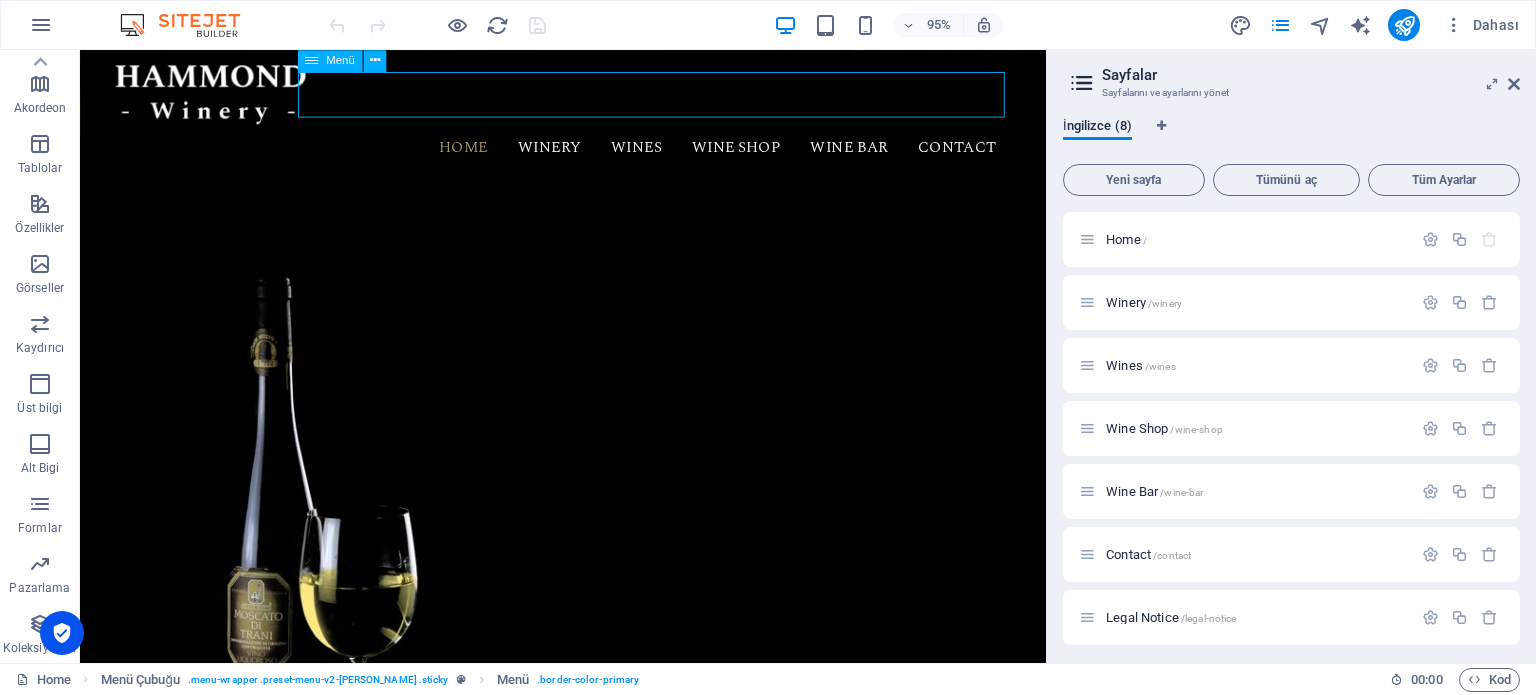 click on "Home Winery Wines Wine Shop Wine Bar Contact" at bounding box center (589, 152) 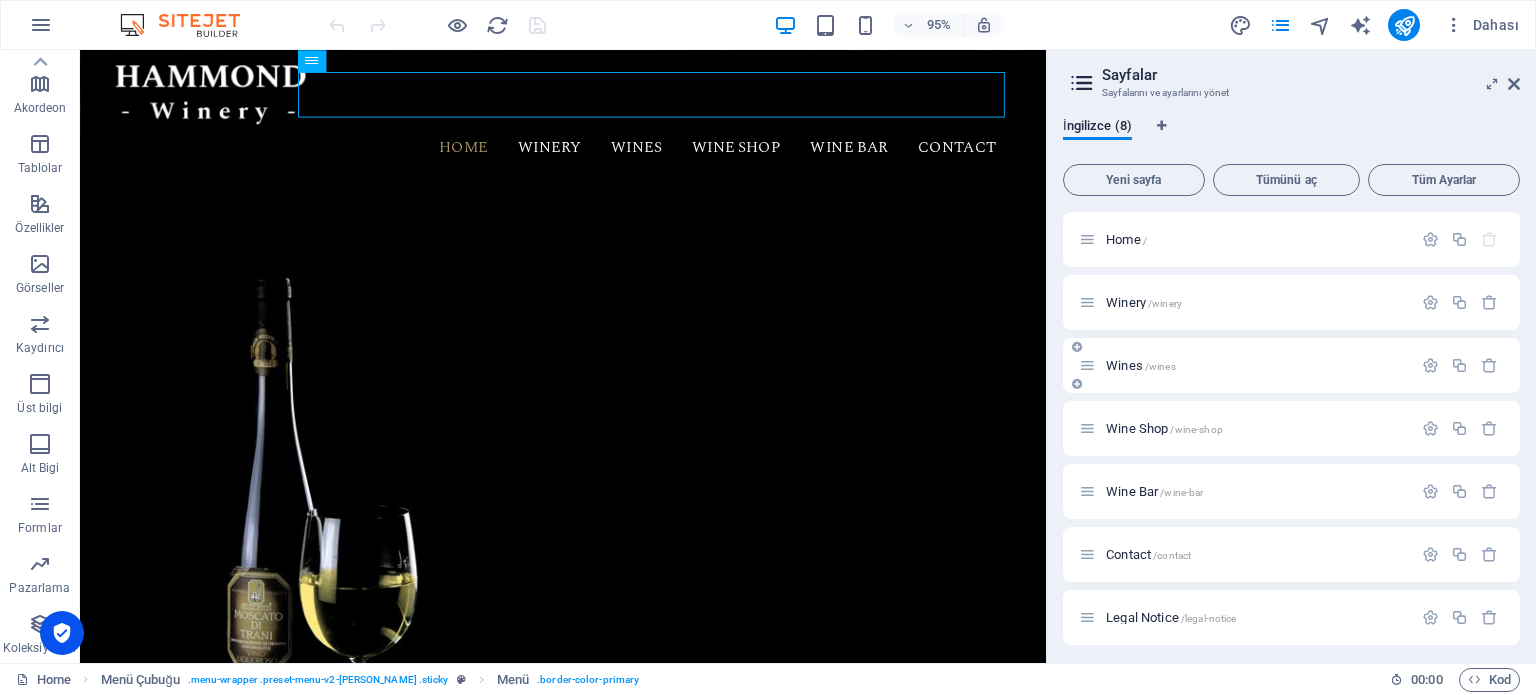 click on "Wines /wines" at bounding box center [1291, 365] 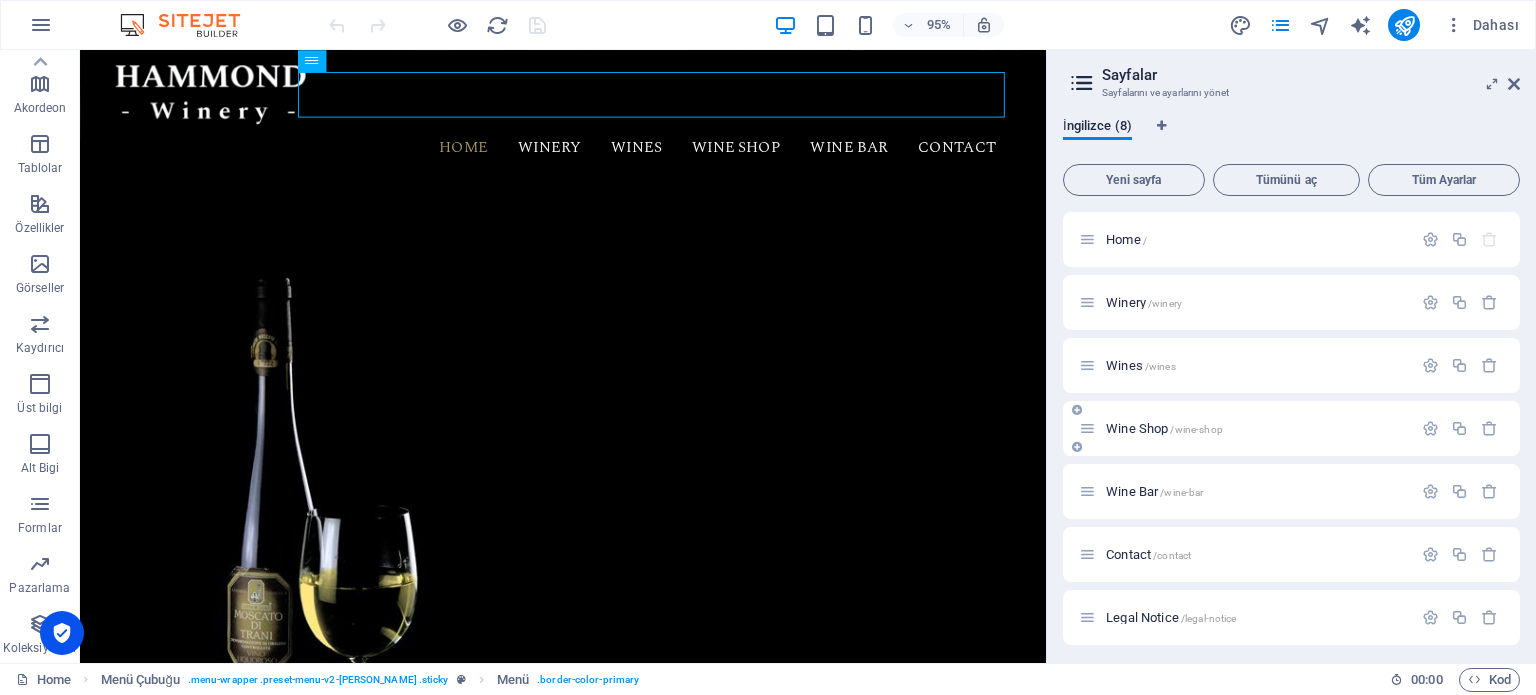 click on "/wine-shop" at bounding box center [1196, 429] 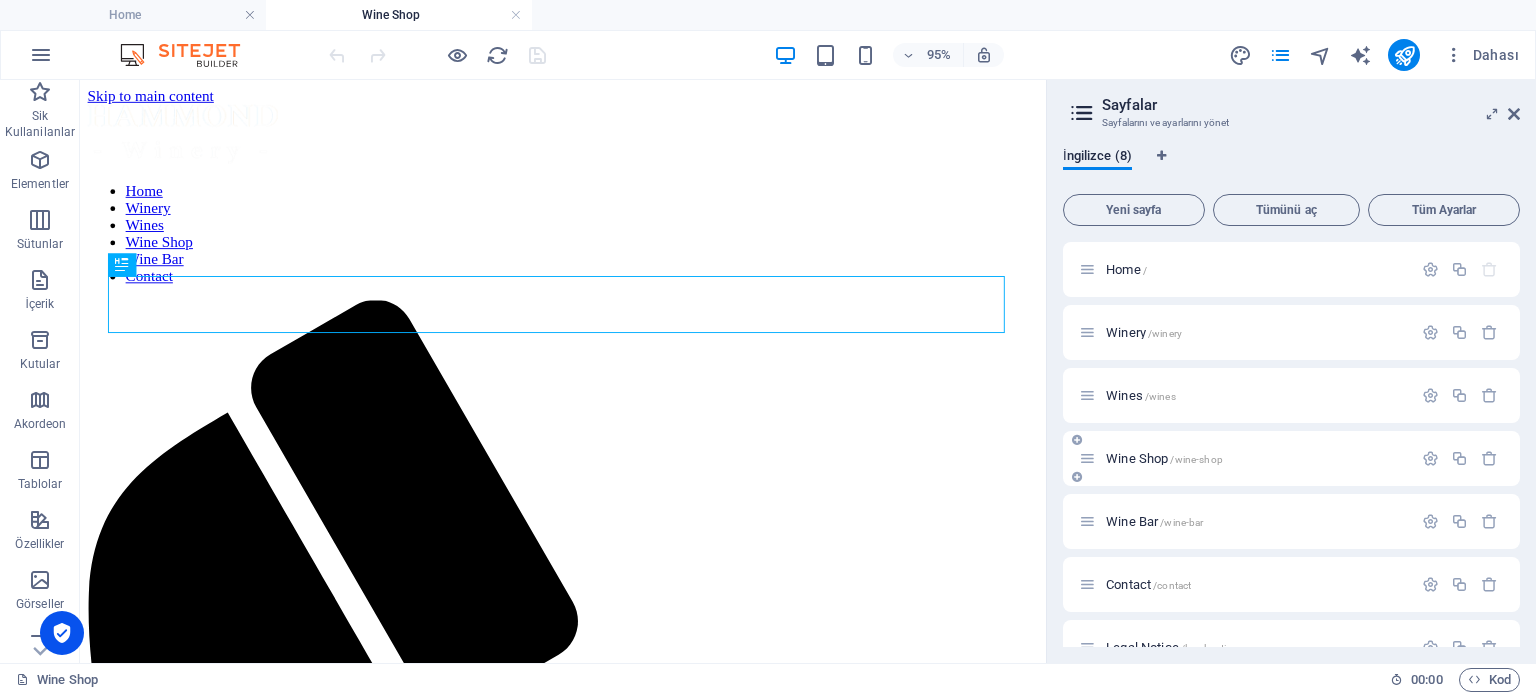 scroll, scrollTop: 0, scrollLeft: 0, axis: both 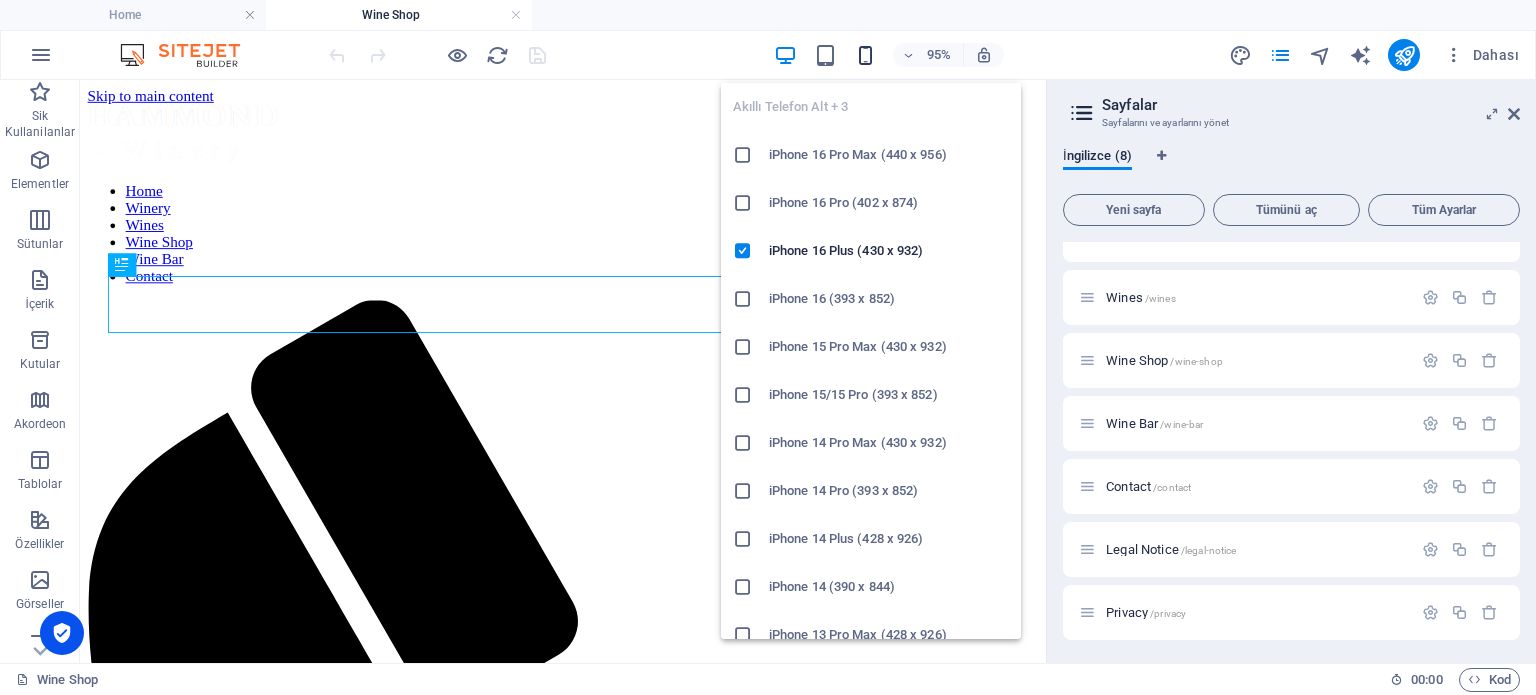 click at bounding box center (865, 55) 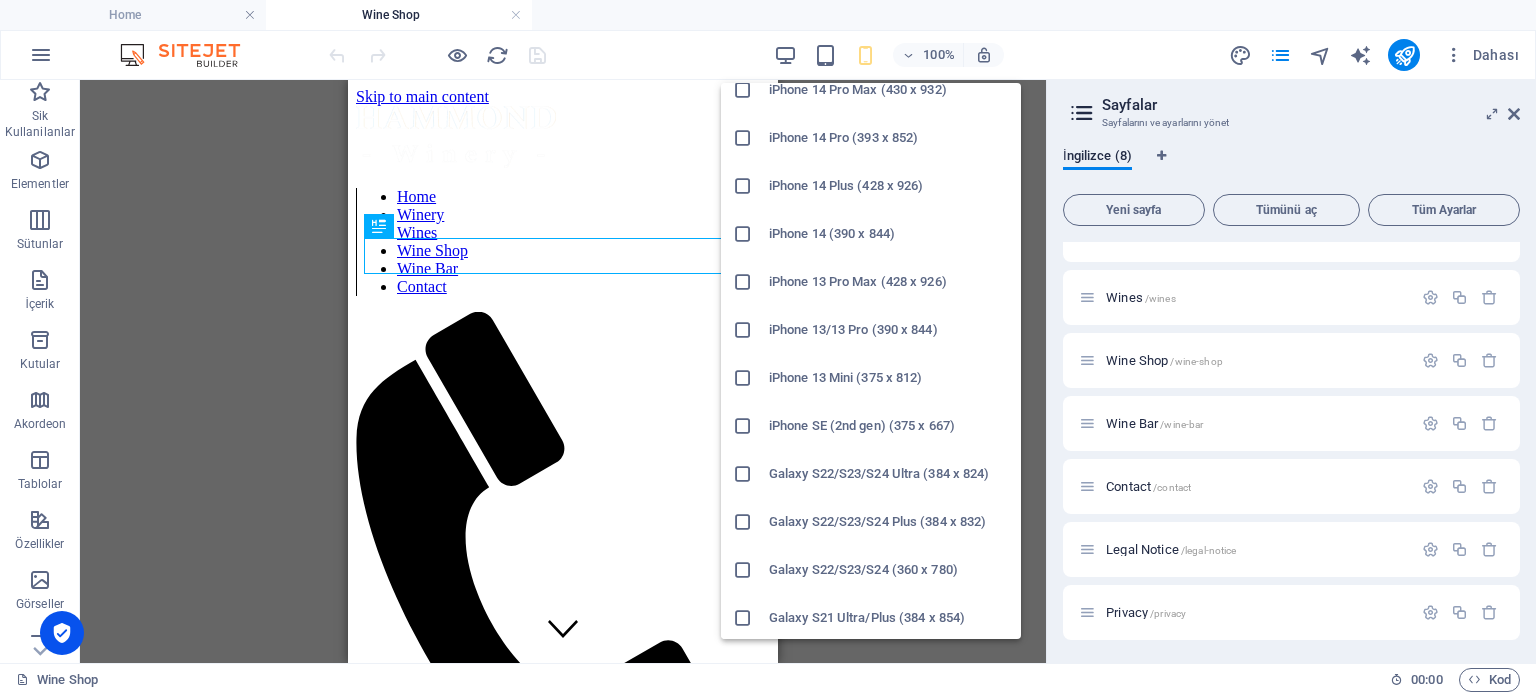 scroll, scrollTop: 328, scrollLeft: 0, axis: vertical 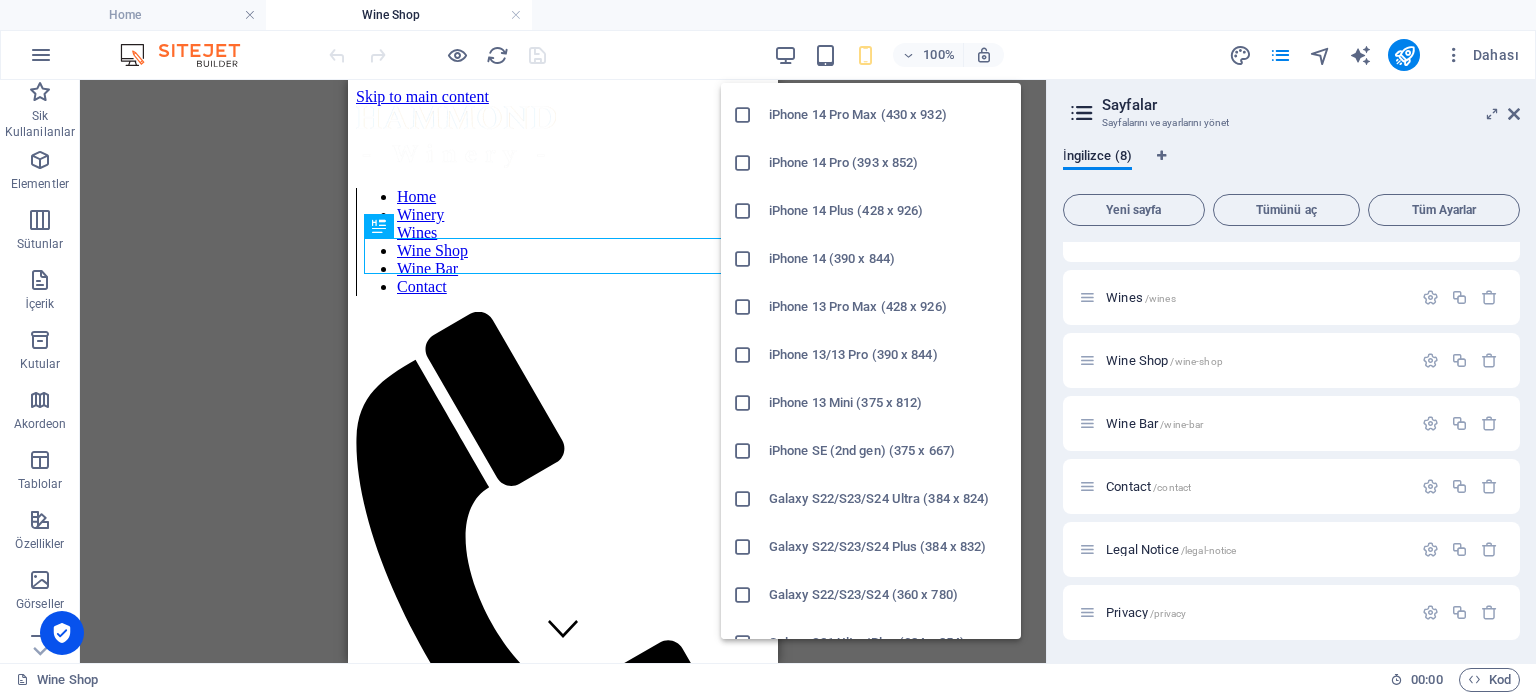 click on "iPhone 13/13 Pro (390 x 844)" at bounding box center [889, 355] 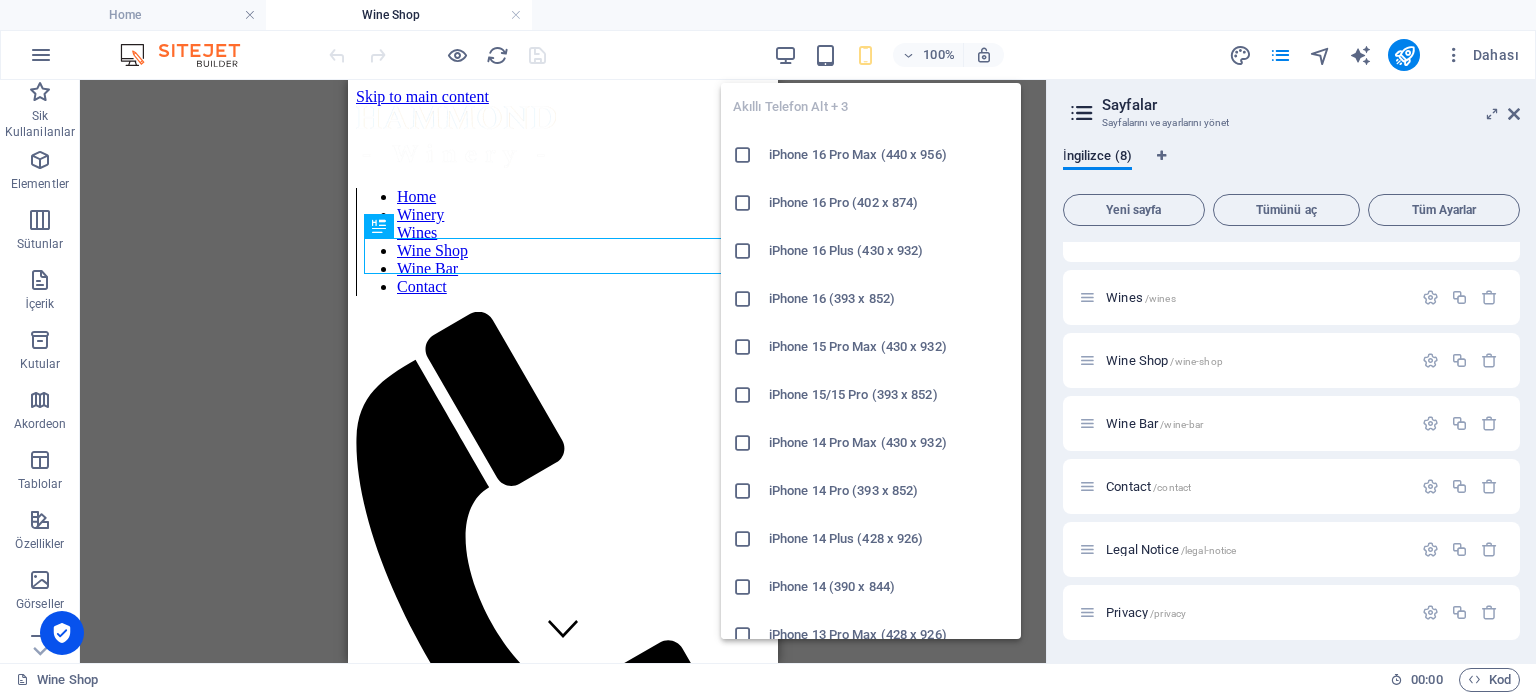 click at bounding box center (865, 55) 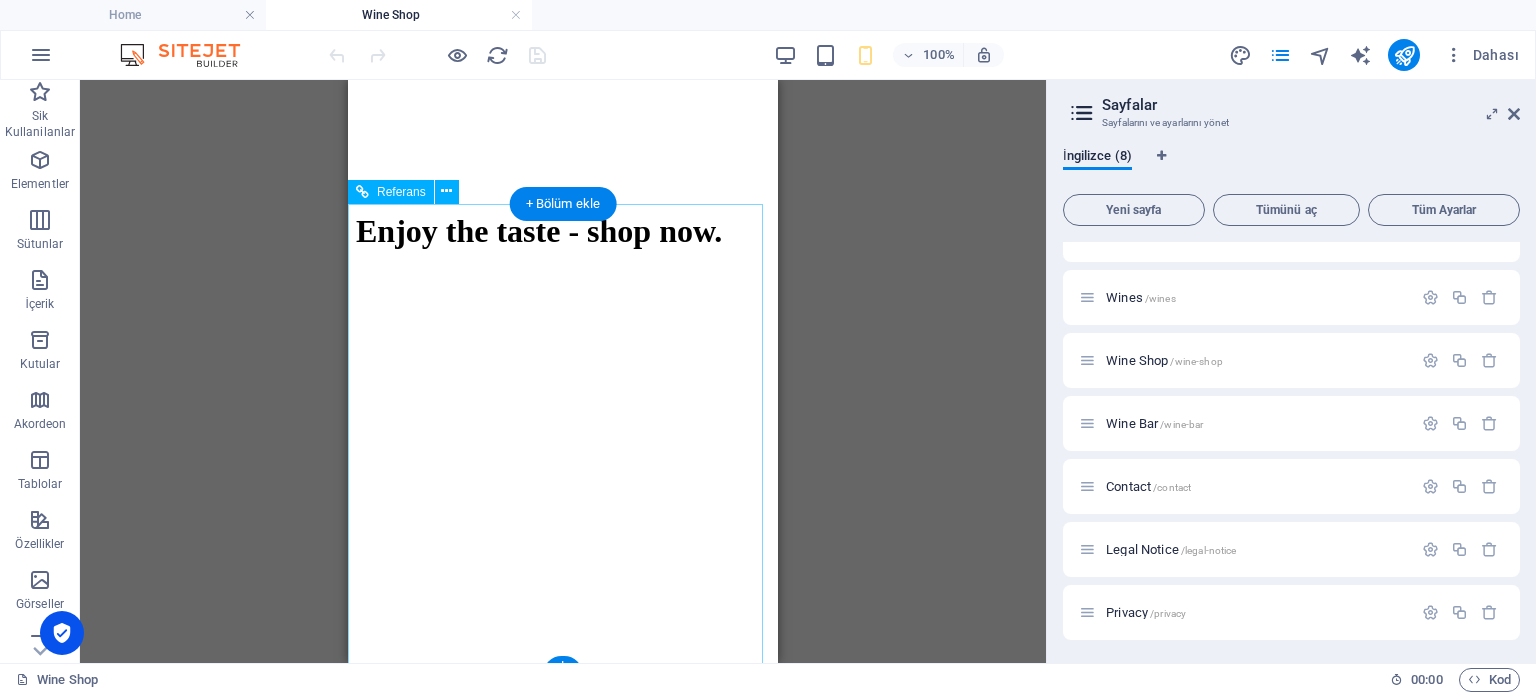scroll, scrollTop: 964, scrollLeft: 0, axis: vertical 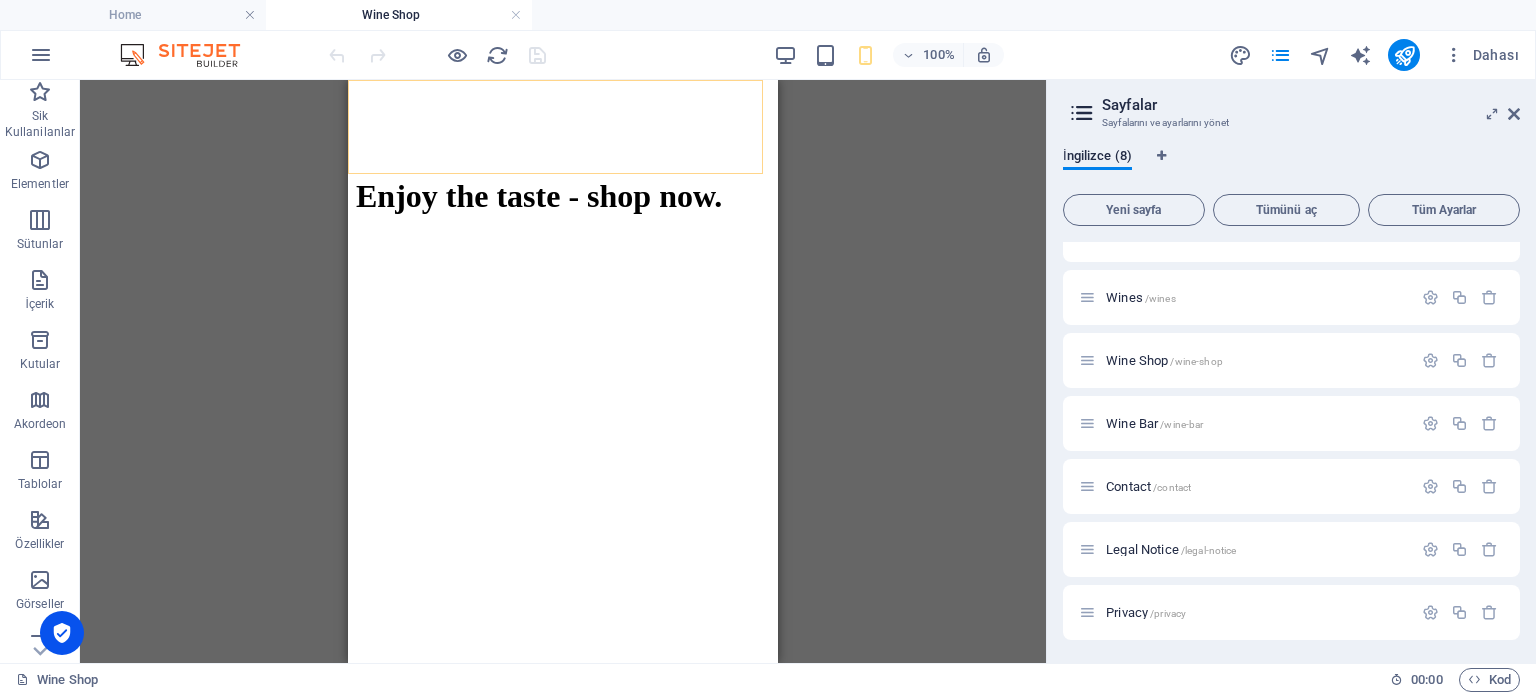 click at bounding box center (563, -111) 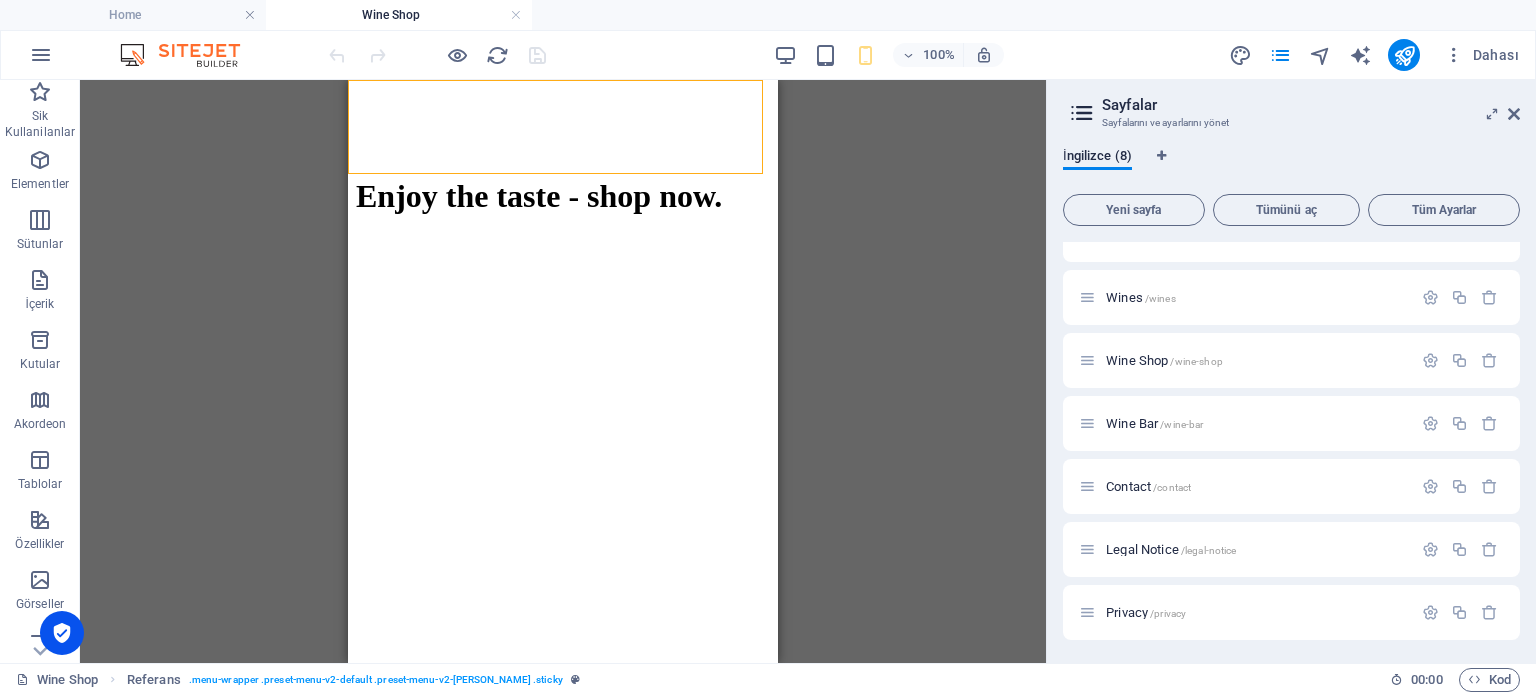 click on "Home Winery Wines Wine Shop Wine Bar Contact" at bounding box center [563, -722] 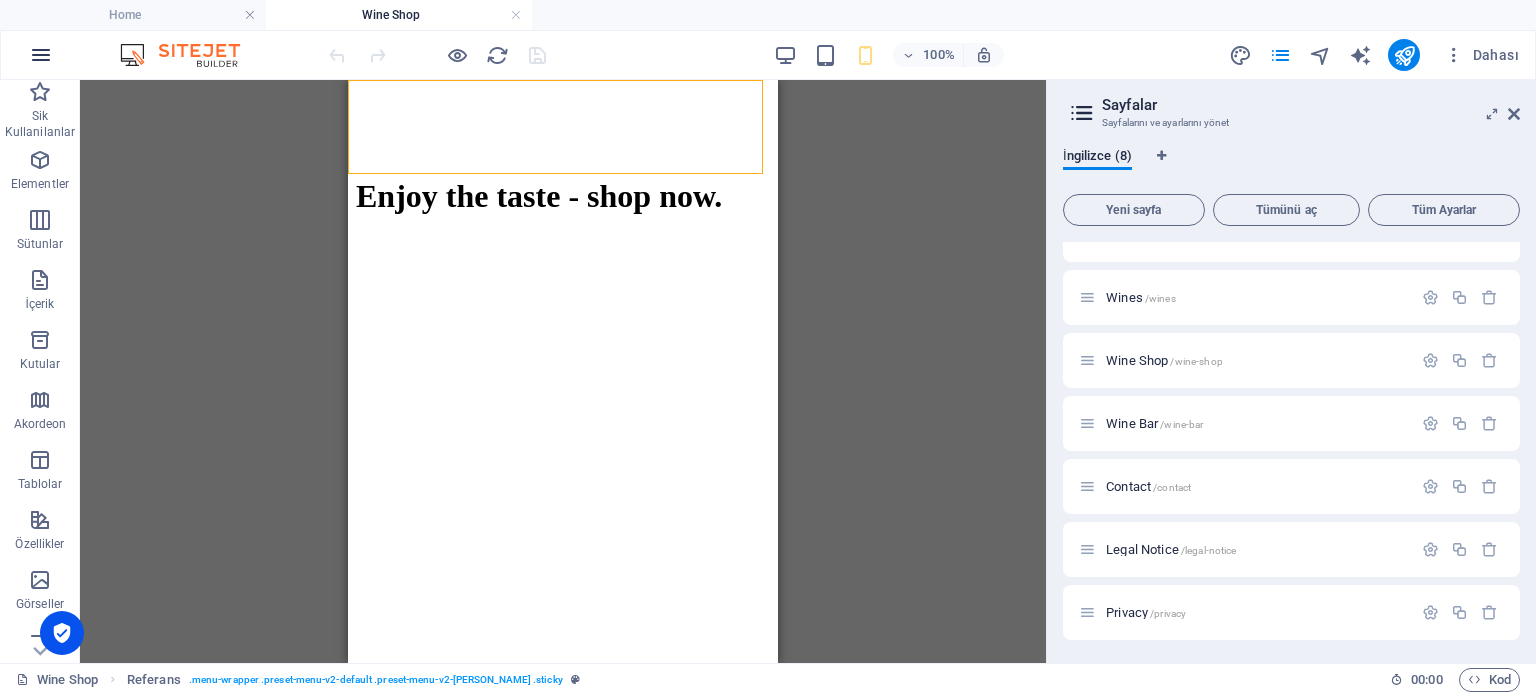 click at bounding box center (41, 55) 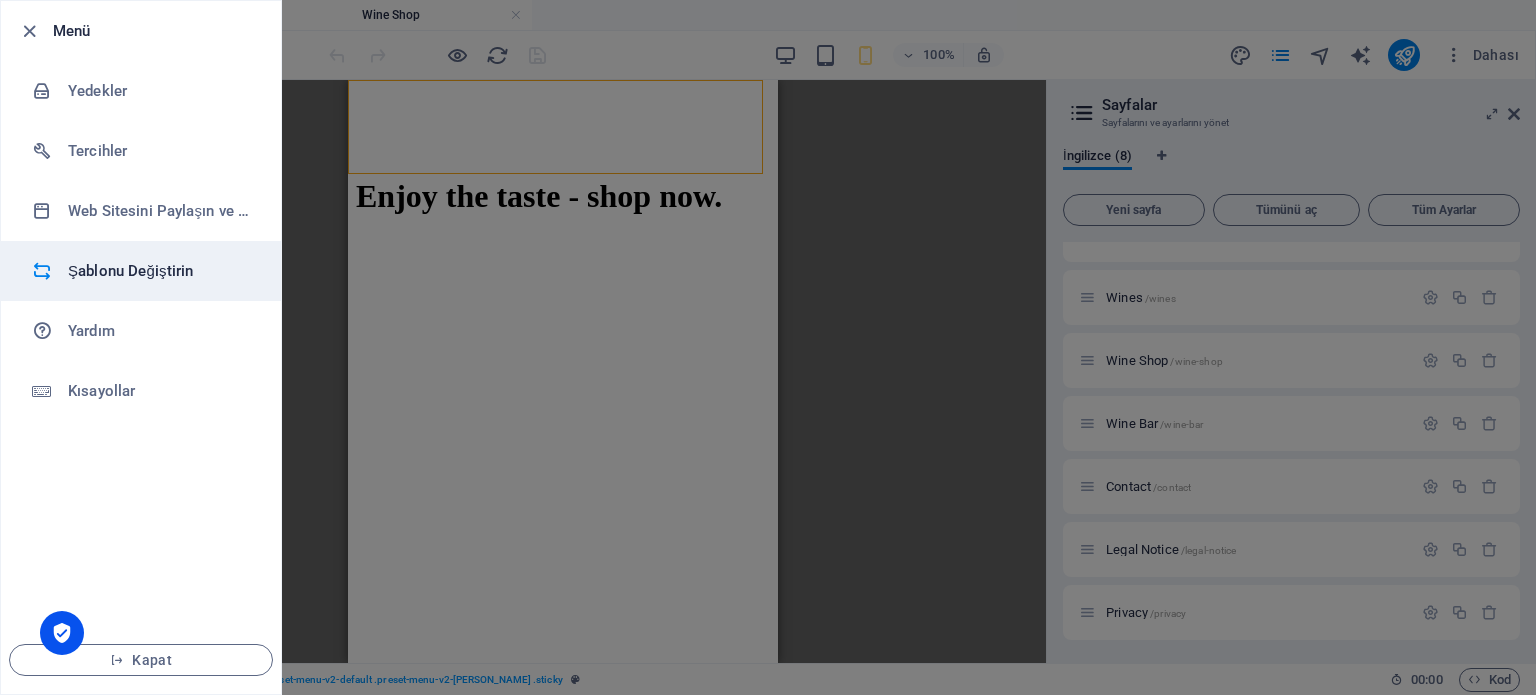 click on "Şablonu Değiştirin" at bounding box center [160, 271] 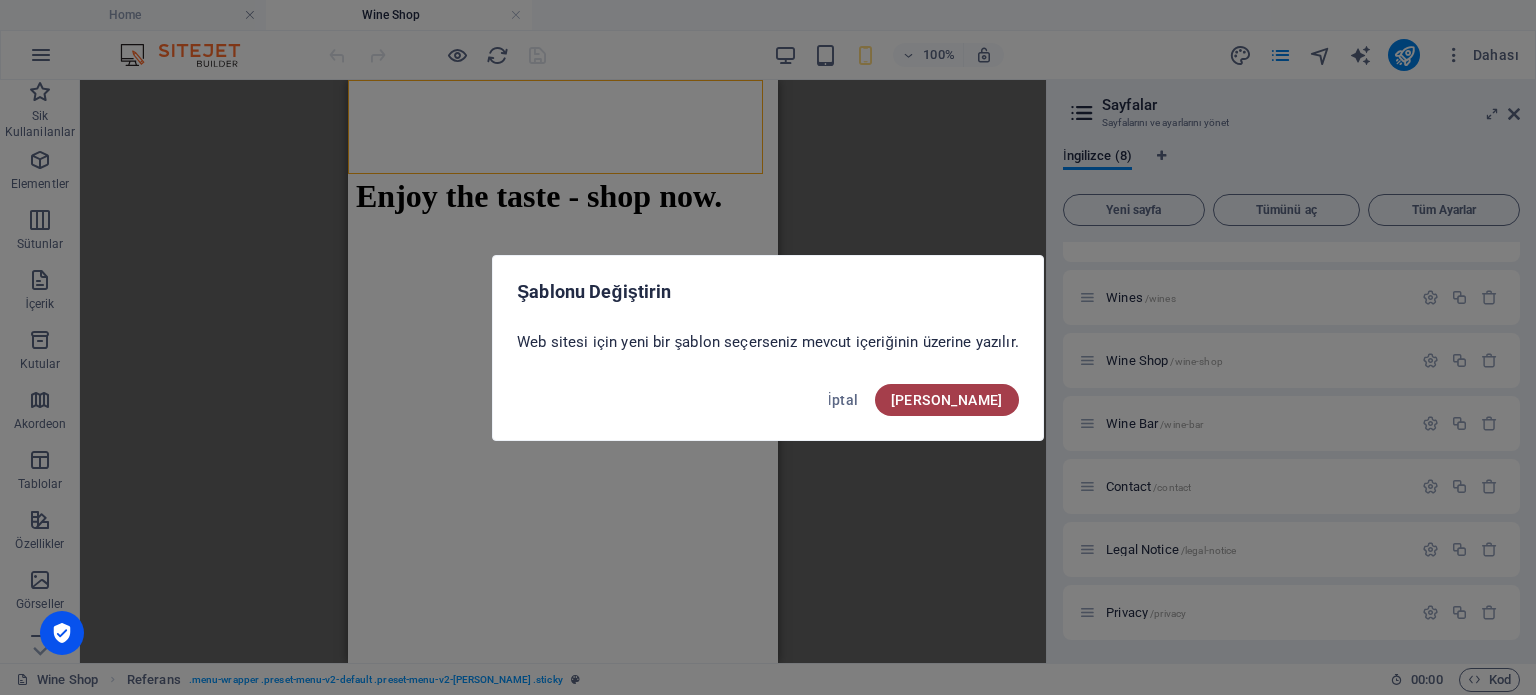 click on "[PERSON_NAME]" at bounding box center (947, 400) 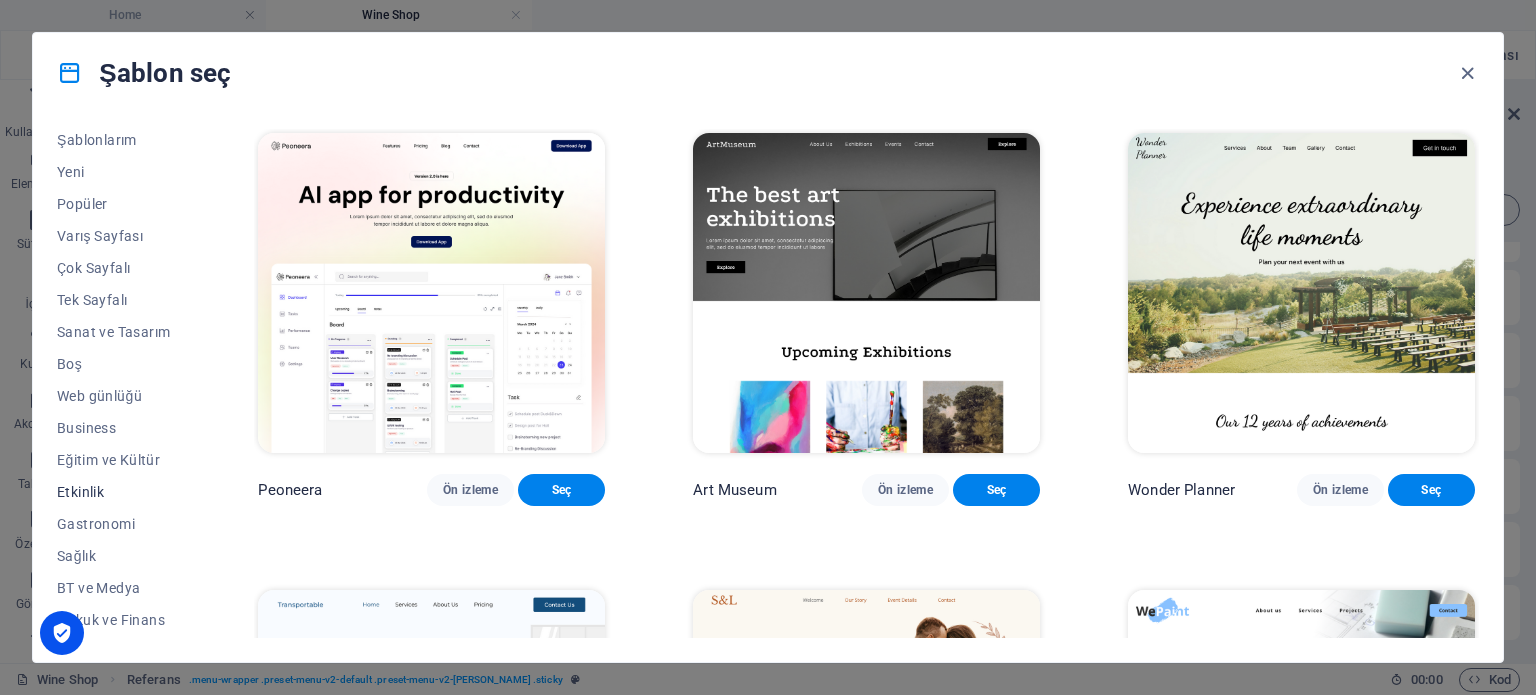 scroll, scrollTop: 100, scrollLeft: 0, axis: vertical 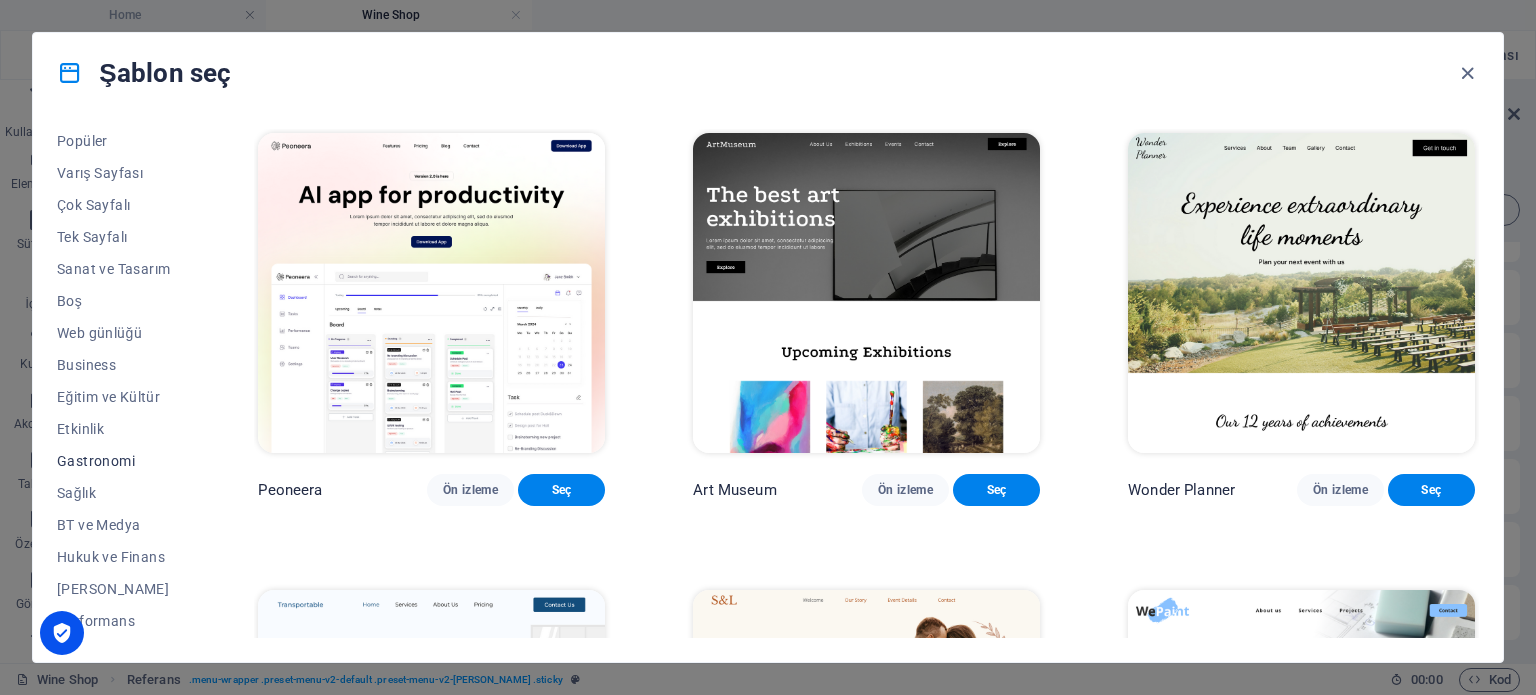 click on "Gastronomi" at bounding box center (113, 461) 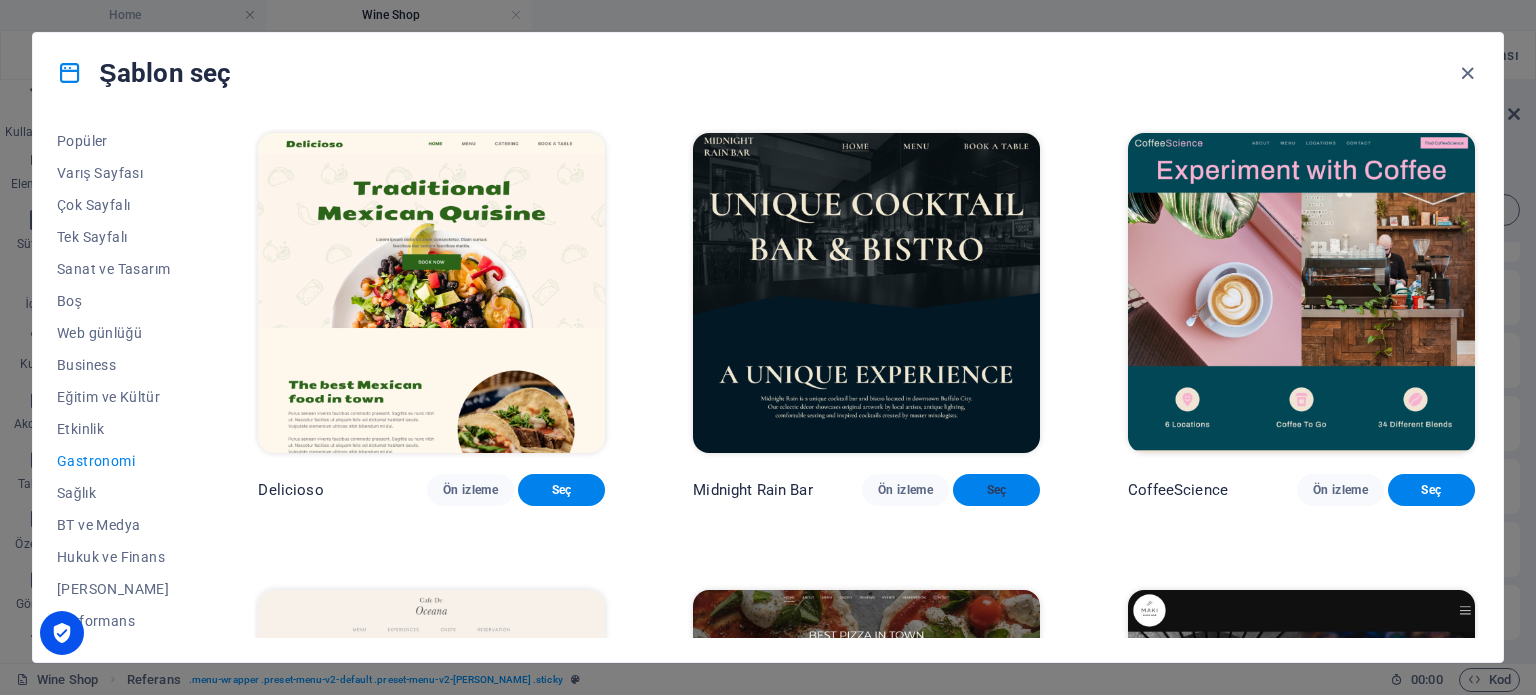 click on "Seç" at bounding box center (996, 490) 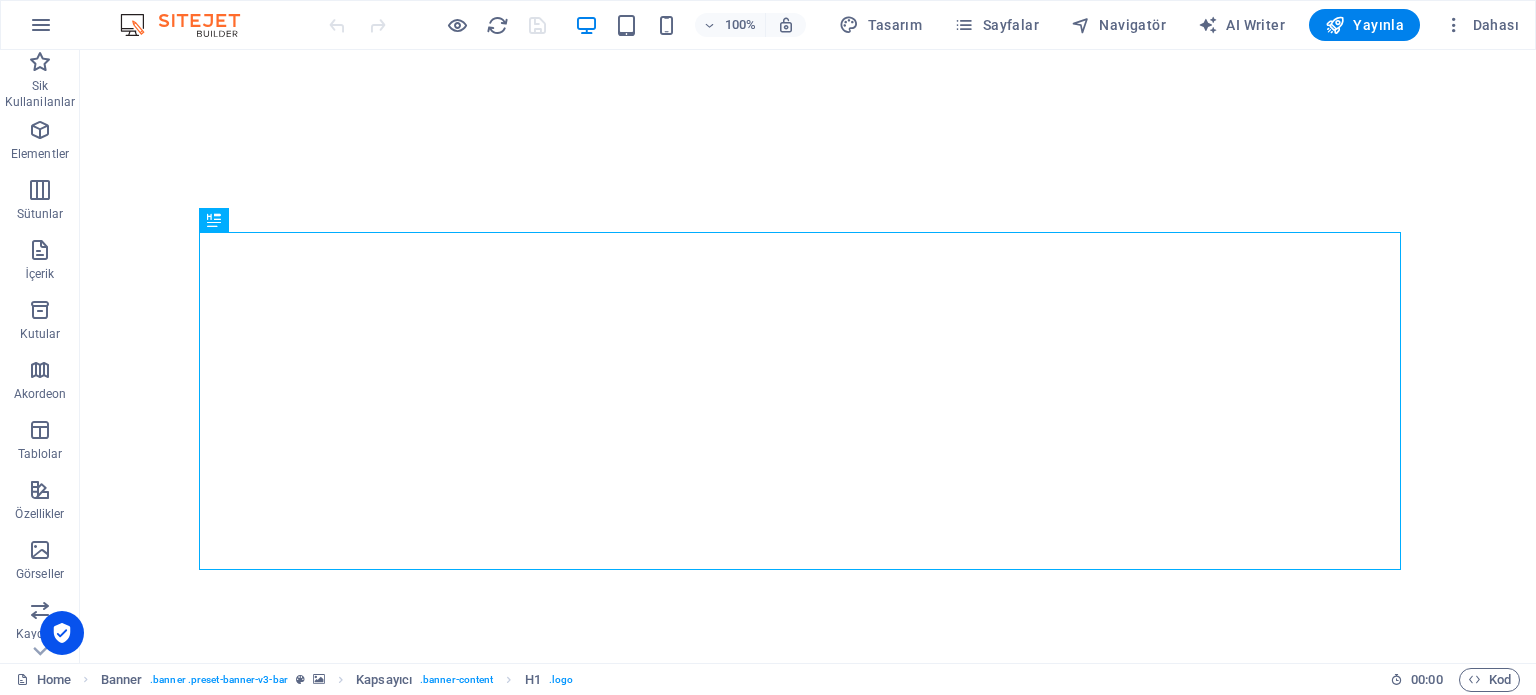 scroll, scrollTop: 0, scrollLeft: 0, axis: both 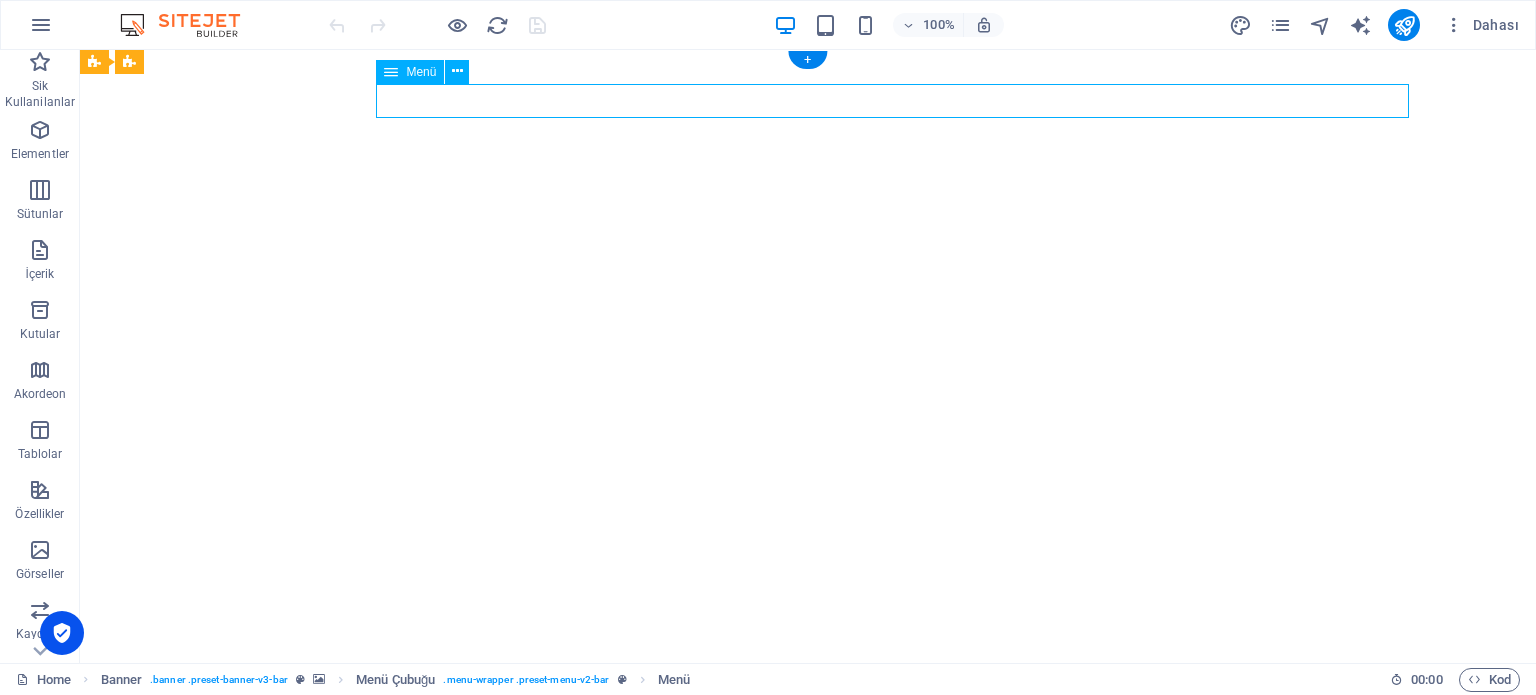 select 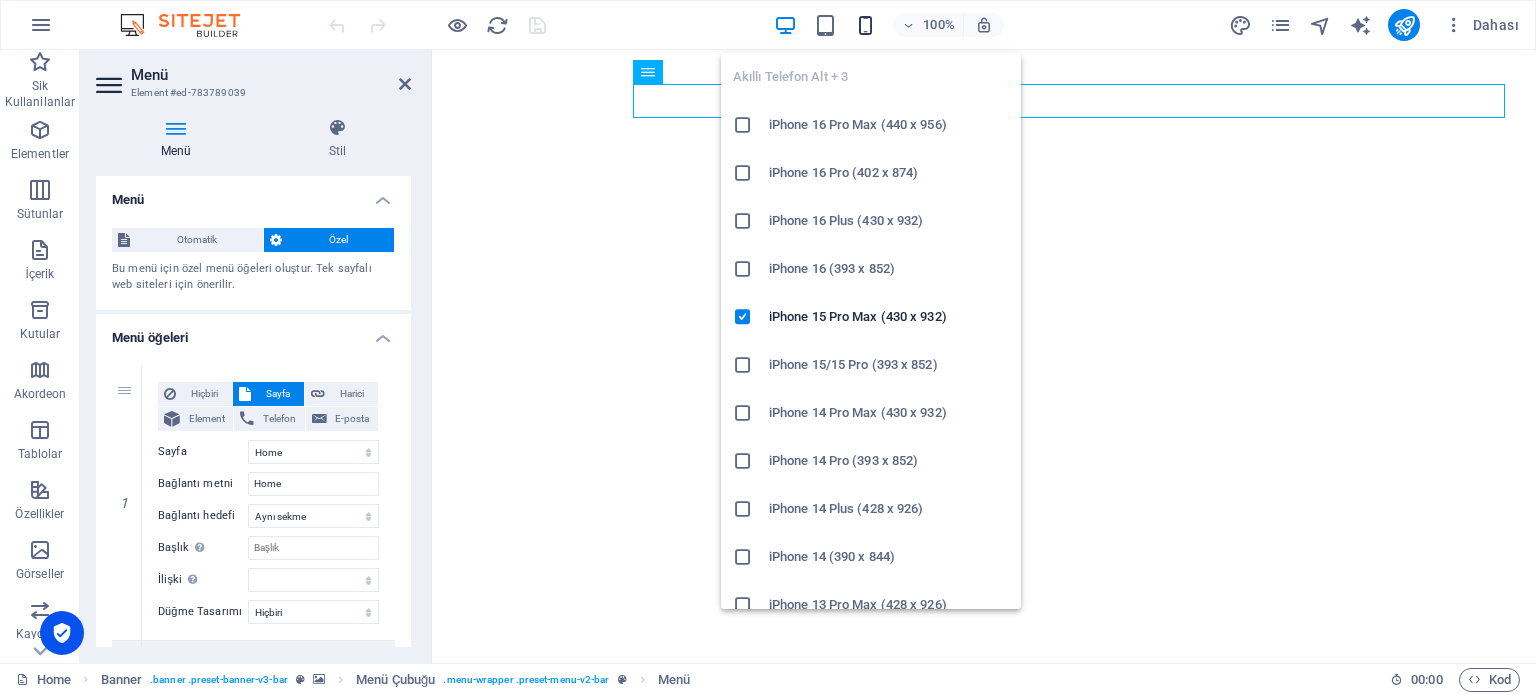 click at bounding box center (865, 25) 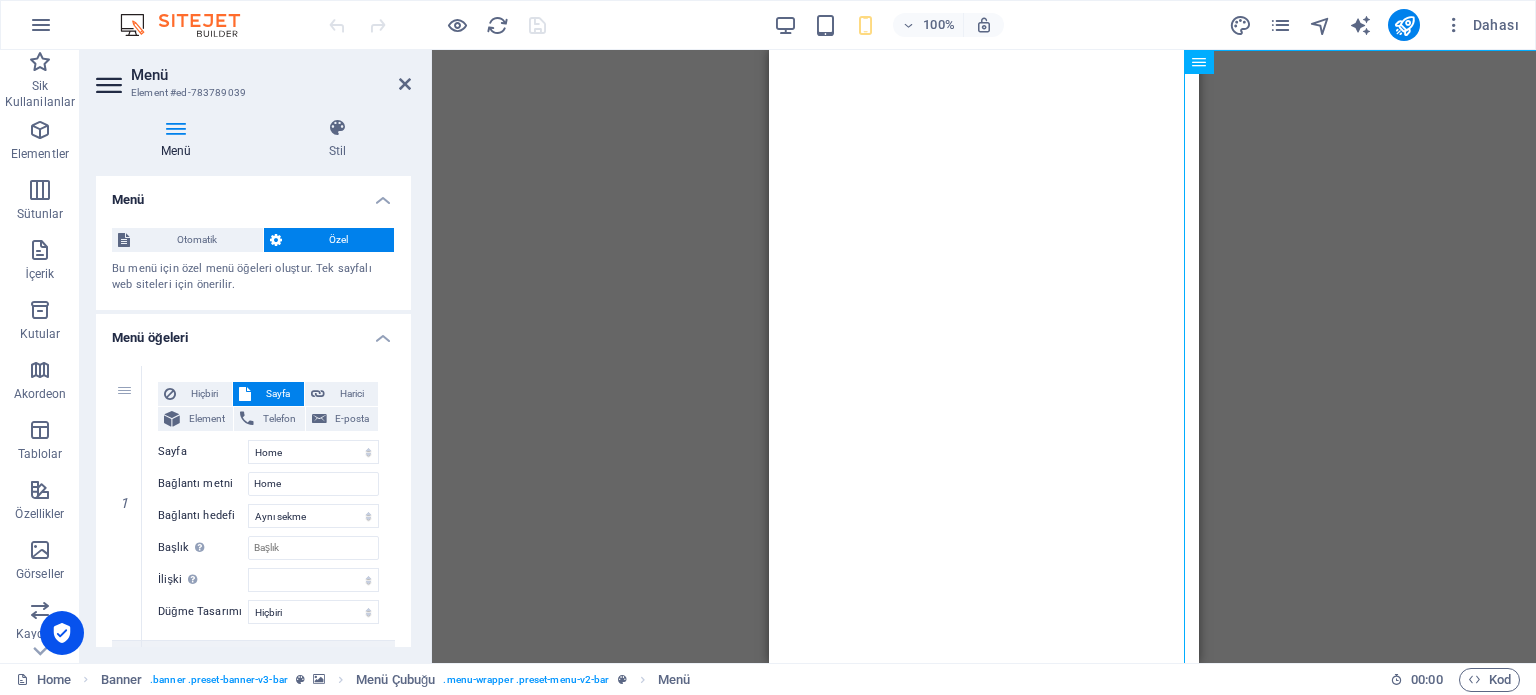 click on "H1   Banner   Kapsayıcı   Ayırıcı   HTML   Ayırıcı   Banner   Menü Çubuğu   Menü" at bounding box center (984, 356) 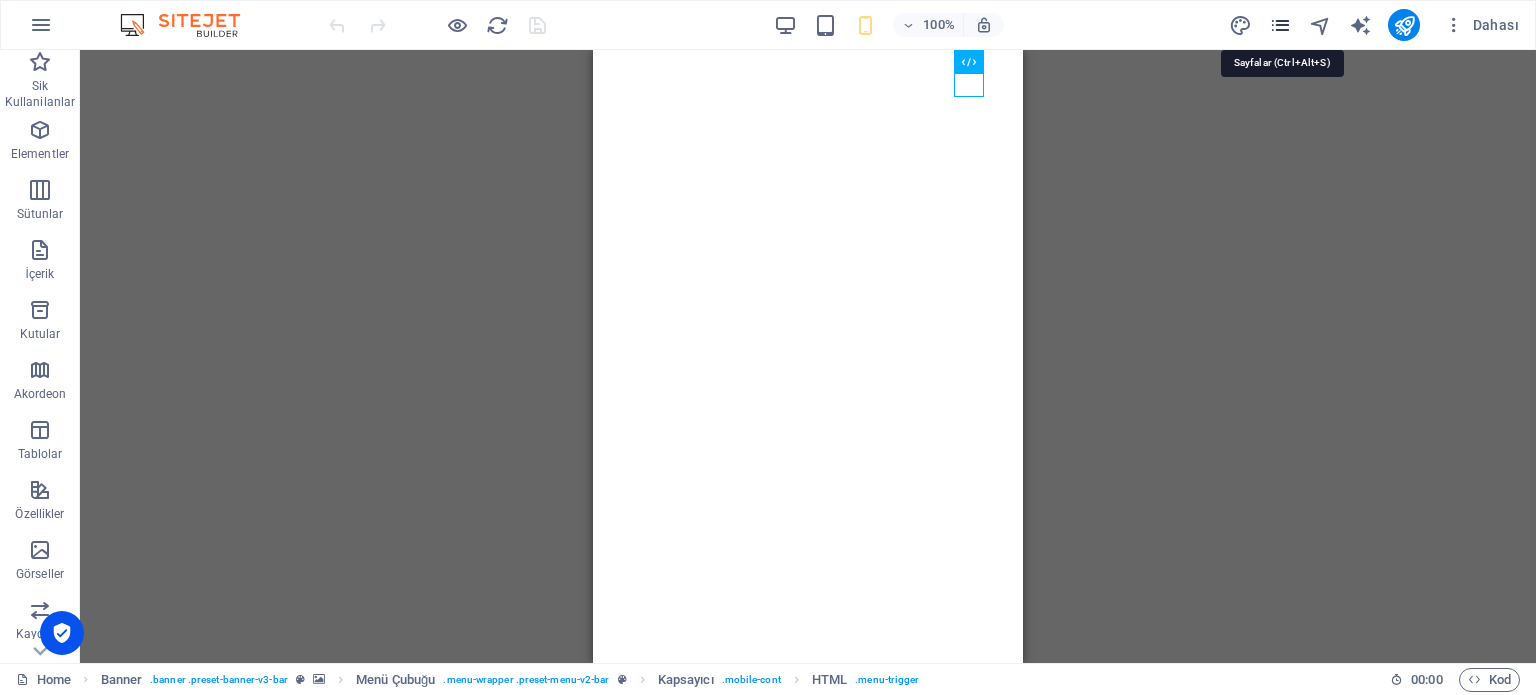 click at bounding box center [1280, 25] 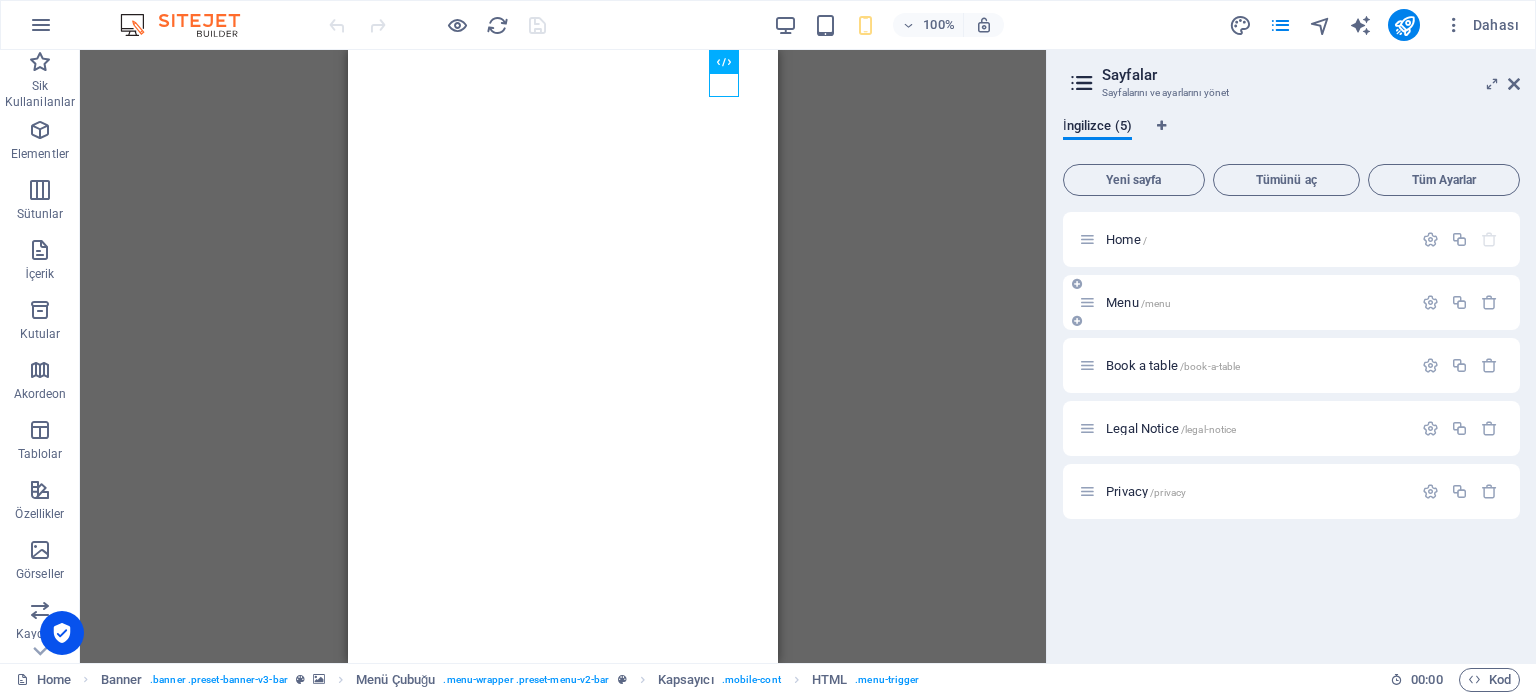 click on "Menu /menu" at bounding box center (1256, 302) 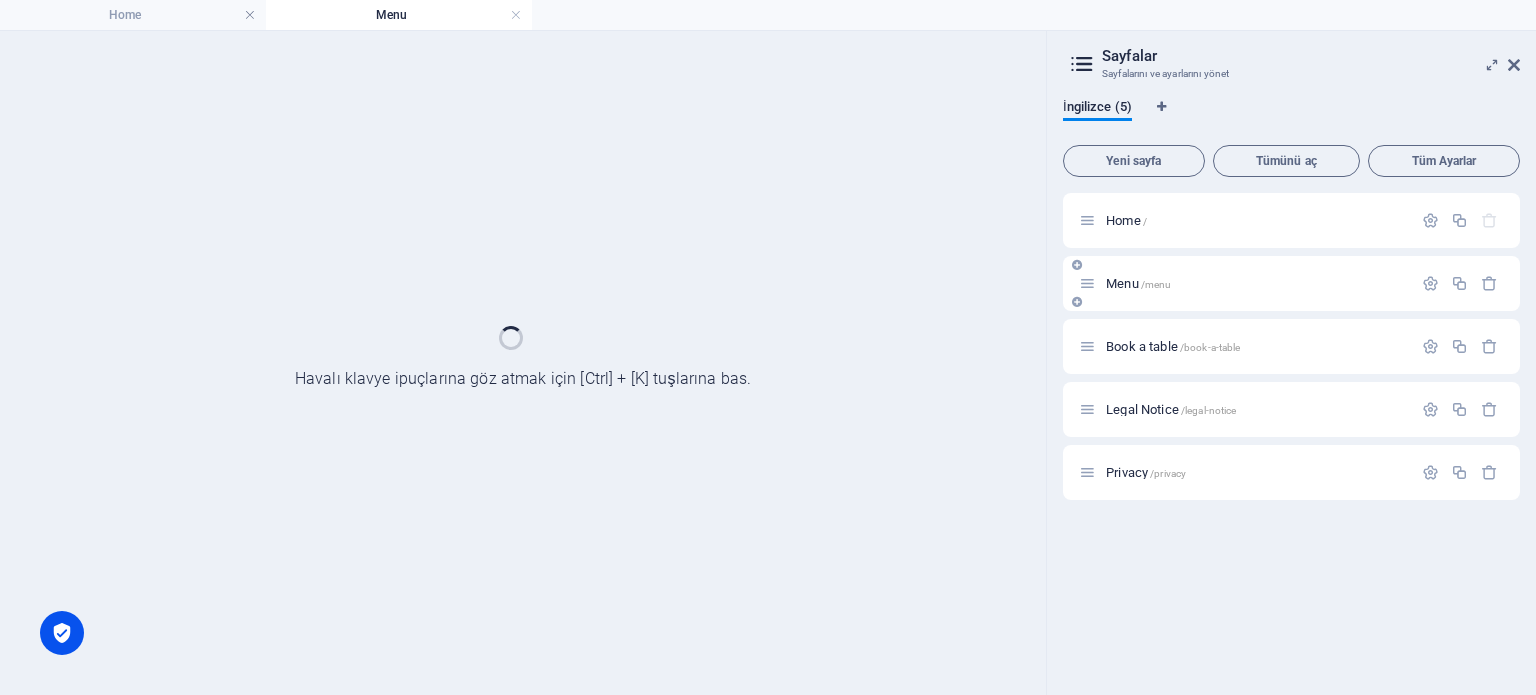 click on "Menu /menu" at bounding box center [1291, 283] 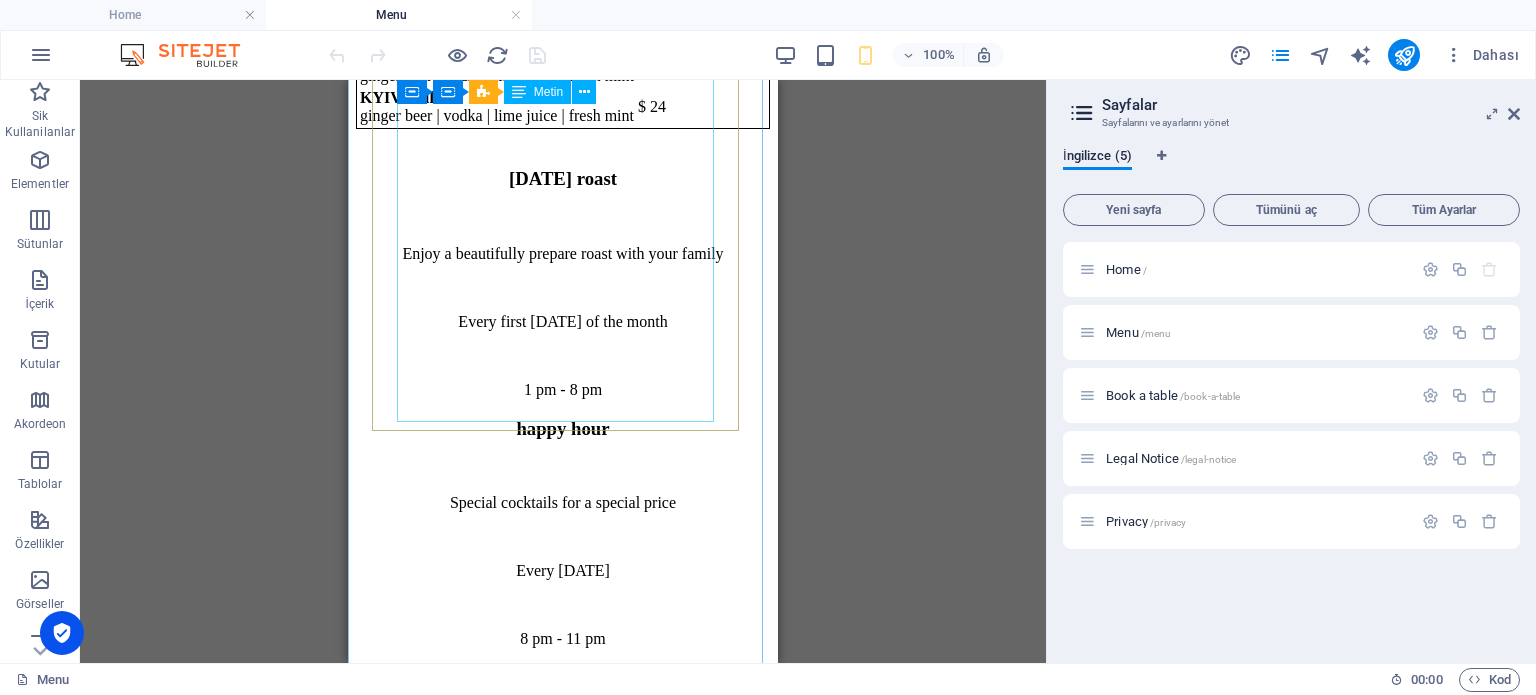 scroll, scrollTop: 2100, scrollLeft: 0, axis: vertical 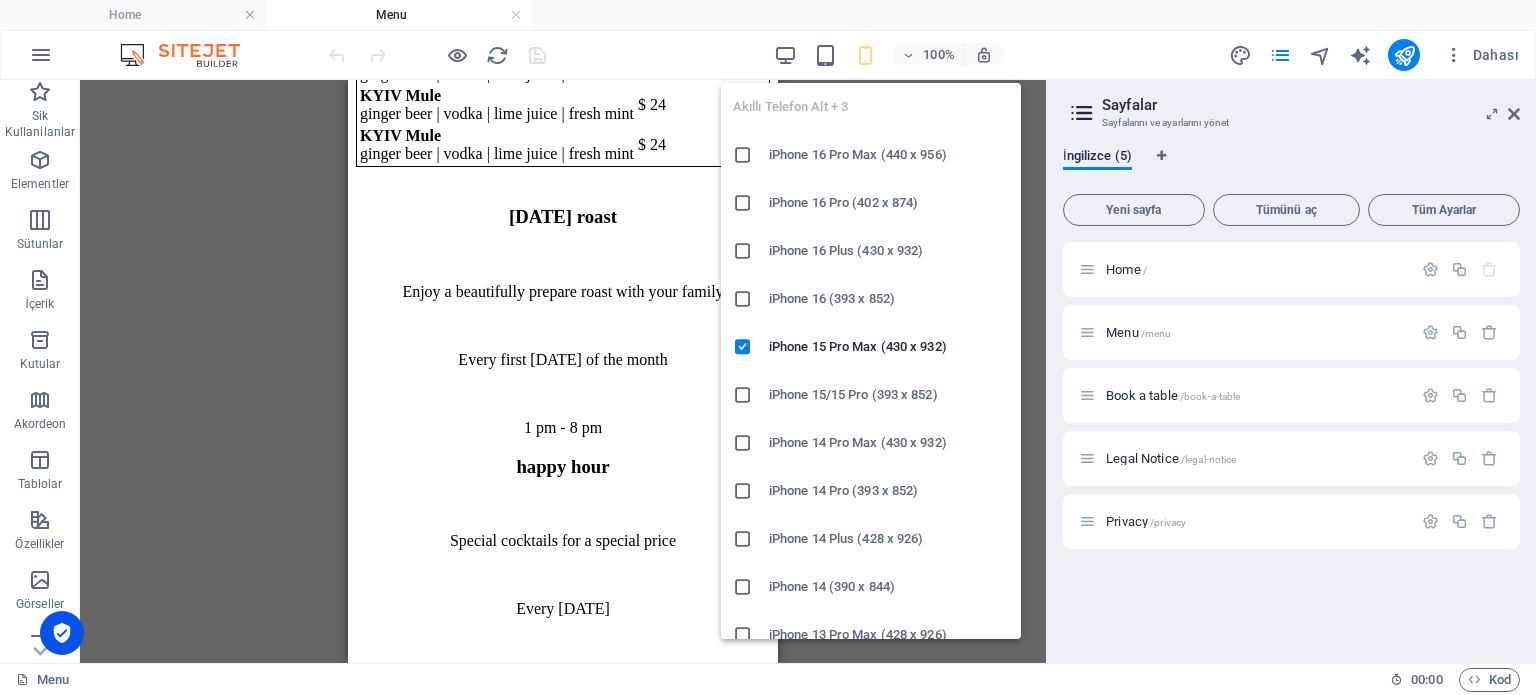 click at bounding box center [865, 55] 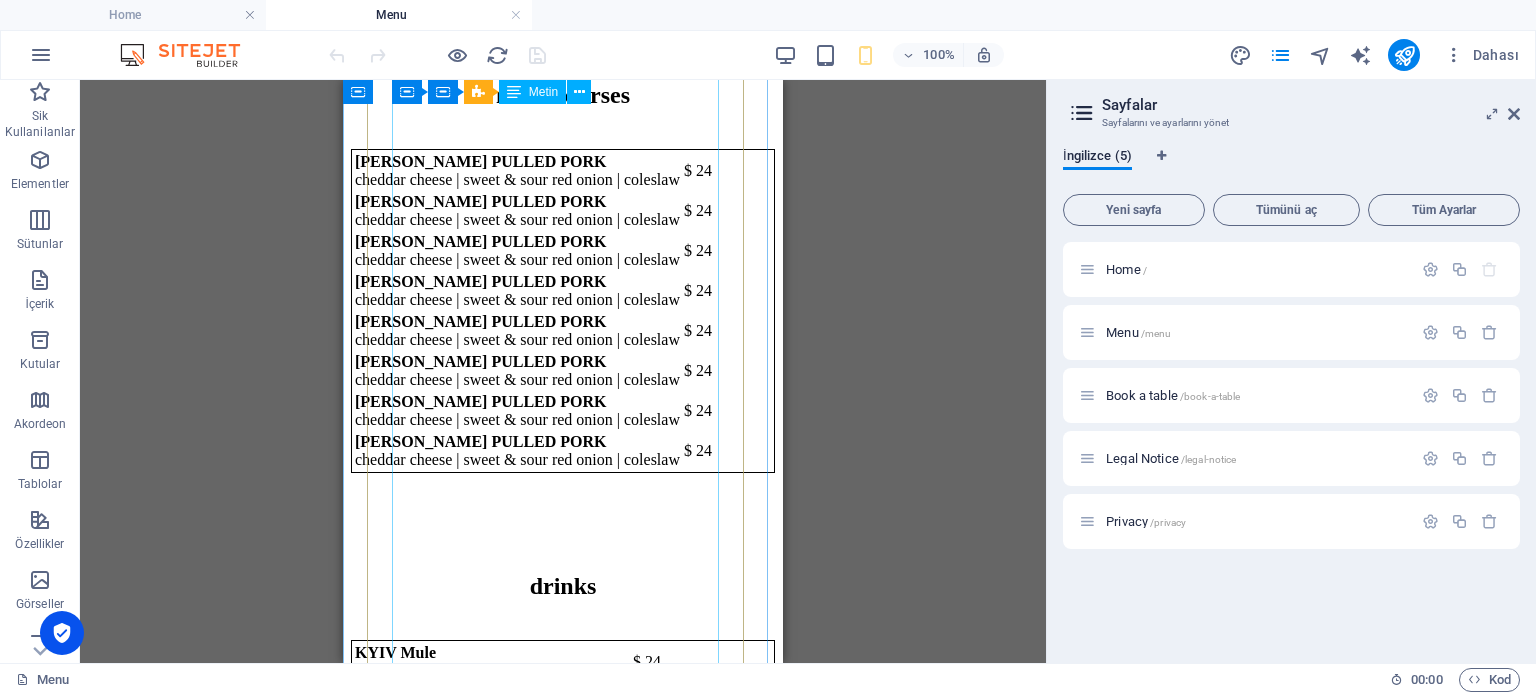 scroll, scrollTop: 1391, scrollLeft: 0, axis: vertical 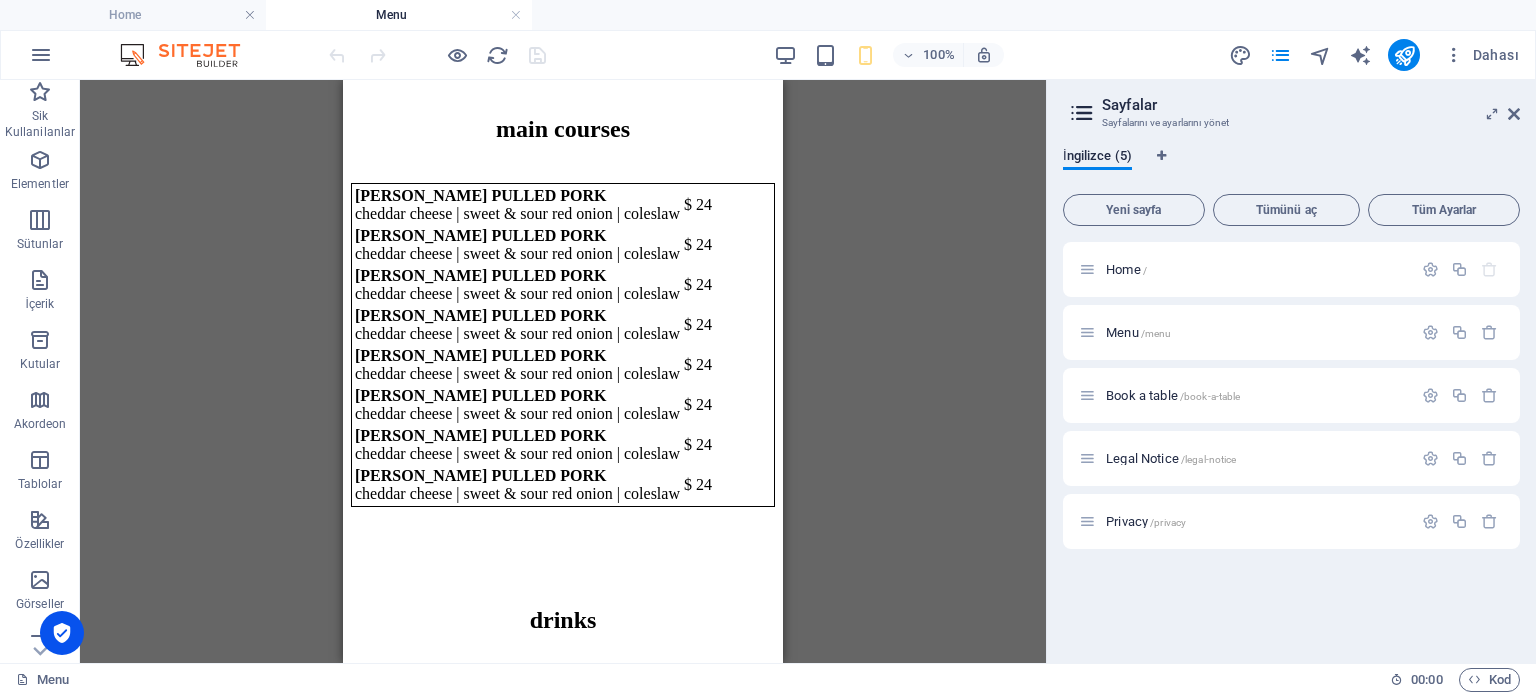 click on "100%" at bounding box center [888, 55] 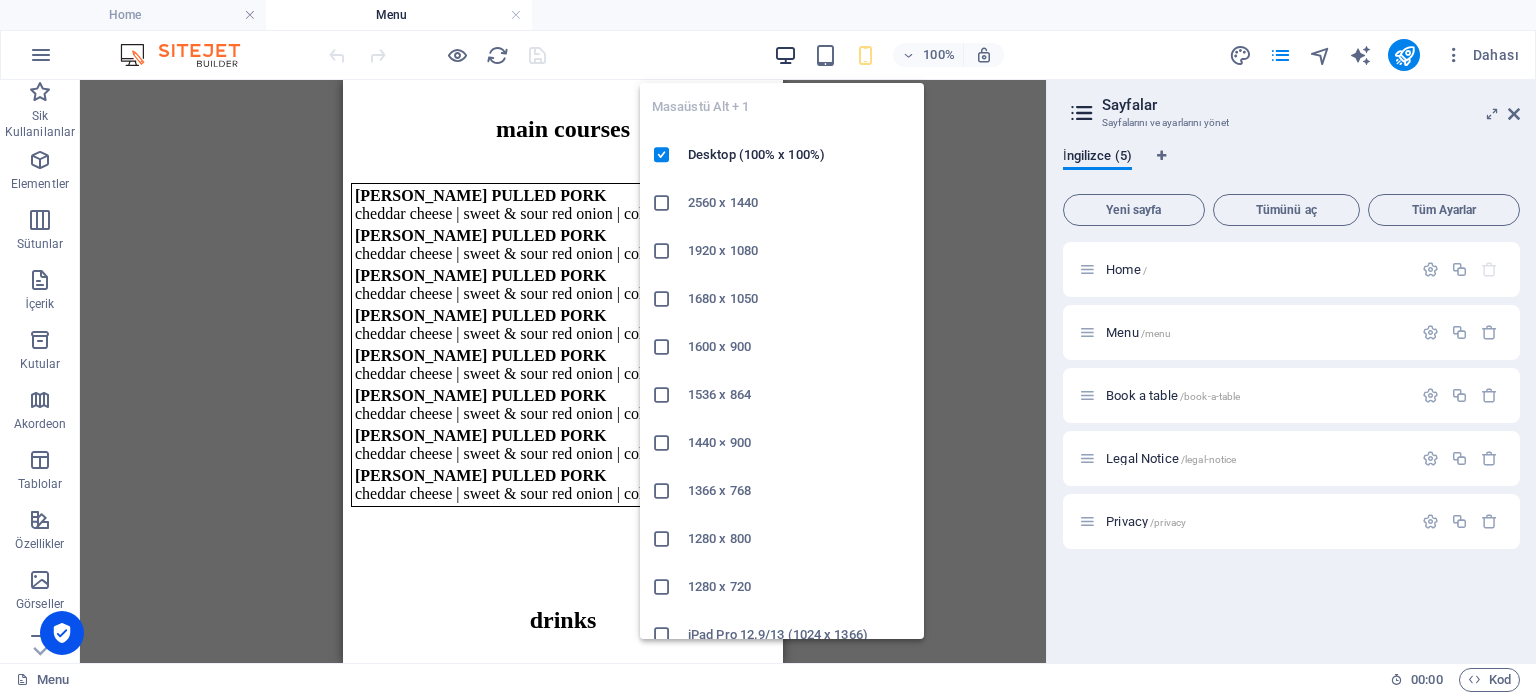 click at bounding box center [785, 55] 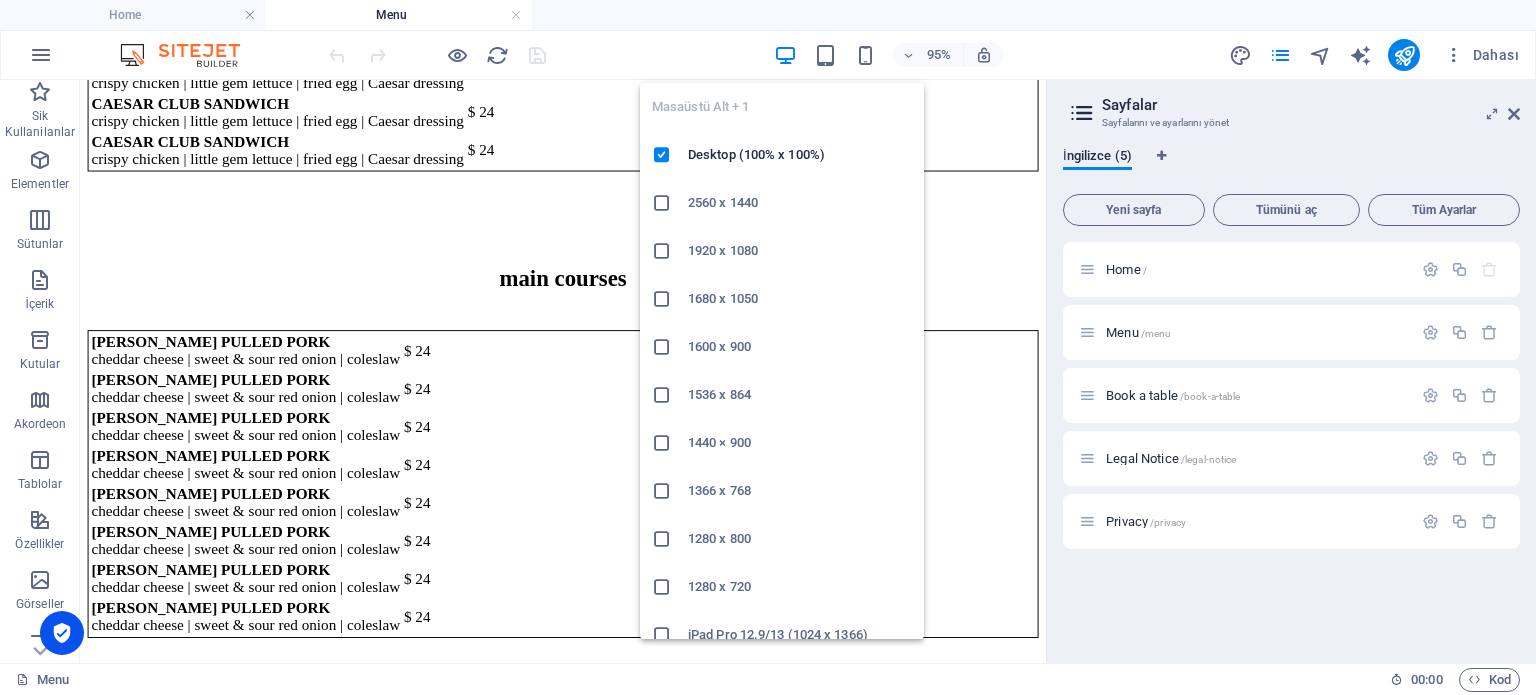 scroll, scrollTop: 1423, scrollLeft: 0, axis: vertical 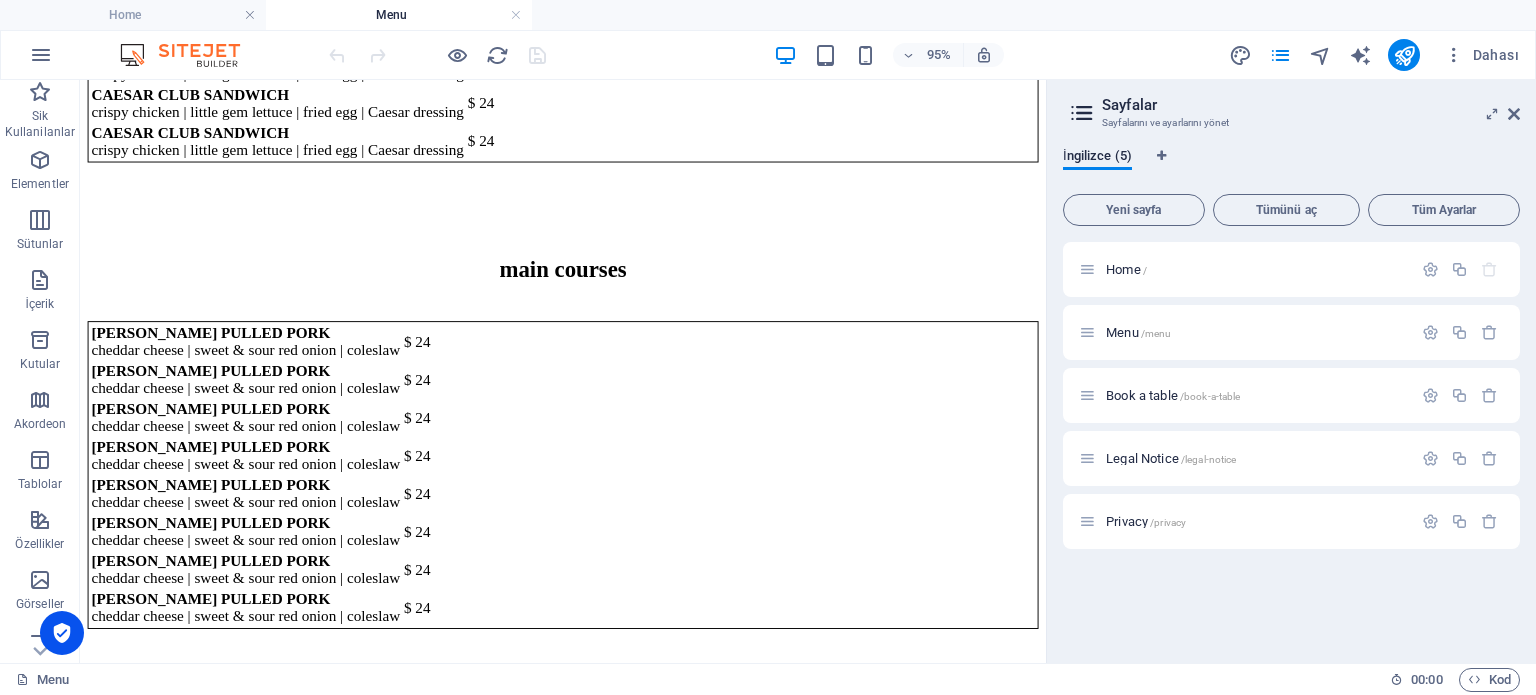 click on "Sayfalar Sayfalarını ve ayarlarını yönet İngilizce (5) Yeni sayfa Tümünü aç Tüm Ayarlar Home / Menu /menu Book a table /book-a-table Legal Notice /legal-notice Privacy /privacy" at bounding box center [1291, 371] 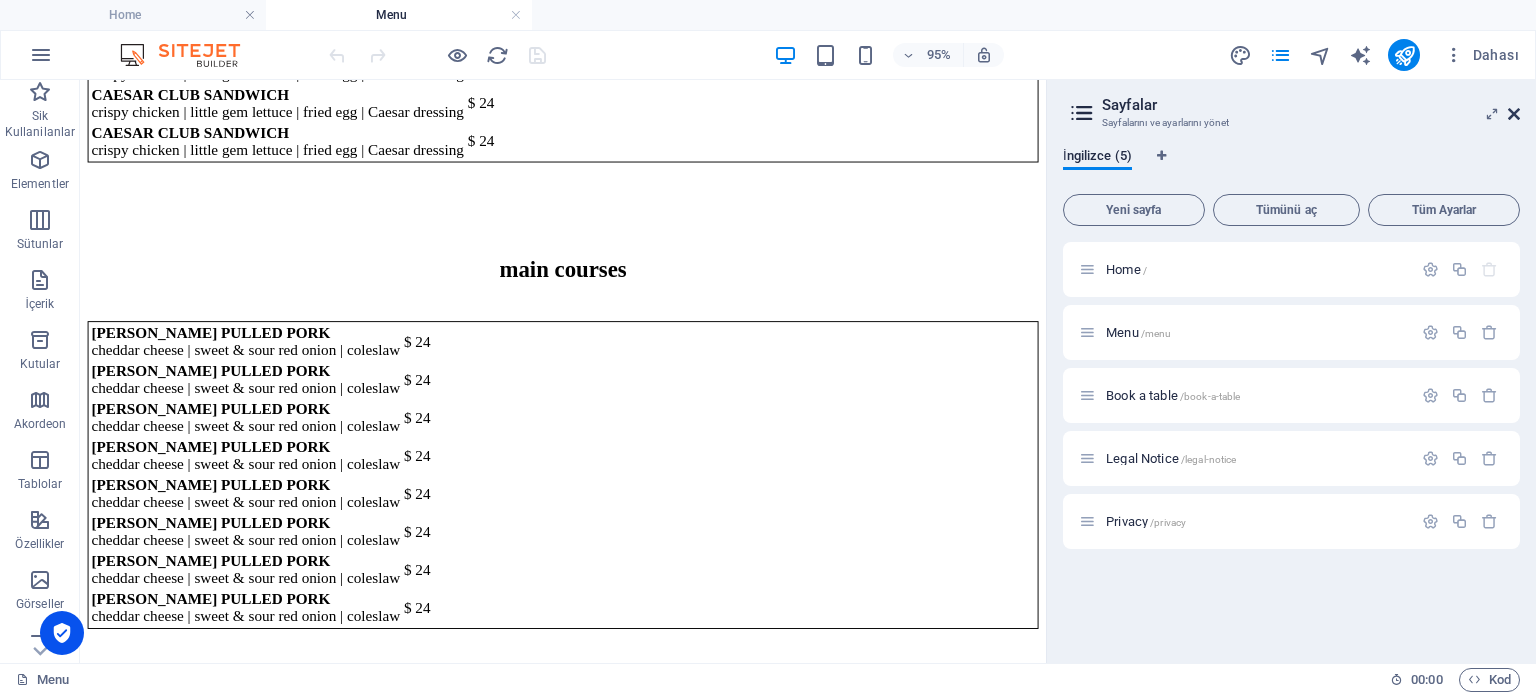 click at bounding box center [1514, 114] 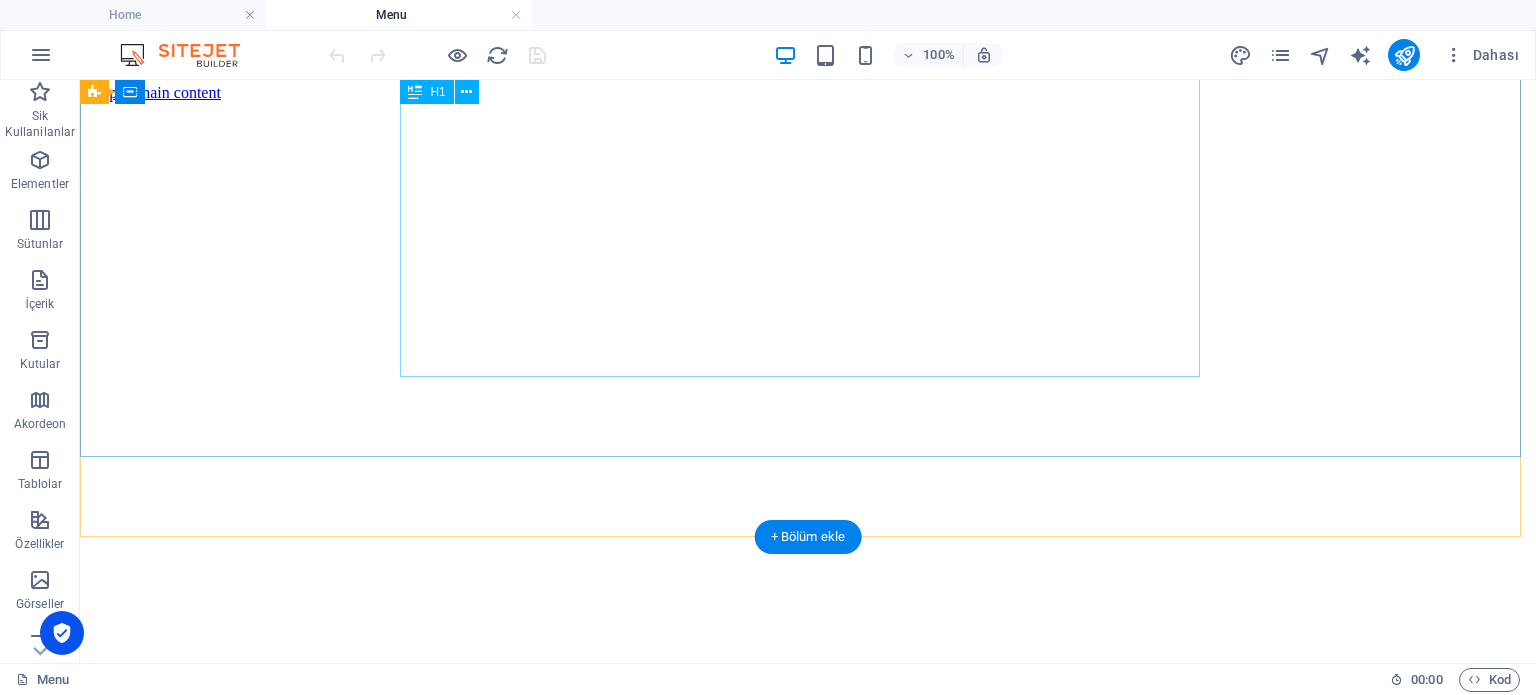 scroll, scrollTop: 0, scrollLeft: 0, axis: both 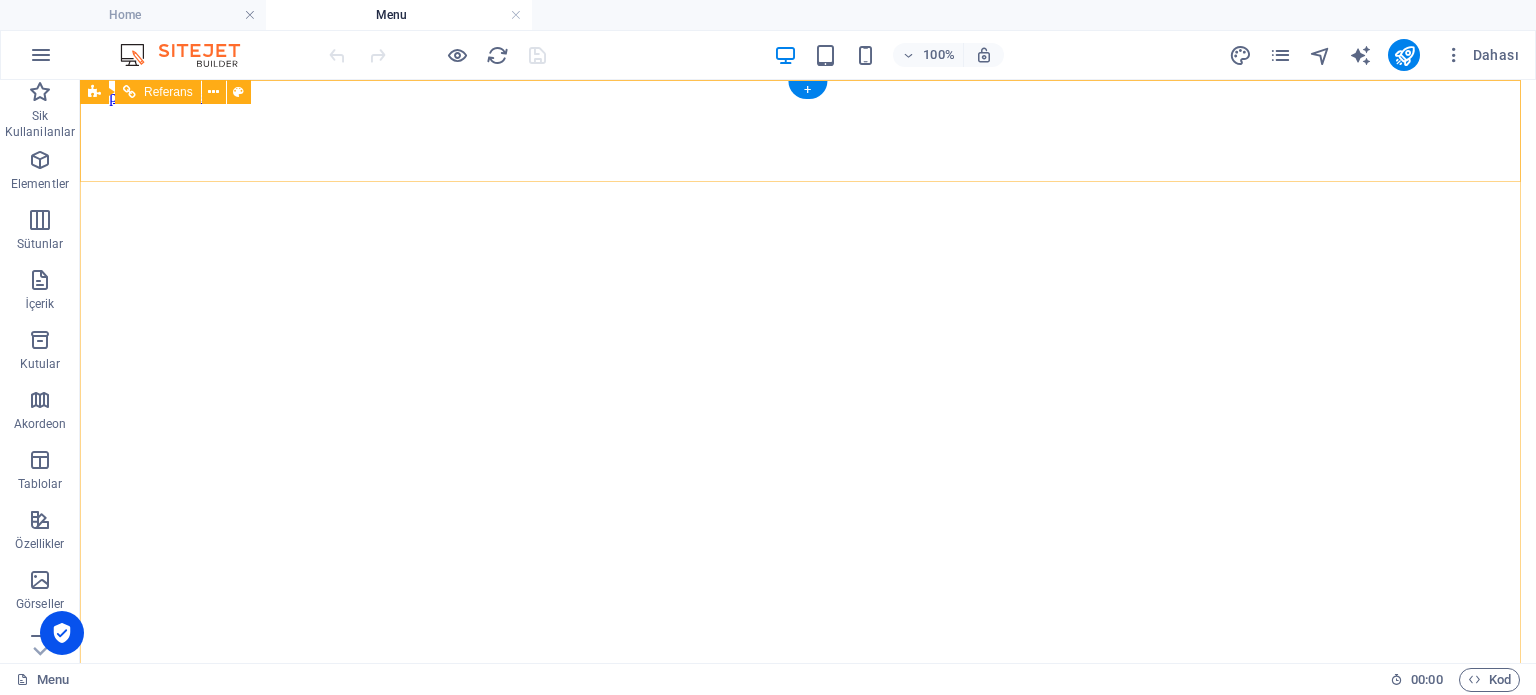 click on "Home Menu Book a table" at bounding box center [808, 903] 